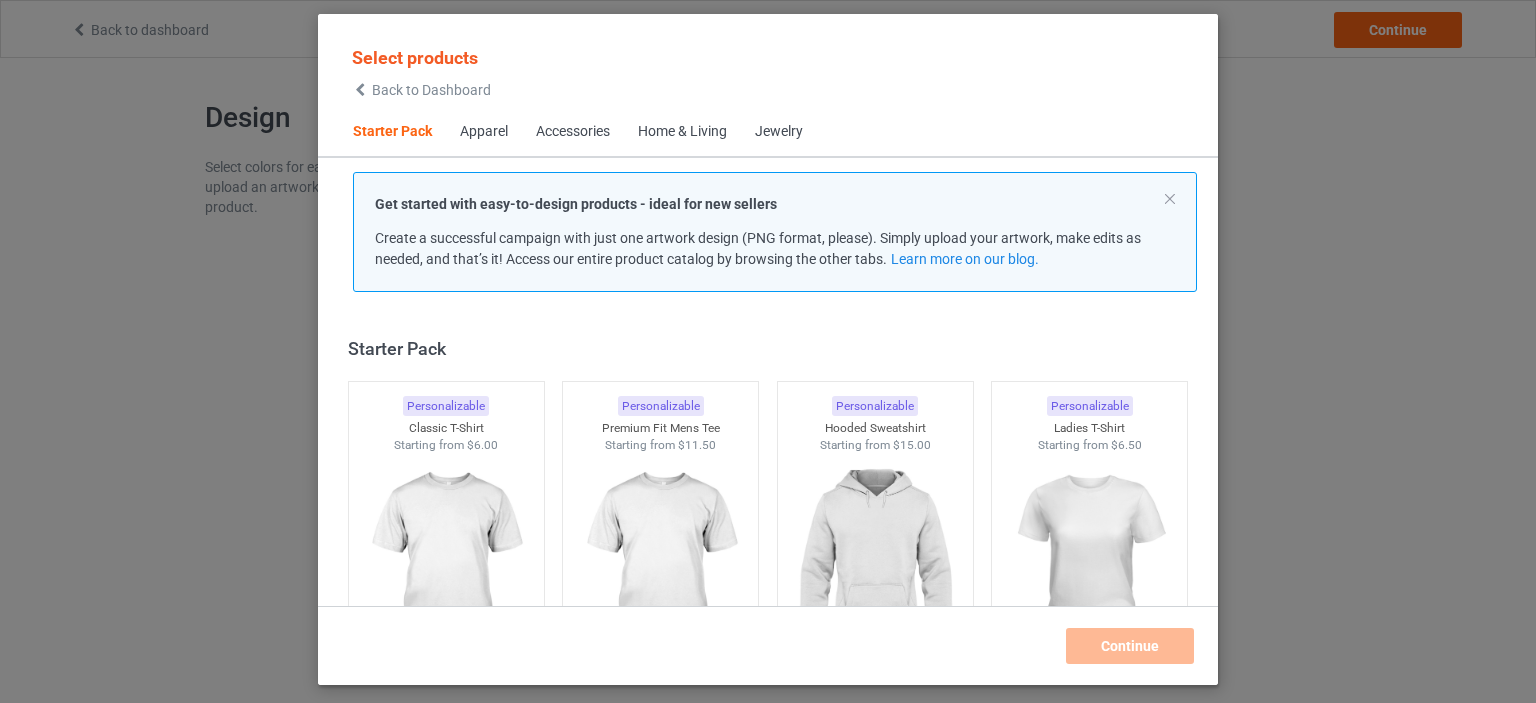 scroll, scrollTop: 0, scrollLeft: 0, axis: both 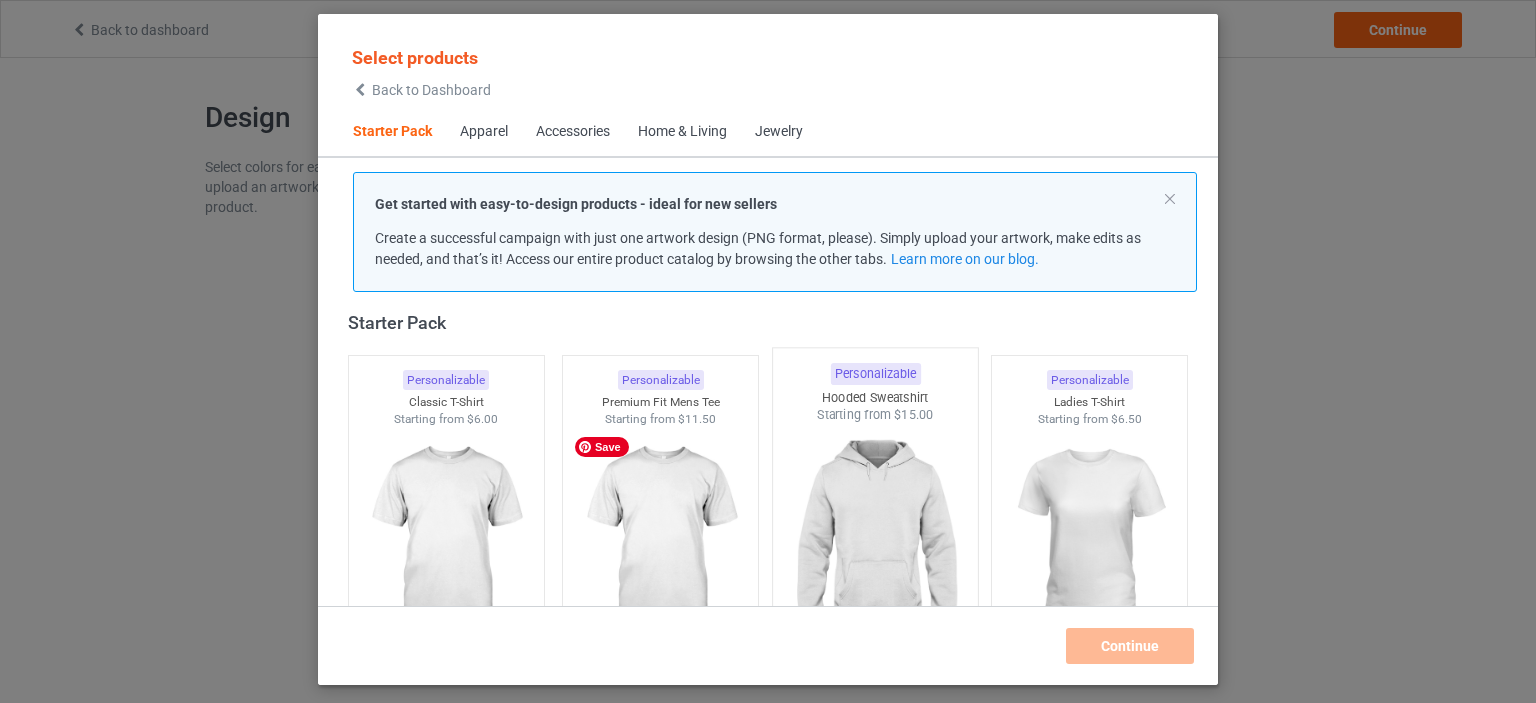 click at bounding box center [660, 540] 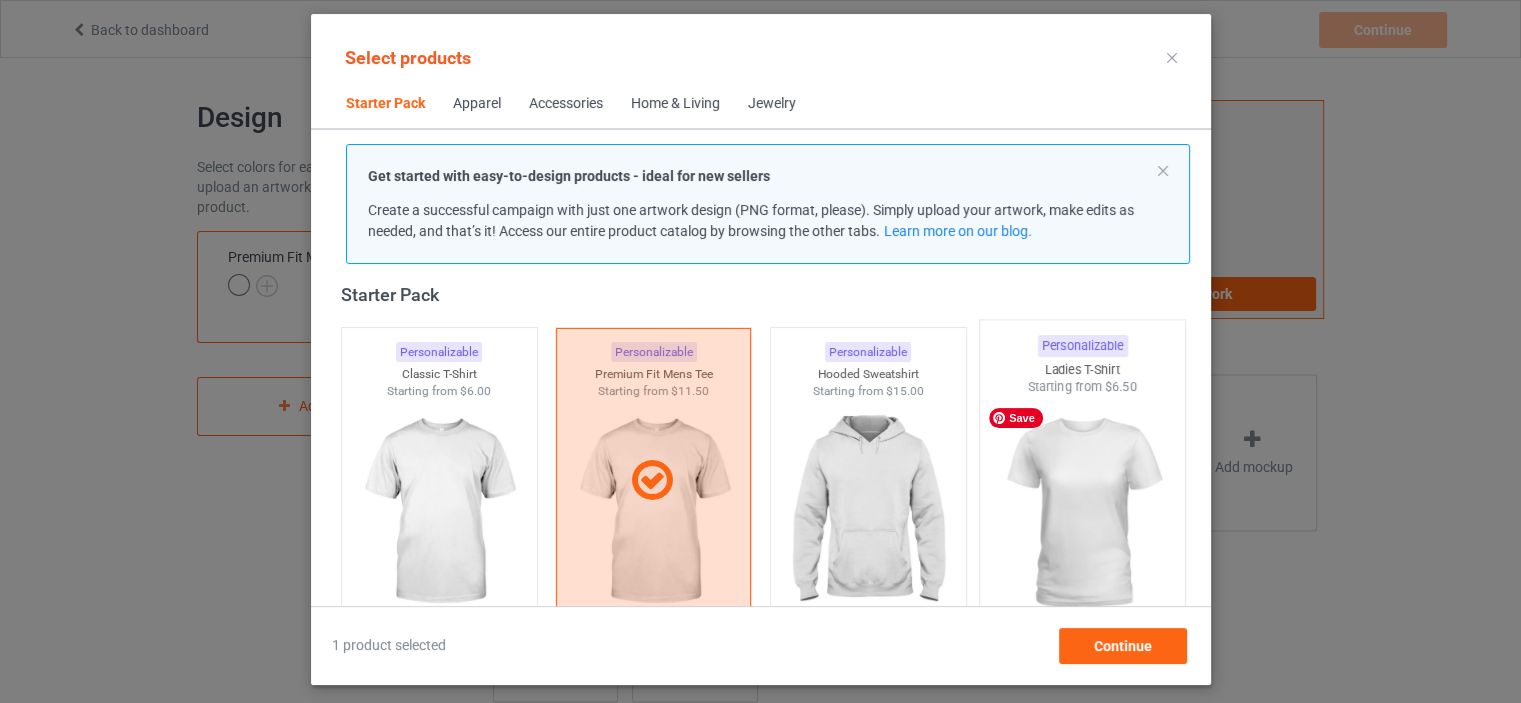 click at bounding box center (1082, 513) 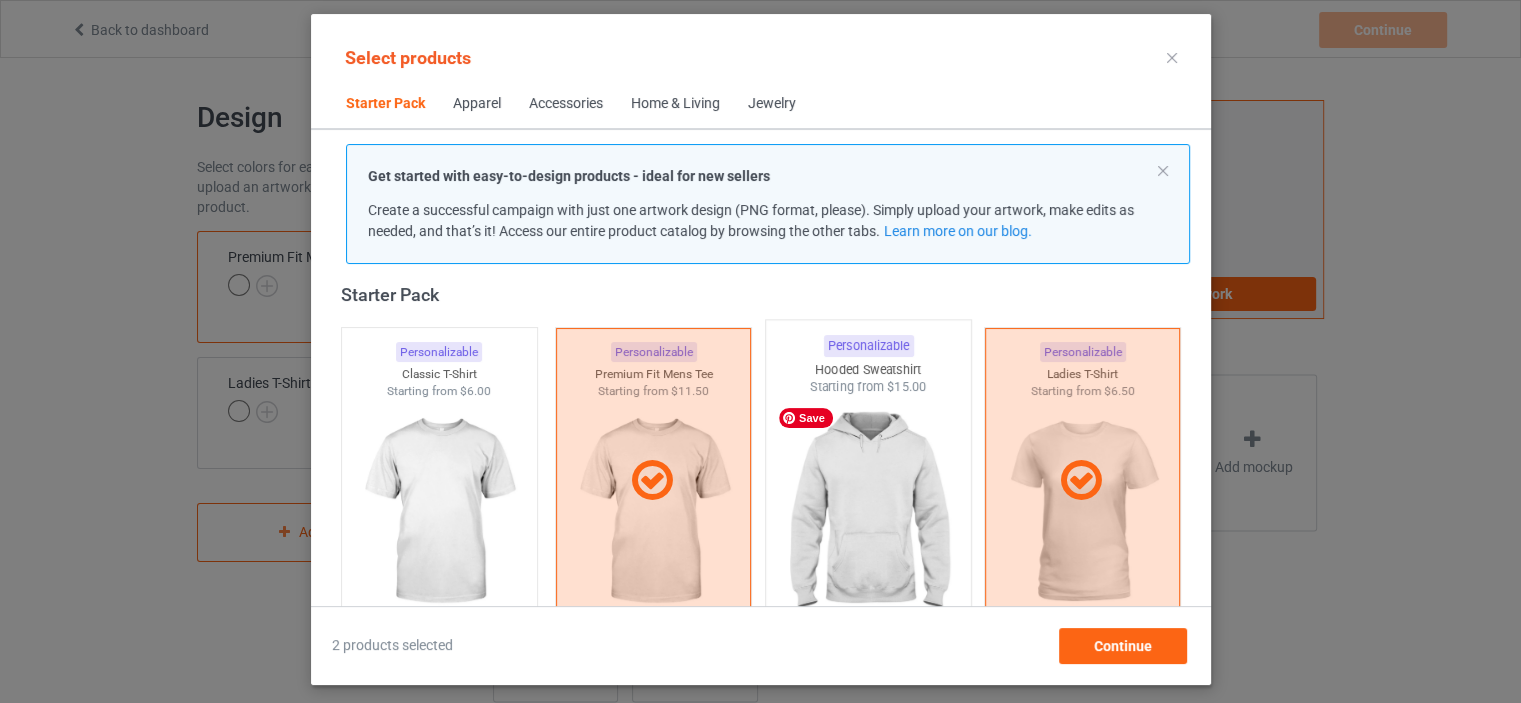 click at bounding box center [868, 513] 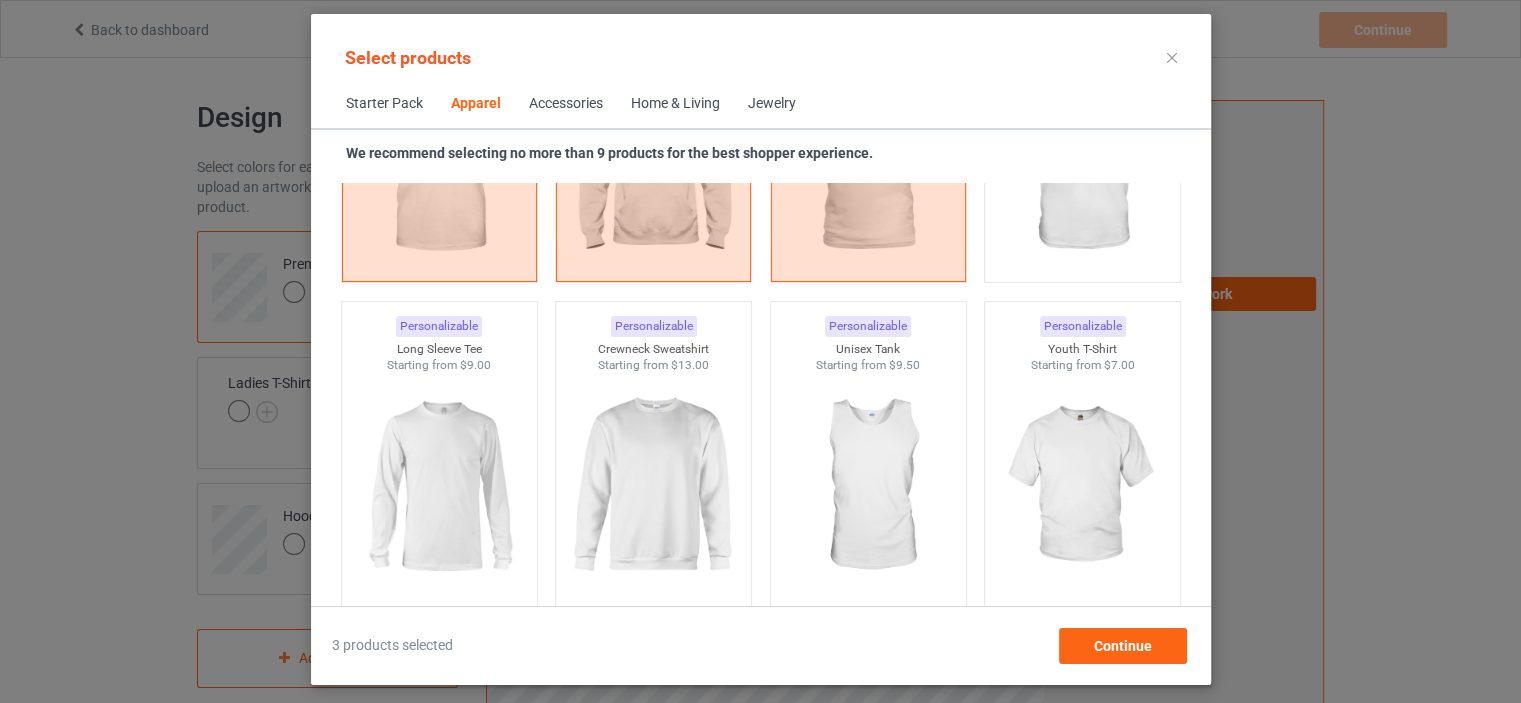scroll, scrollTop: 1526, scrollLeft: 0, axis: vertical 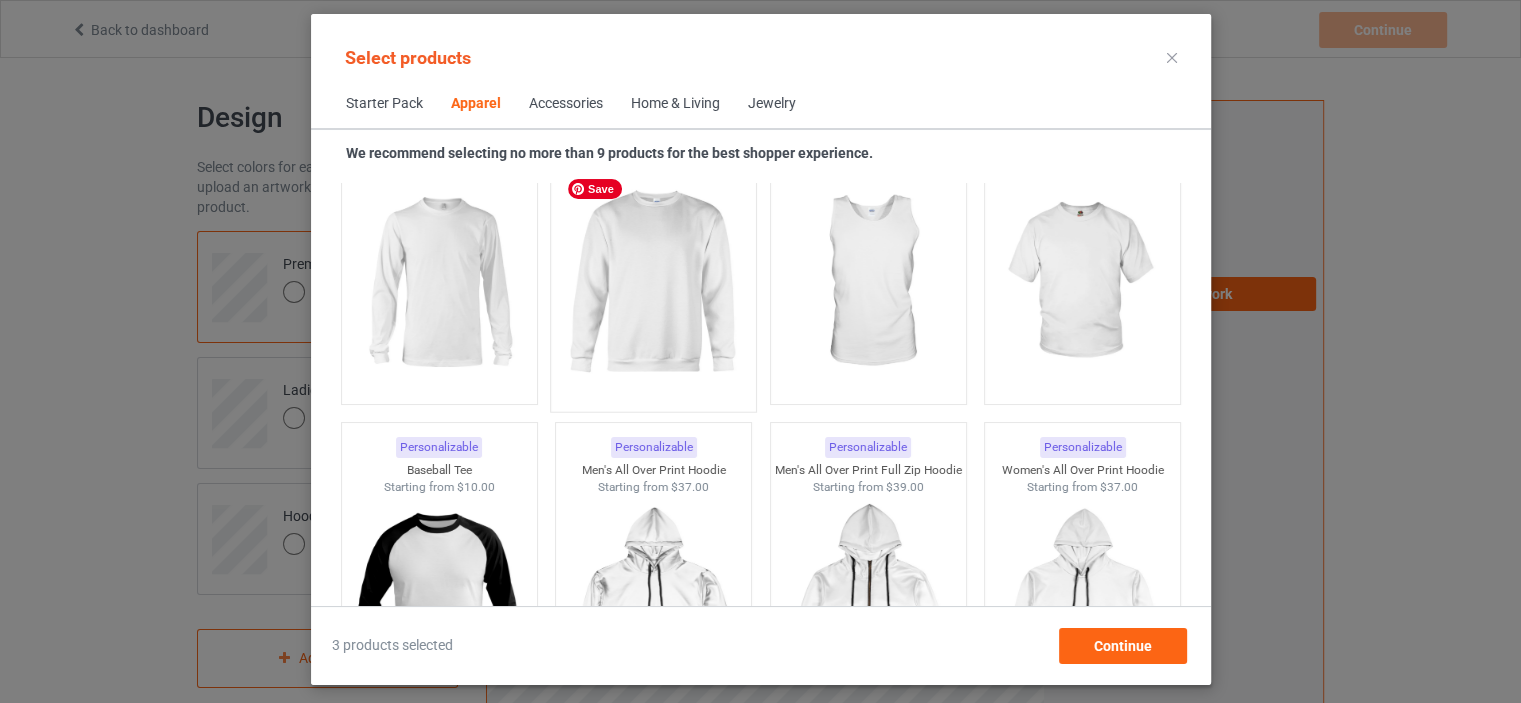 click at bounding box center (653, 283) 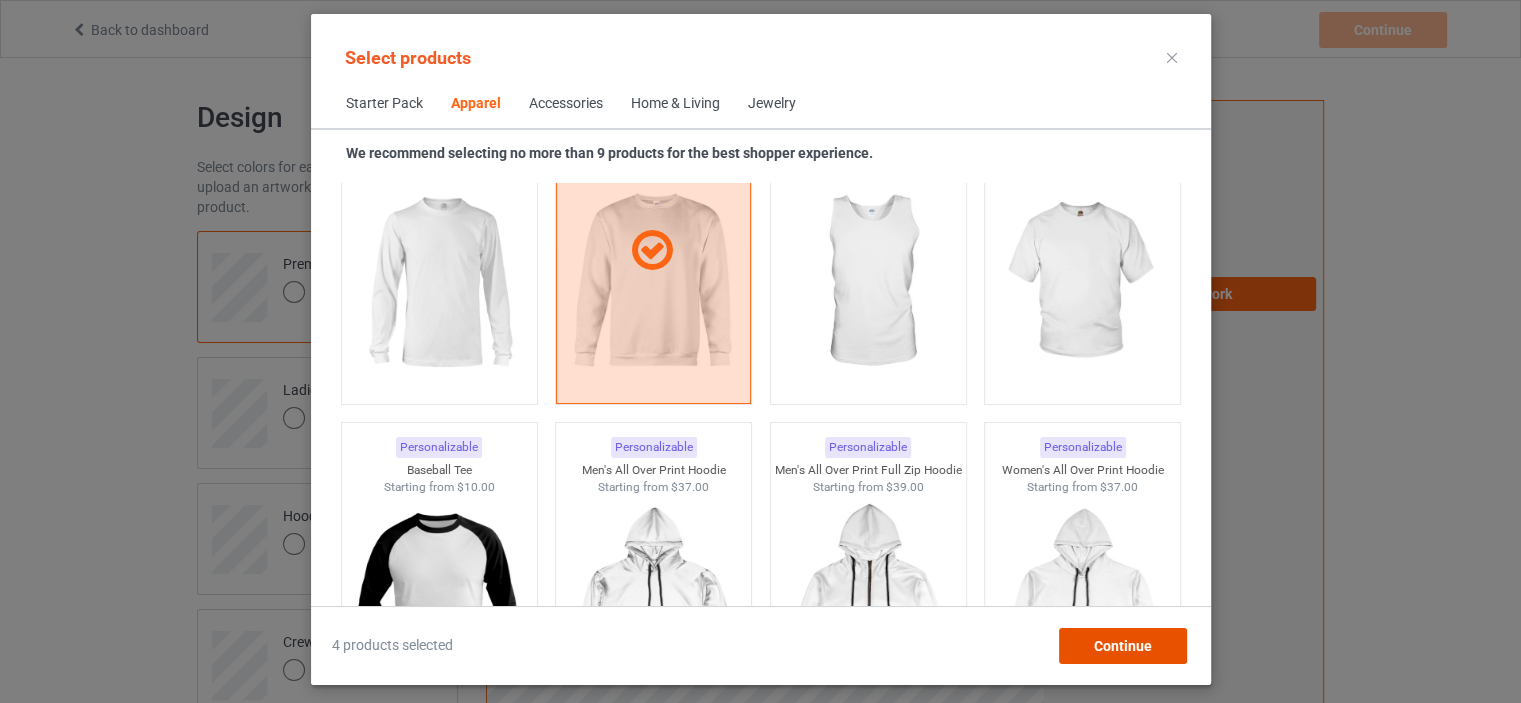 click on "Continue" at bounding box center (1122, 646) 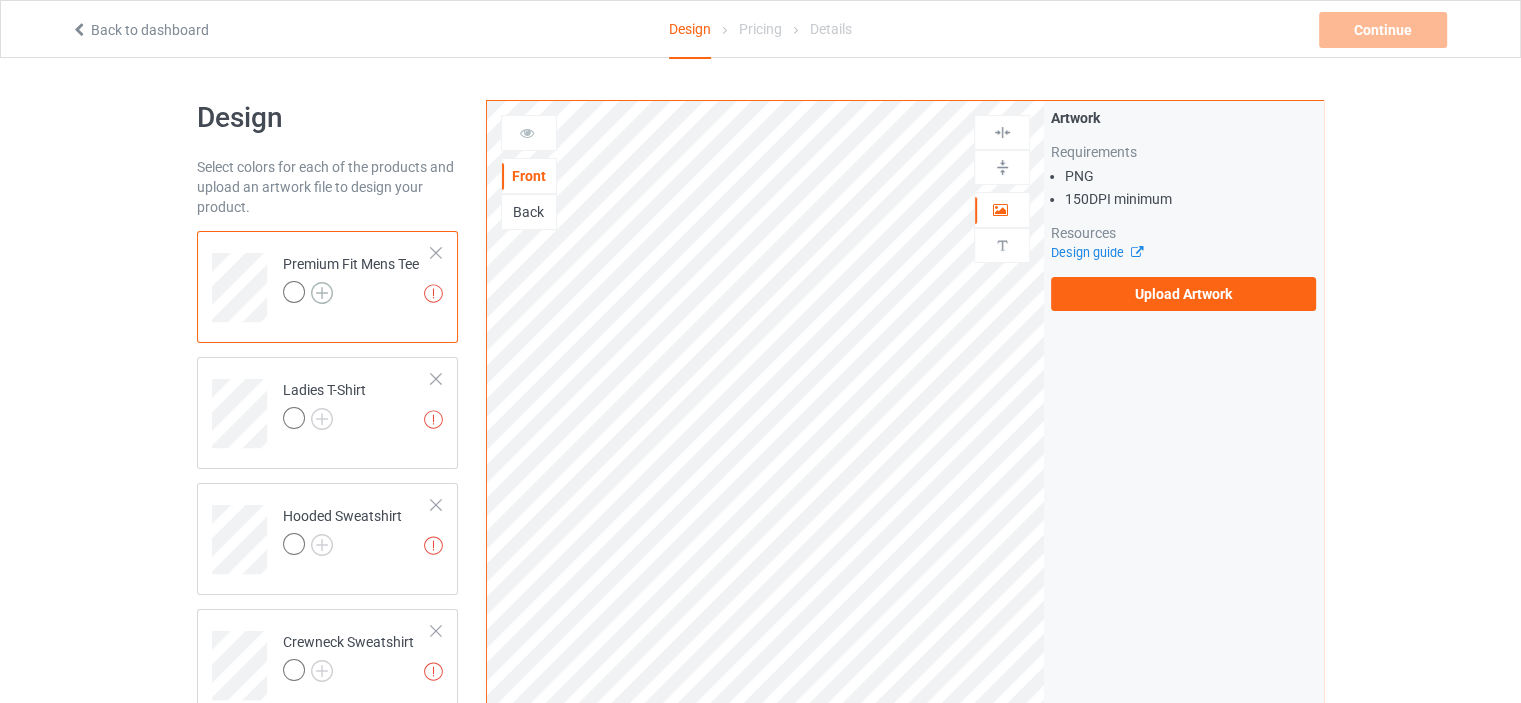 click at bounding box center [322, 293] 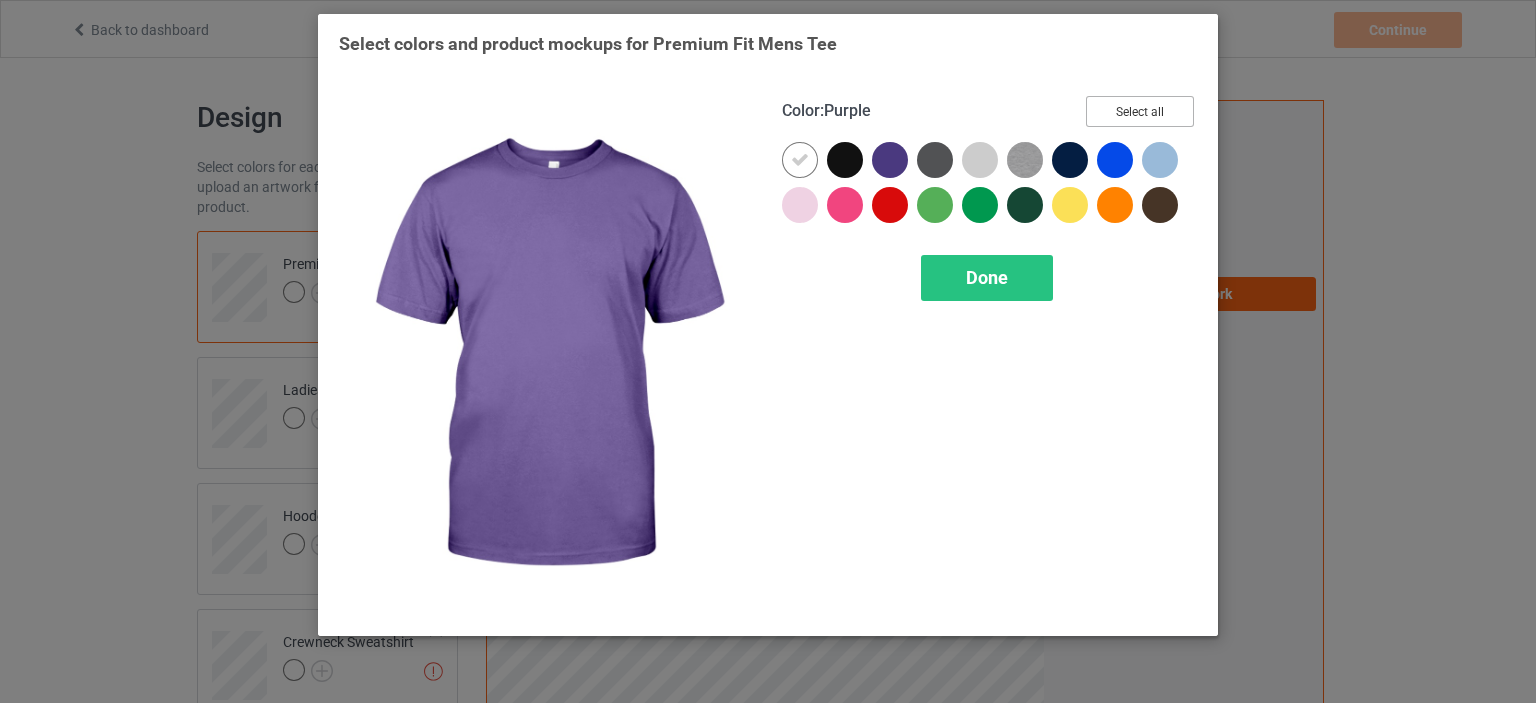 click on "Select all" at bounding box center (1140, 111) 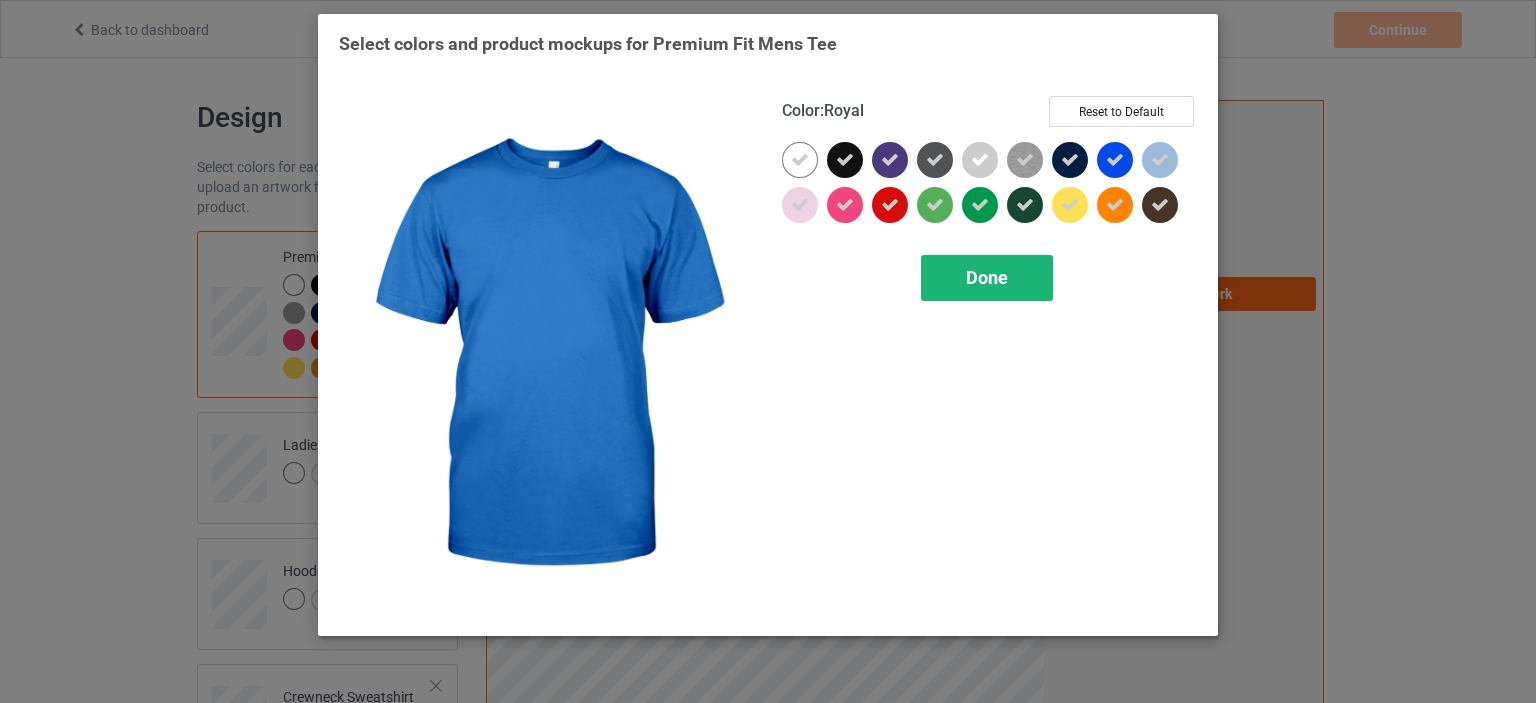 click on "Done" at bounding box center [987, 278] 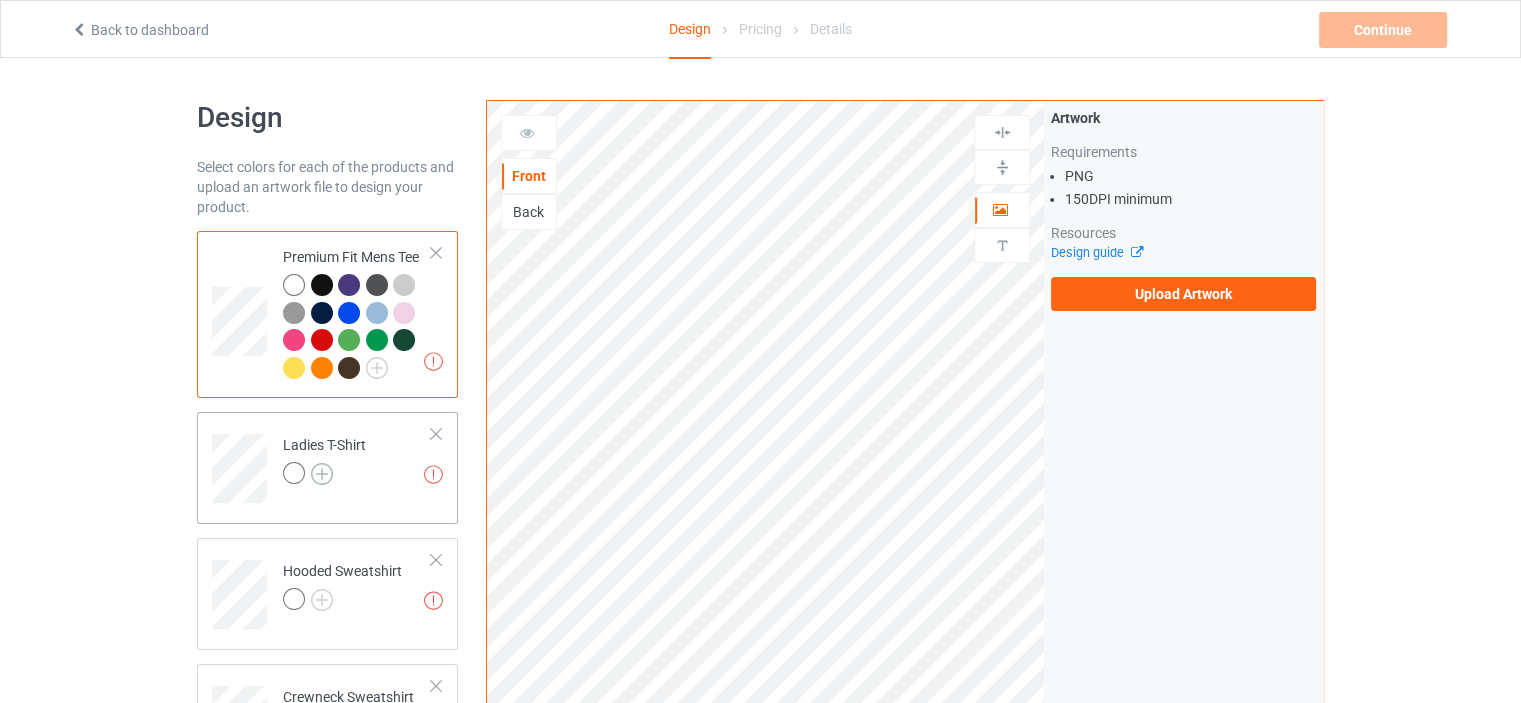 click at bounding box center (322, 474) 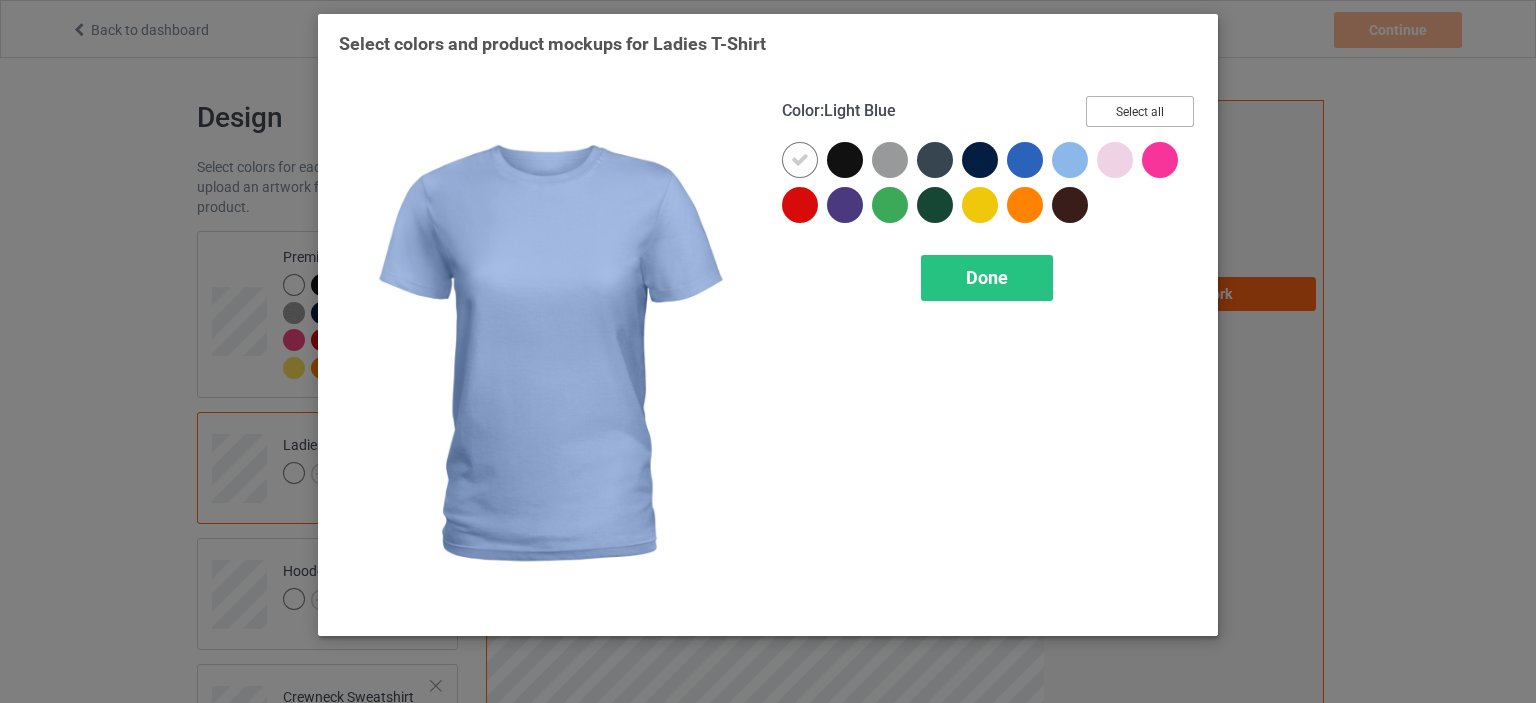 click on "Select all" at bounding box center (1140, 111) 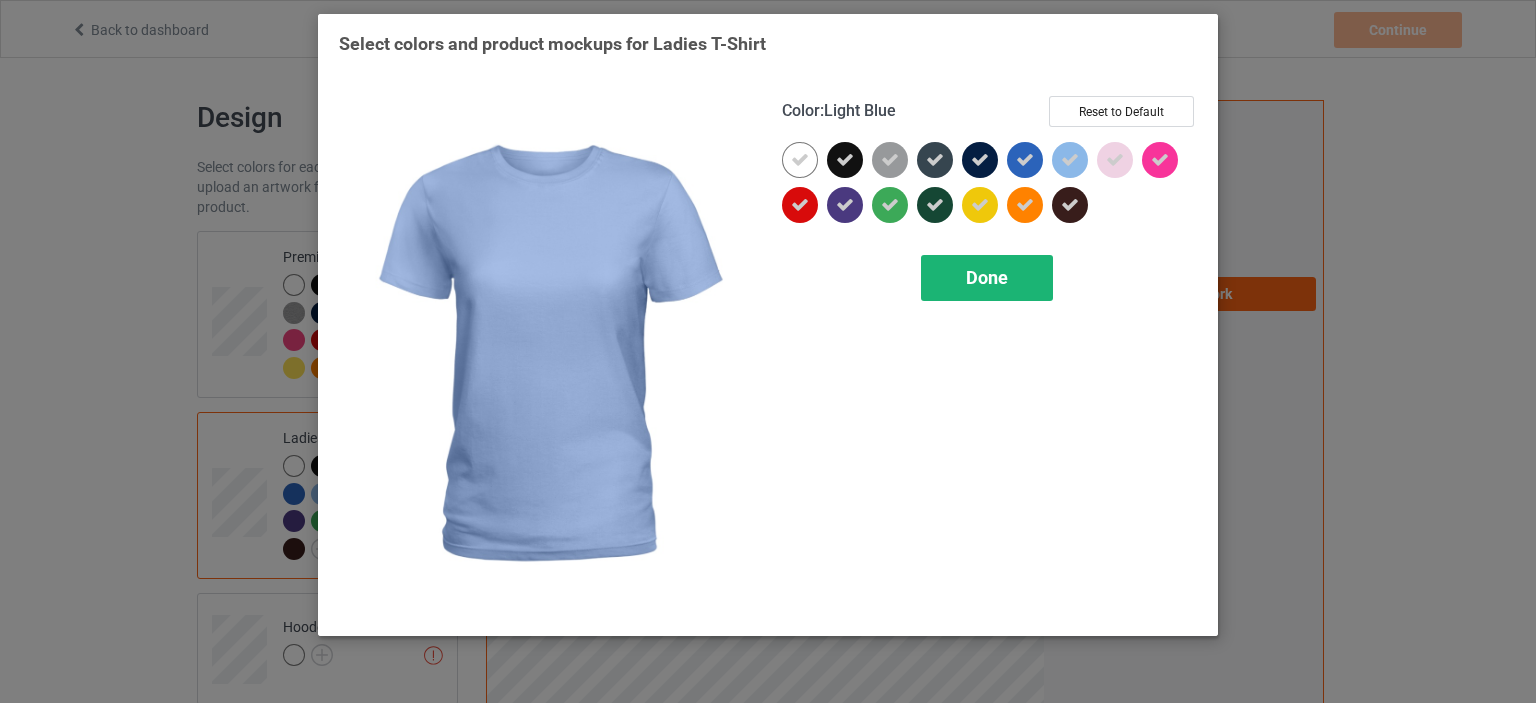 click on "Done" at bounding box center (987, 278) 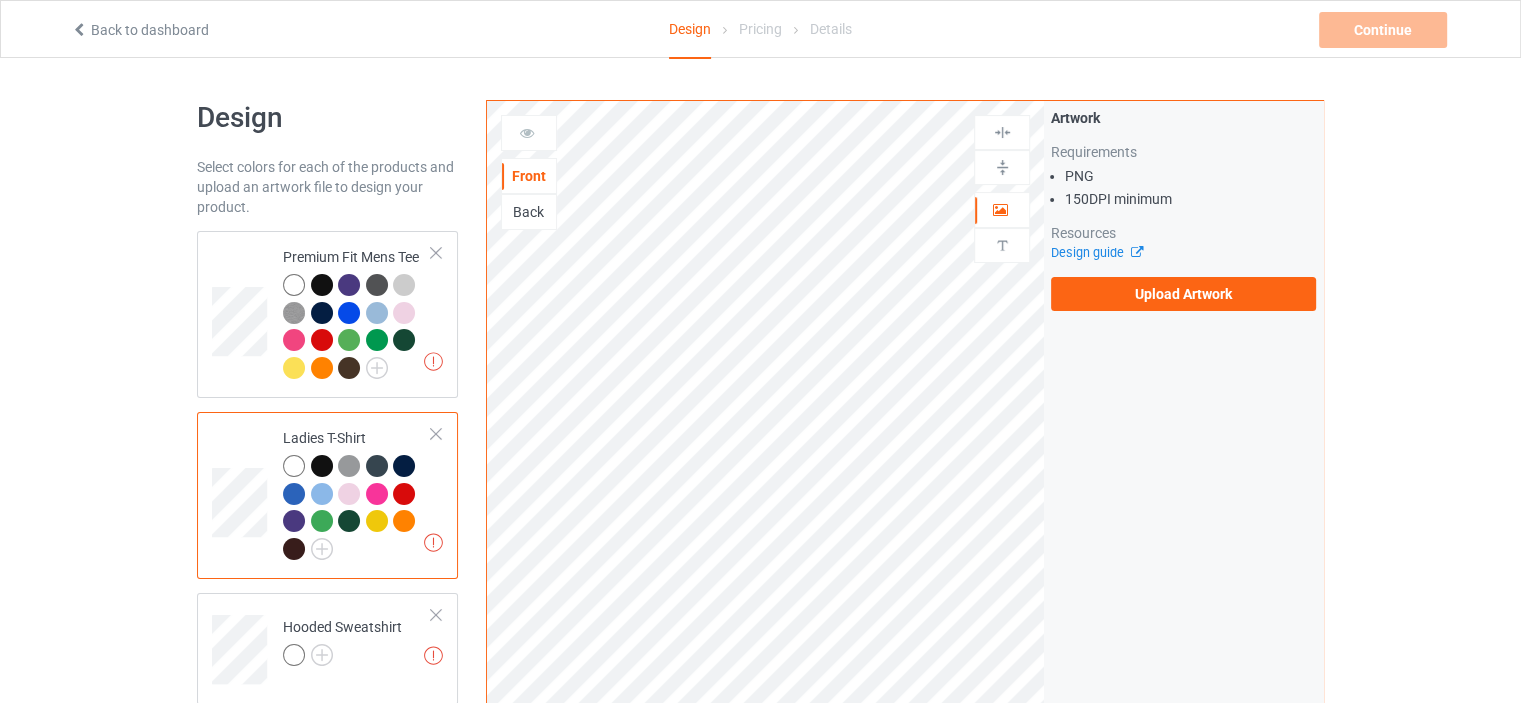 click at bounding box center (79, 27) 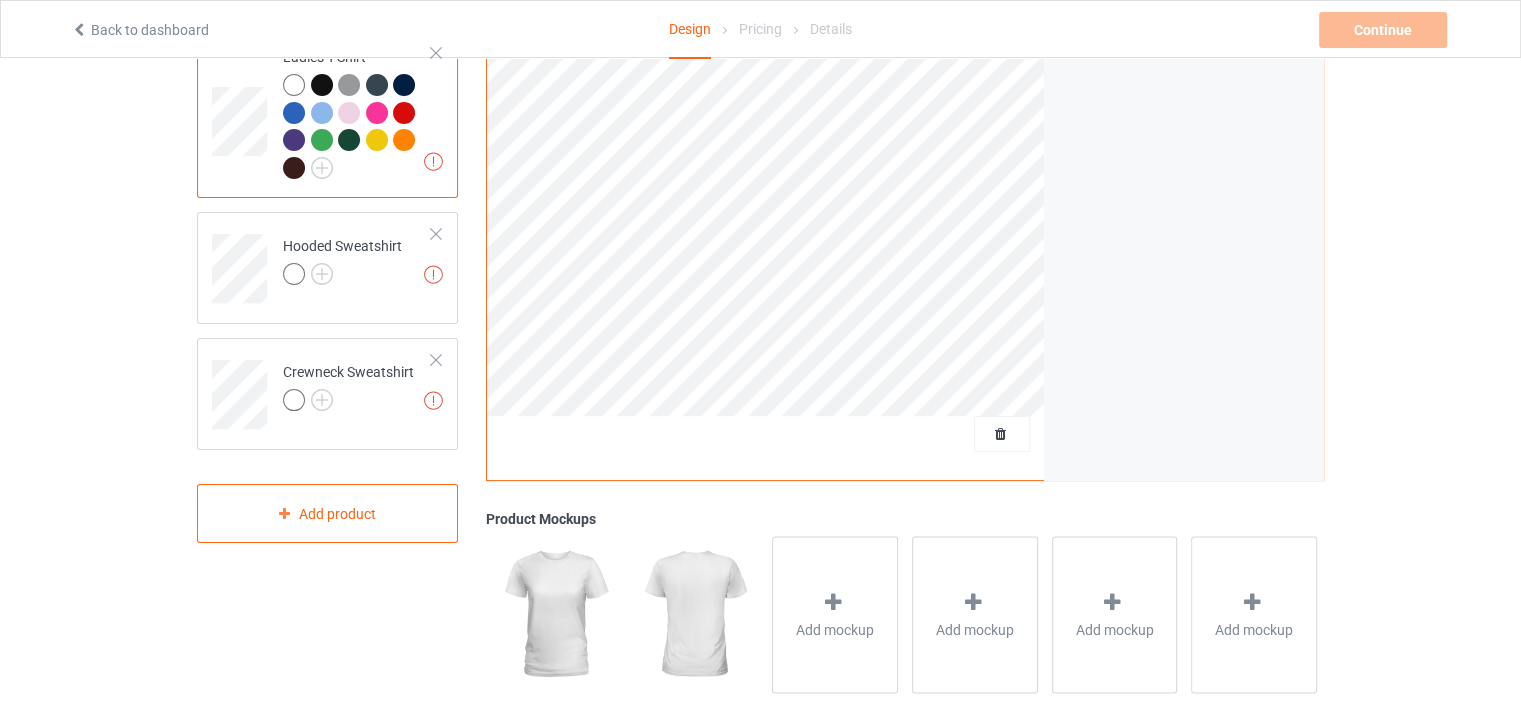 scroll, scrollTop: 500, scrollLeft: 0, axis: vertical 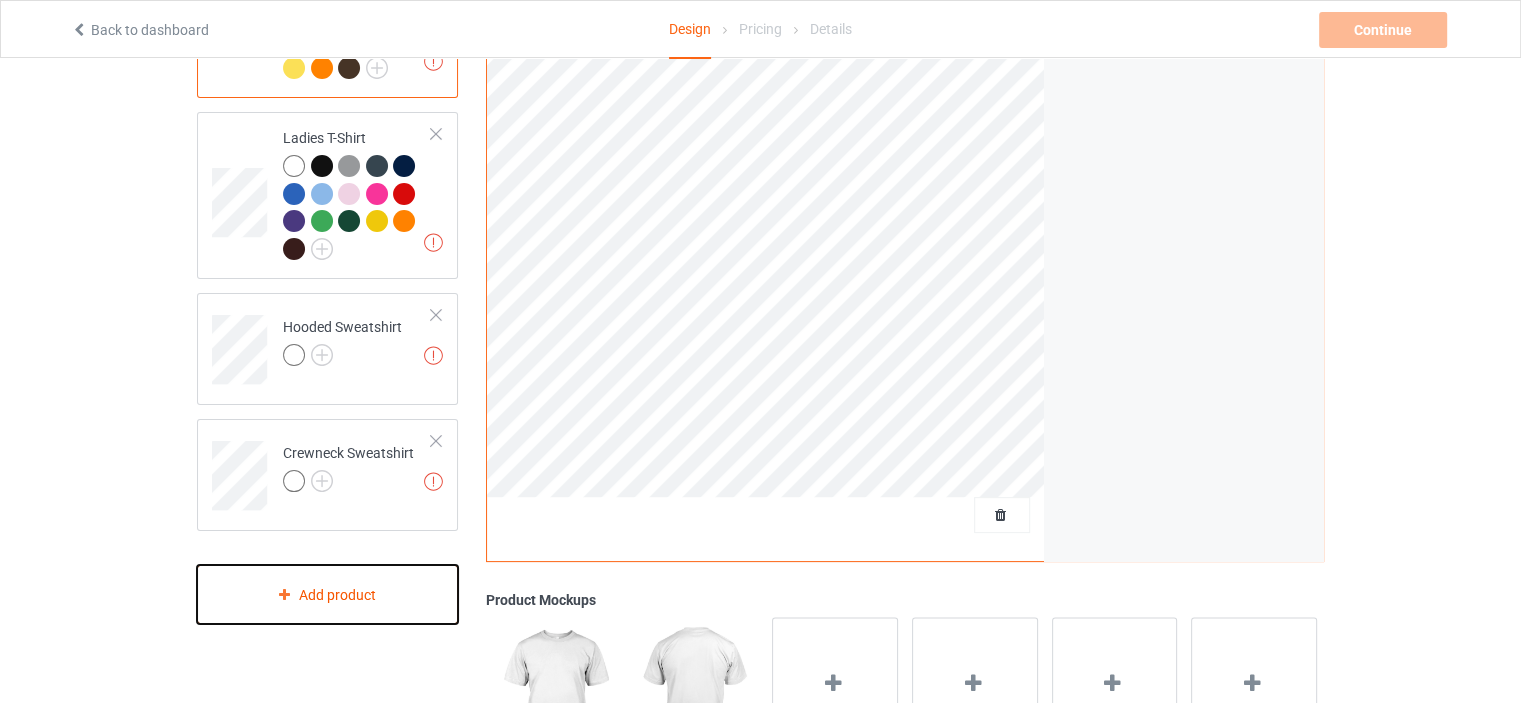 click on "Add product" at bounding box center (327, 594) 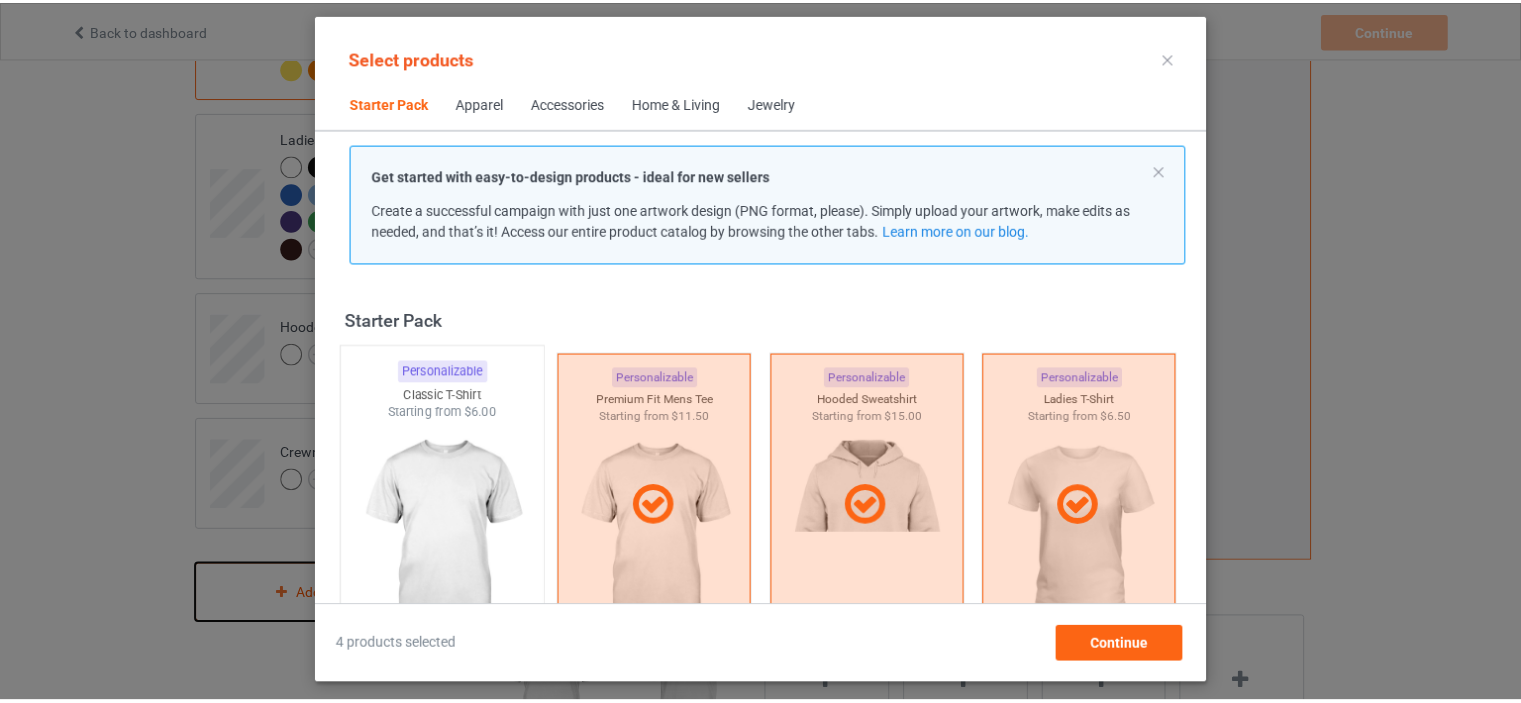 scroll, scrollTop: 26, scrollLeft: 0, axis: vertical 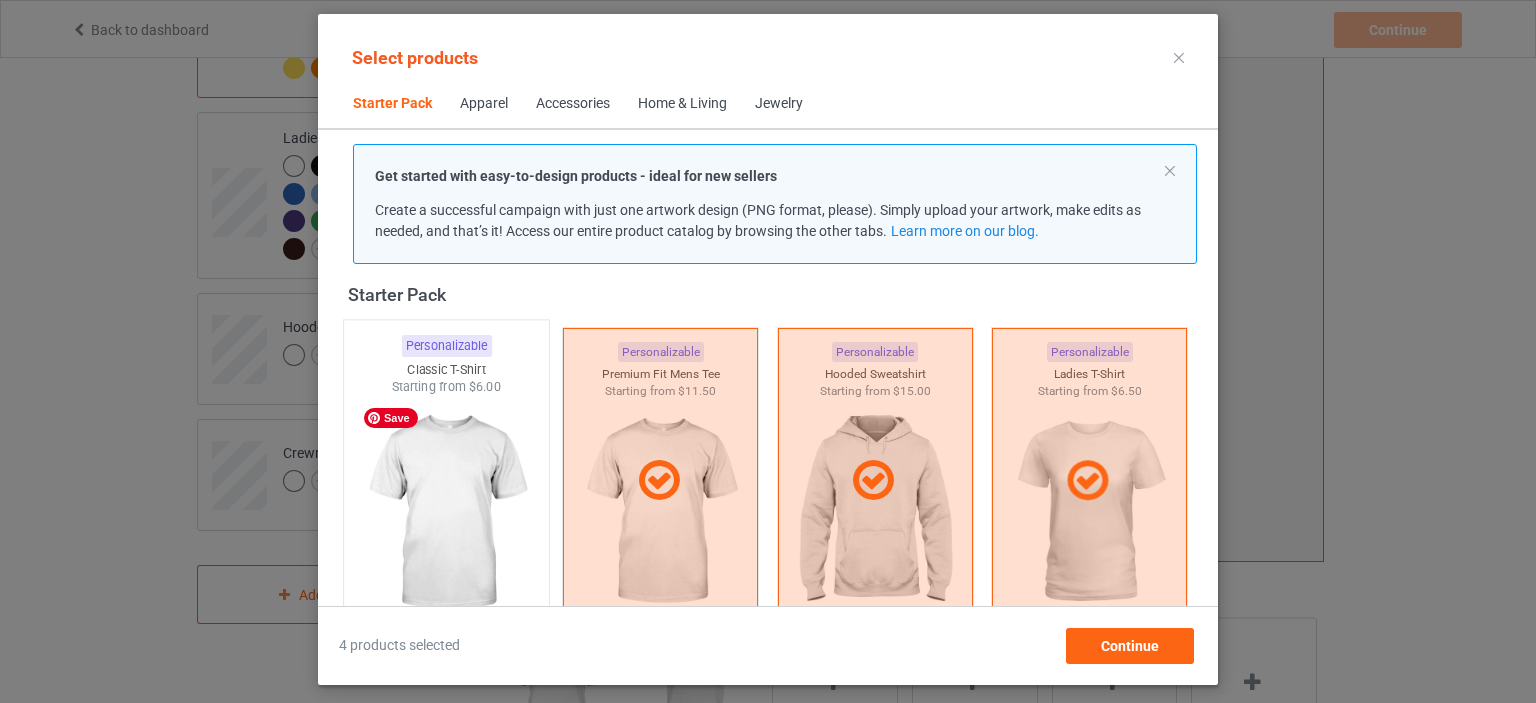 click at bounding box center [446, 513] 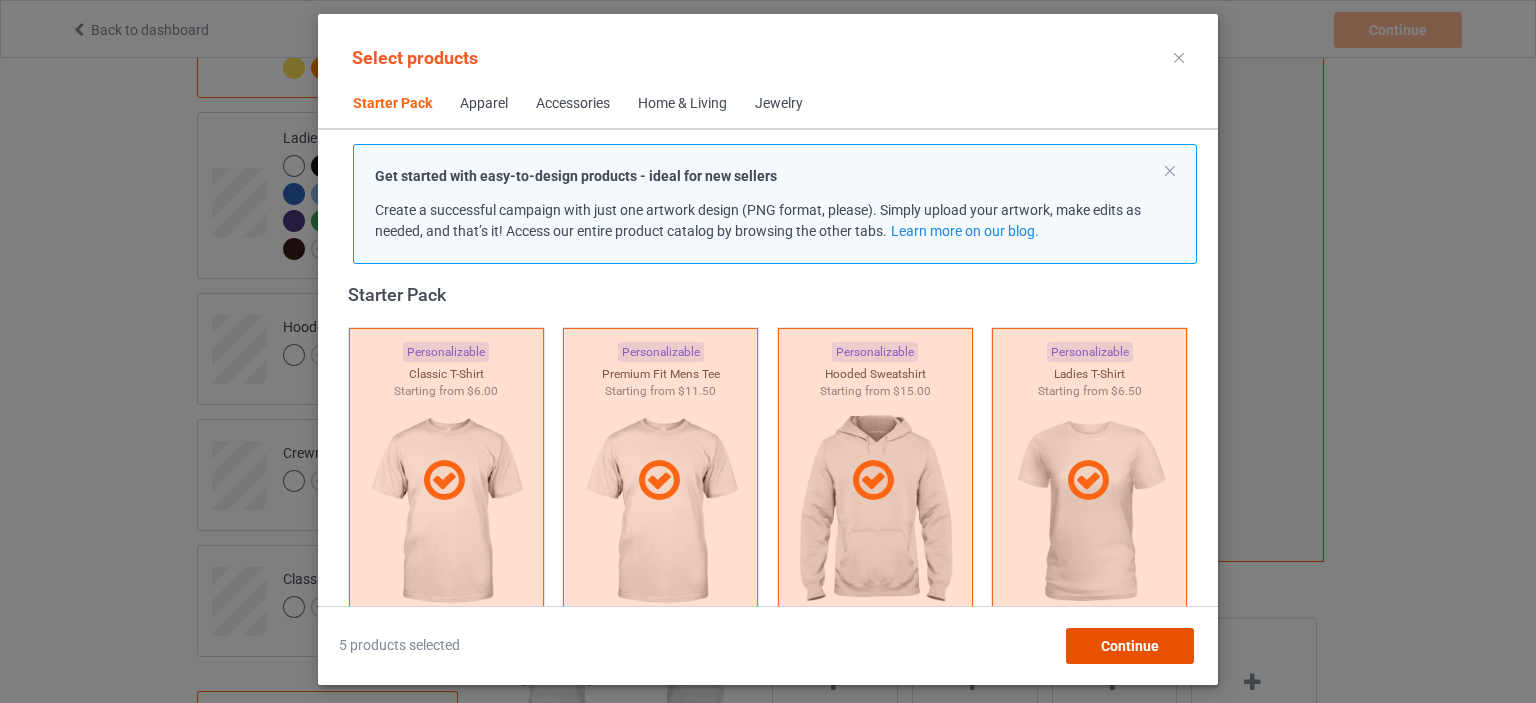 click on "Continue" at bounding box center [1130, 646] 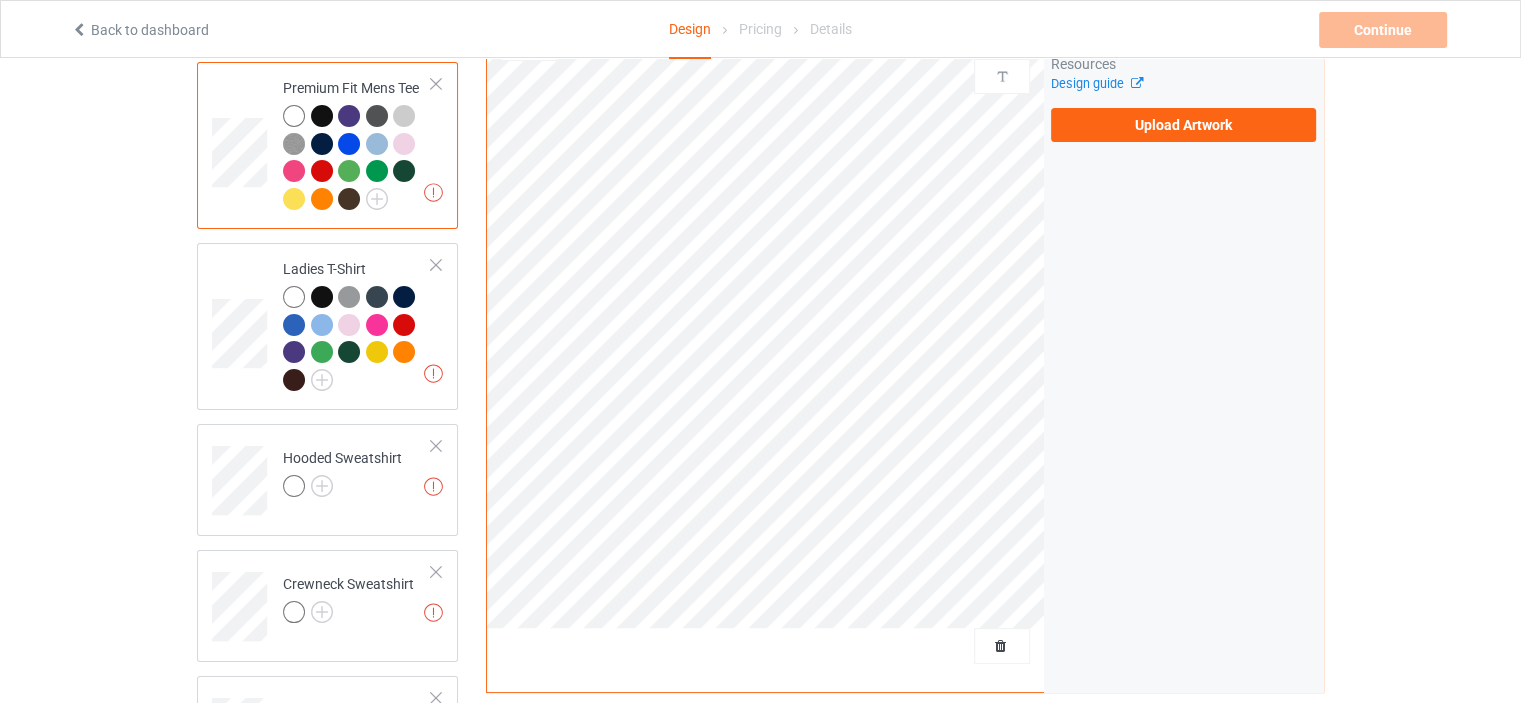 scroll, scrollTop: 0, scrollLeft: 0, axis: both 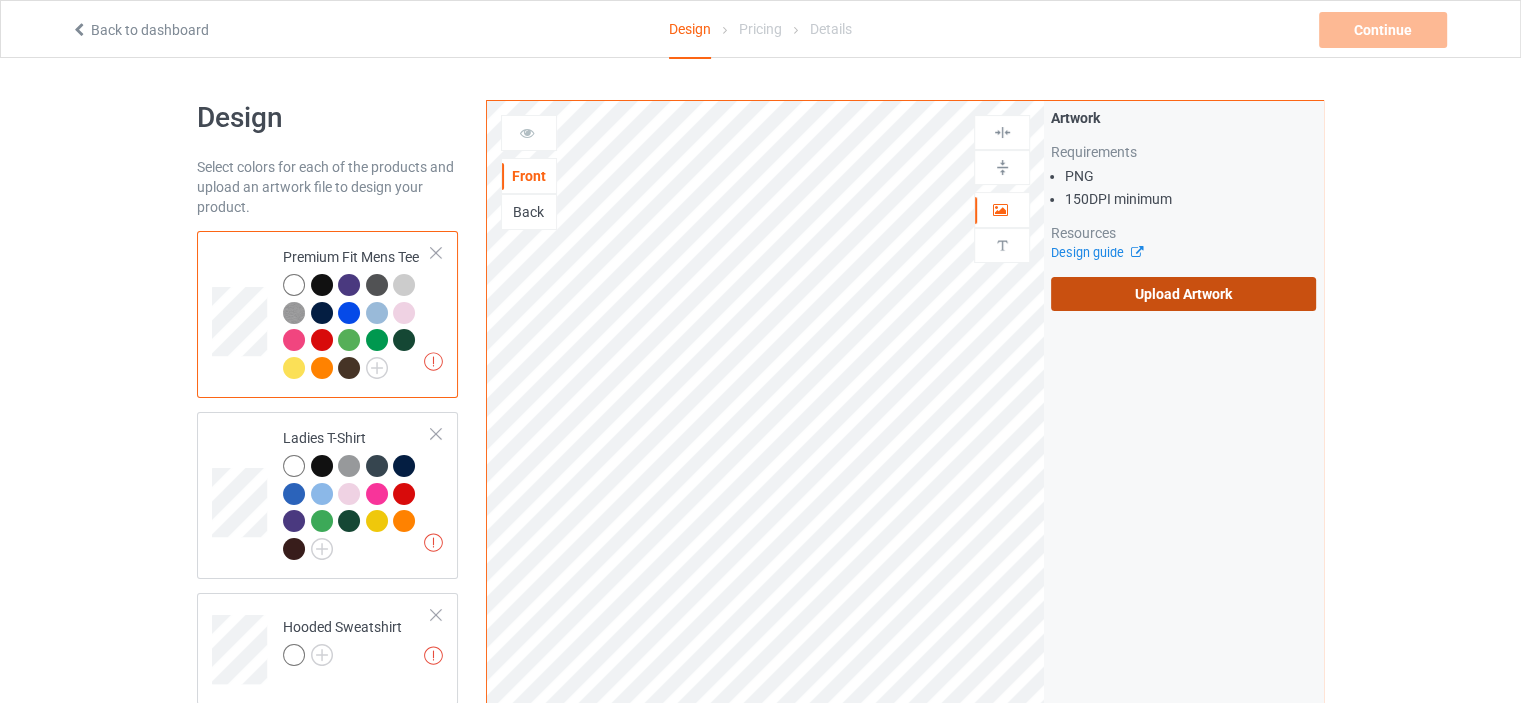 click on "Upload Artwork" at bounding box center (1183, 294) 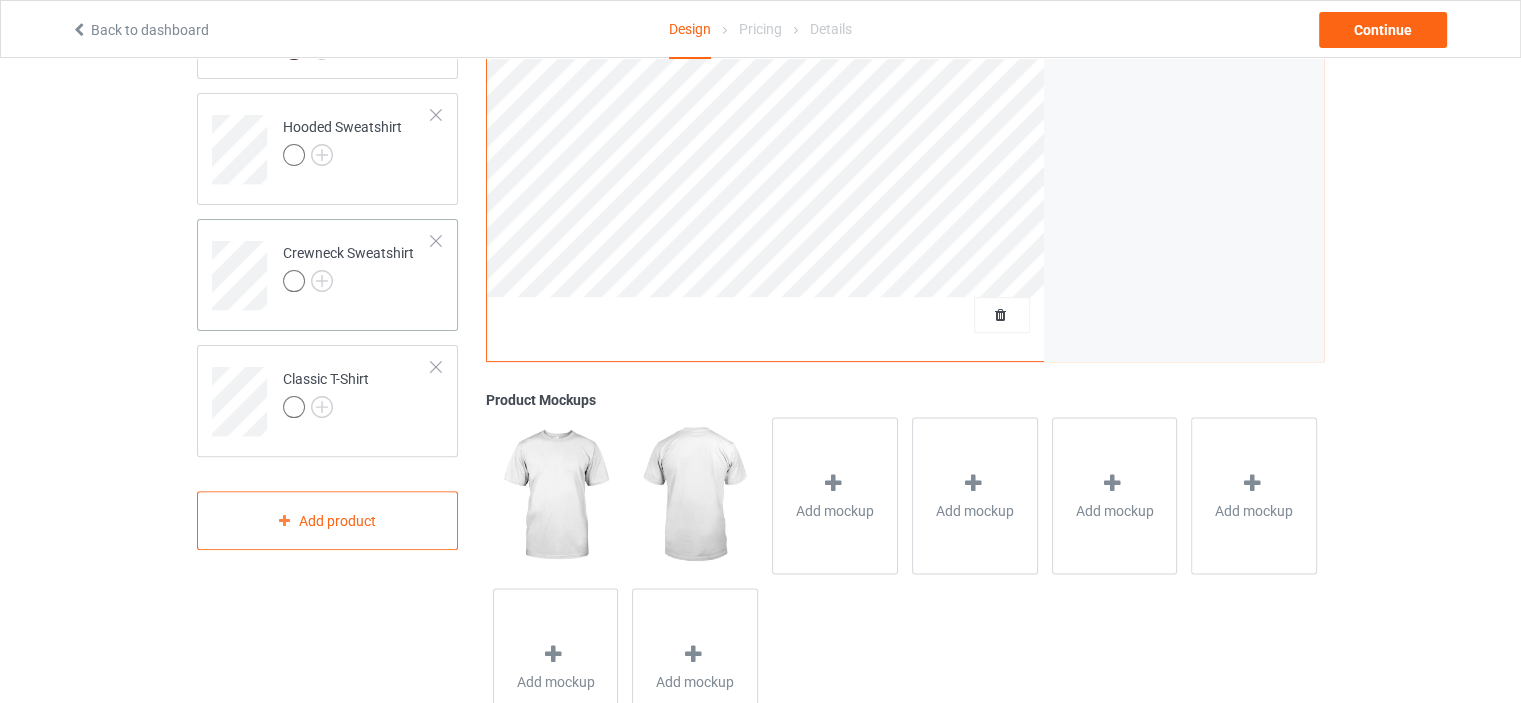 scroll, scrollTop: 300, scrollLeft: 0, axis: vertical 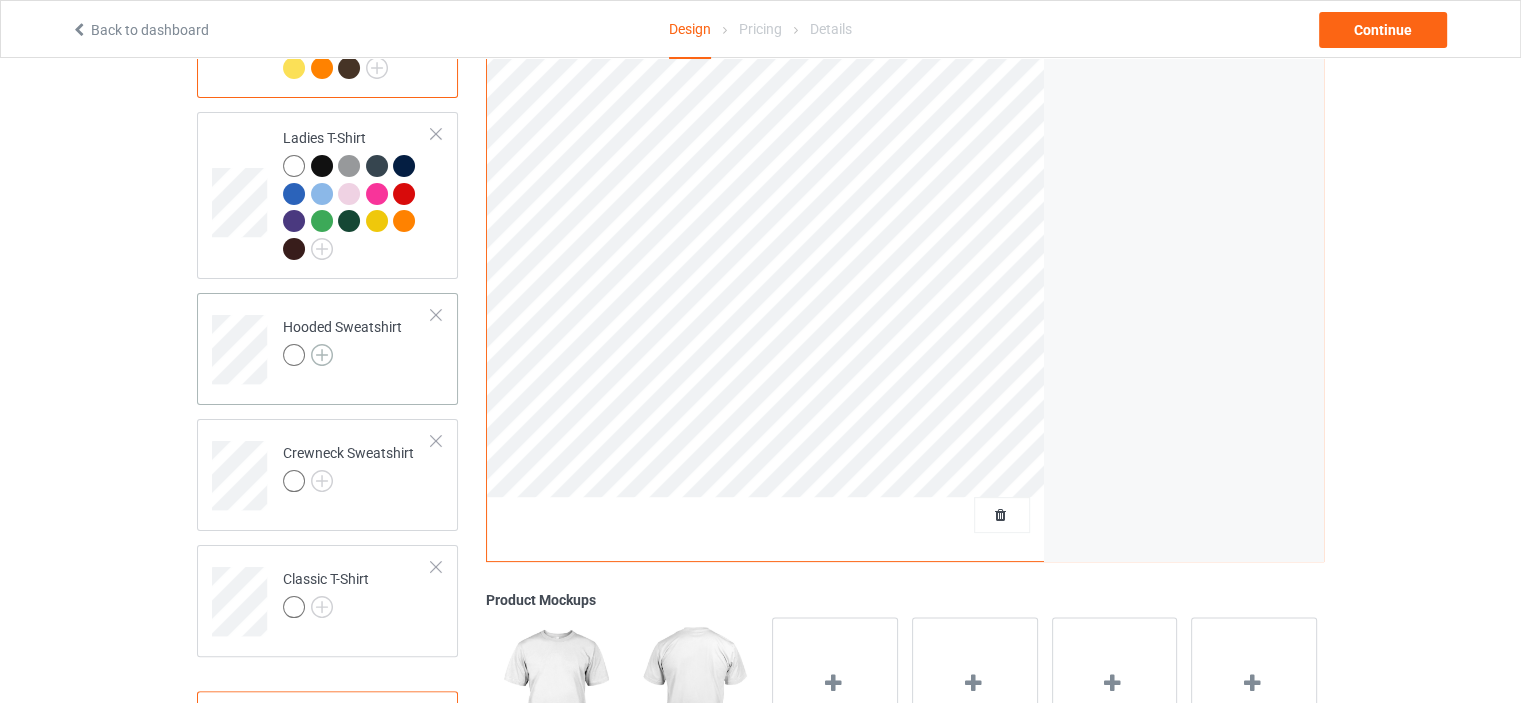 click at bounding box center (322, 355) 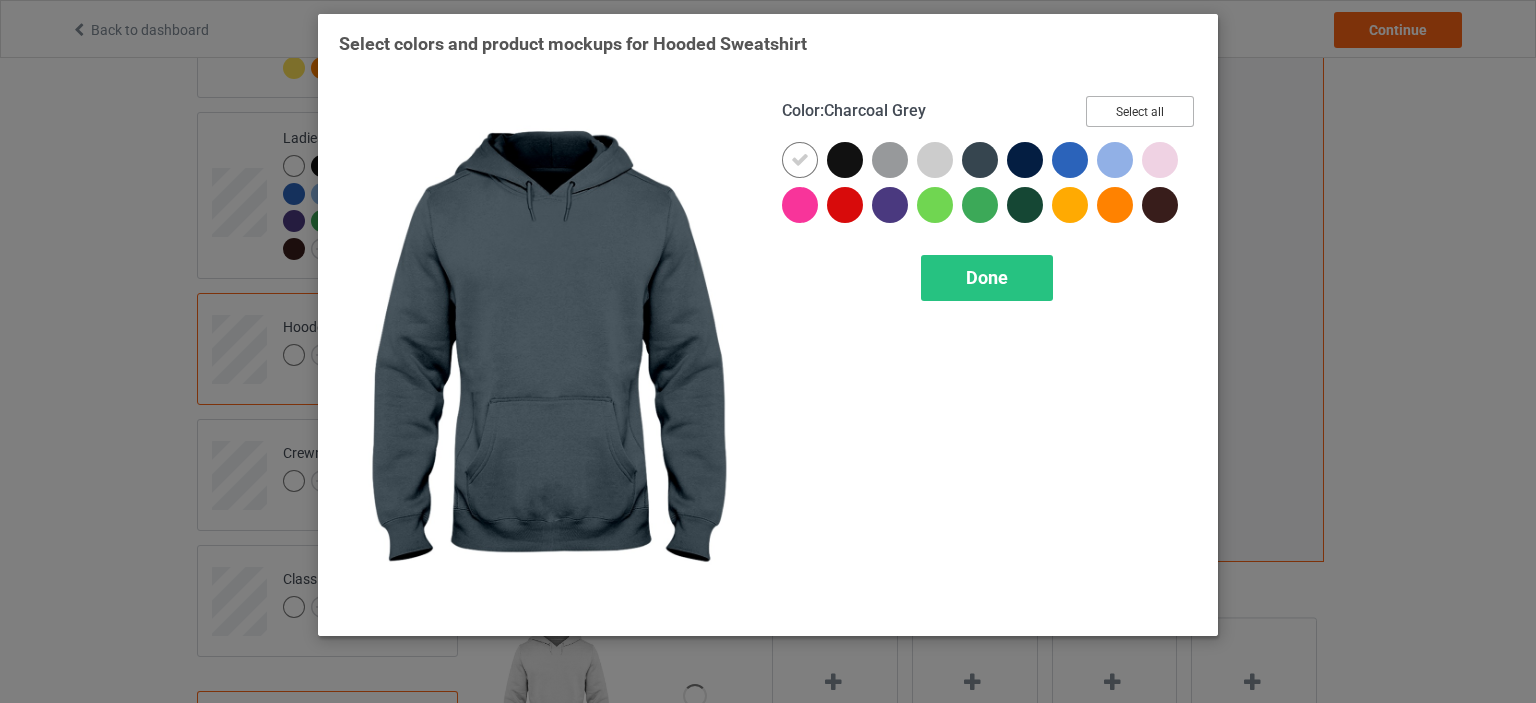 click on "Select all" at bounding box center (1140, 111) 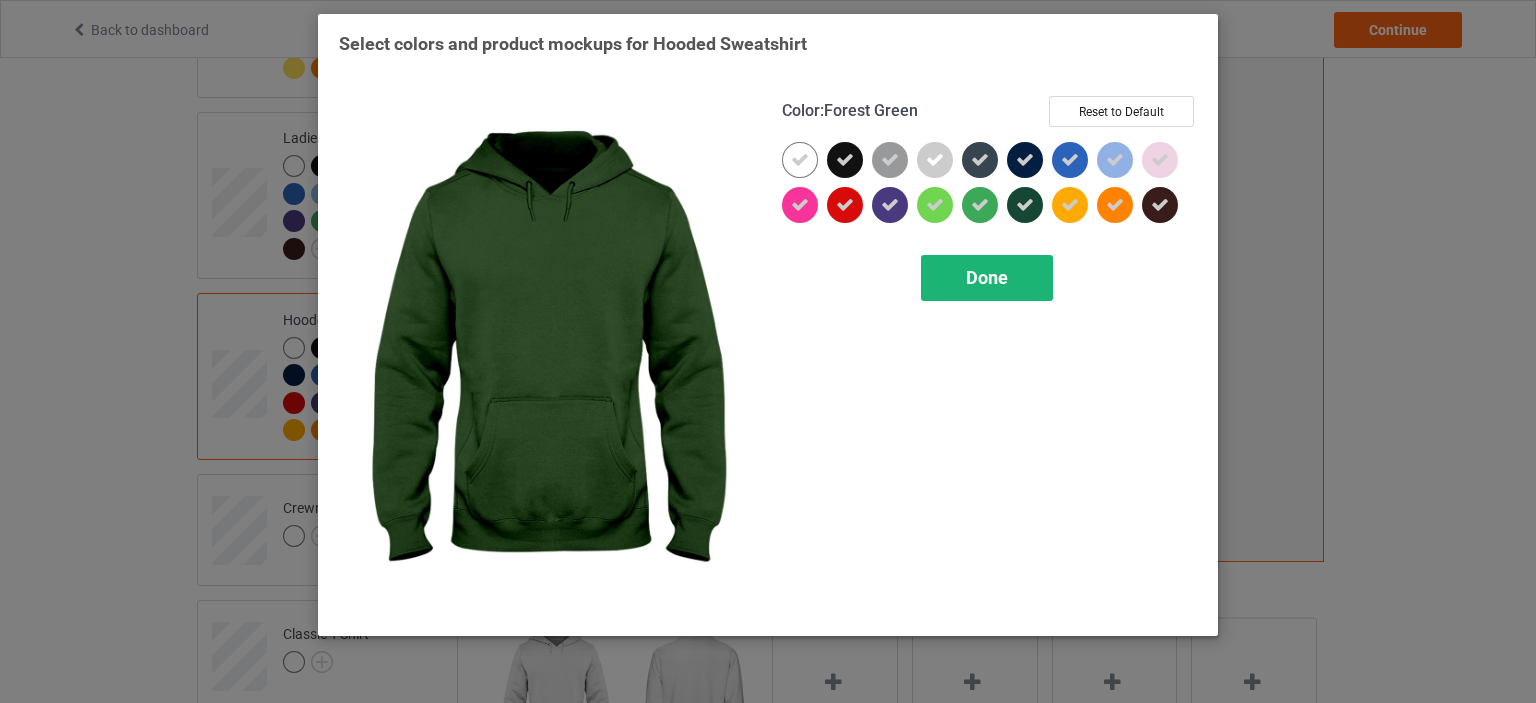 click on "Done" at bounding box center (987, 278) 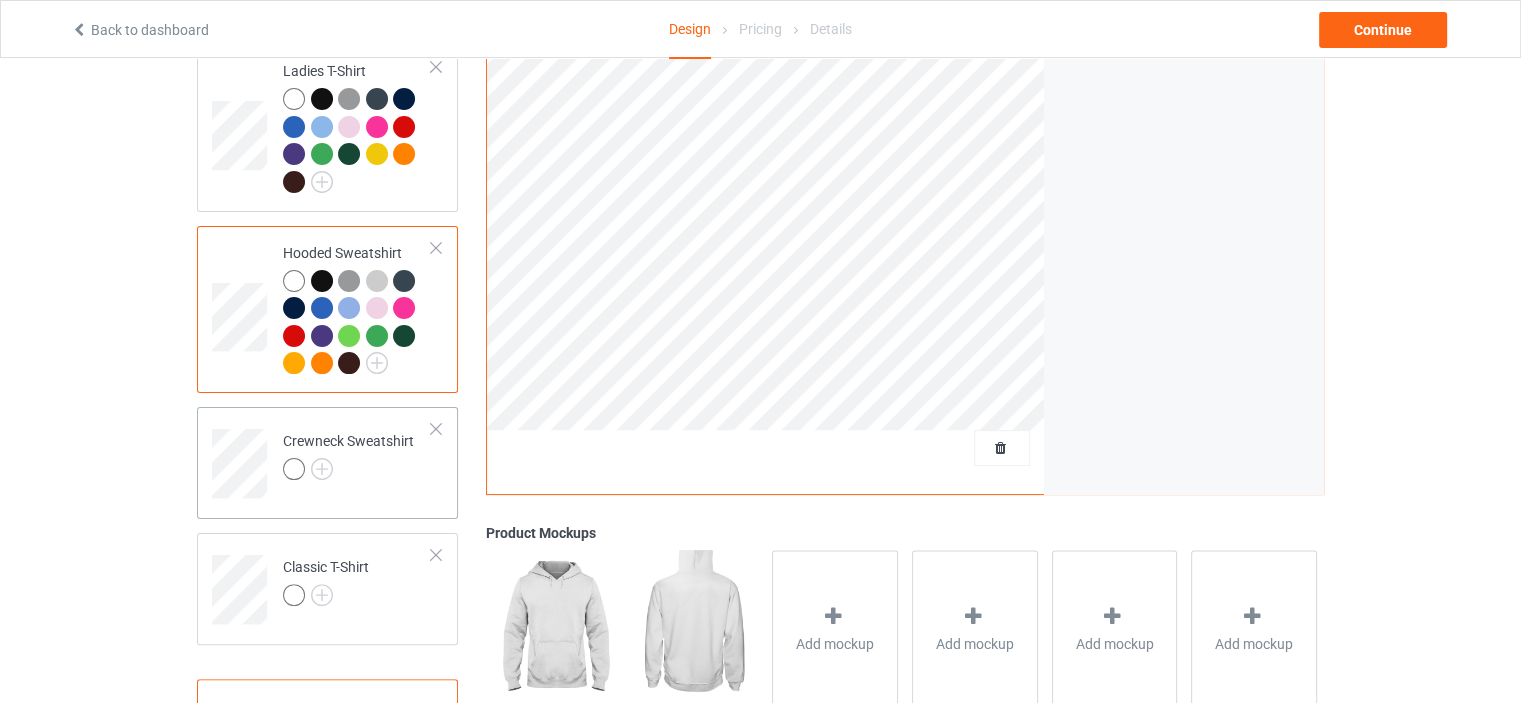 scroll, scrollTop: 400, scrollLeft: 0, axis: vertical 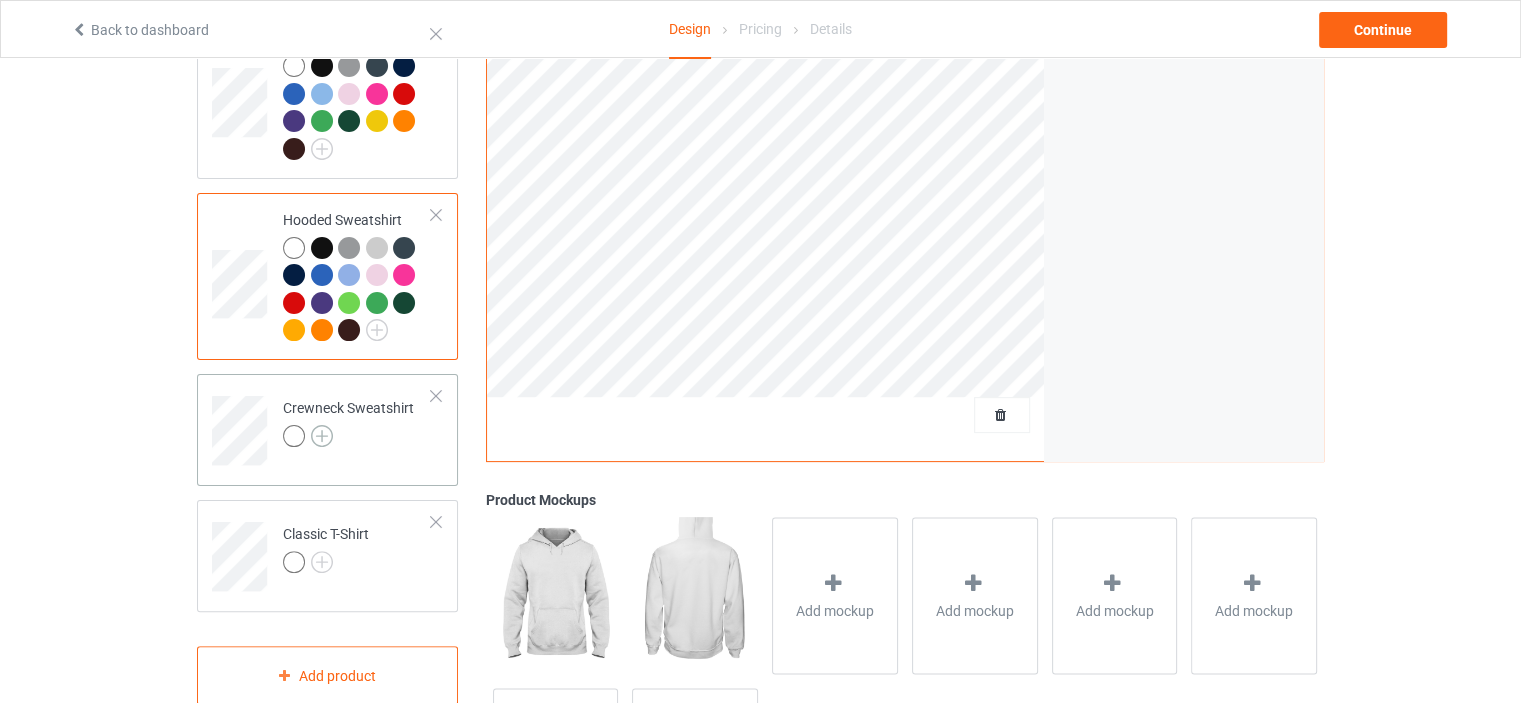 click at bounding box center (322, 436) 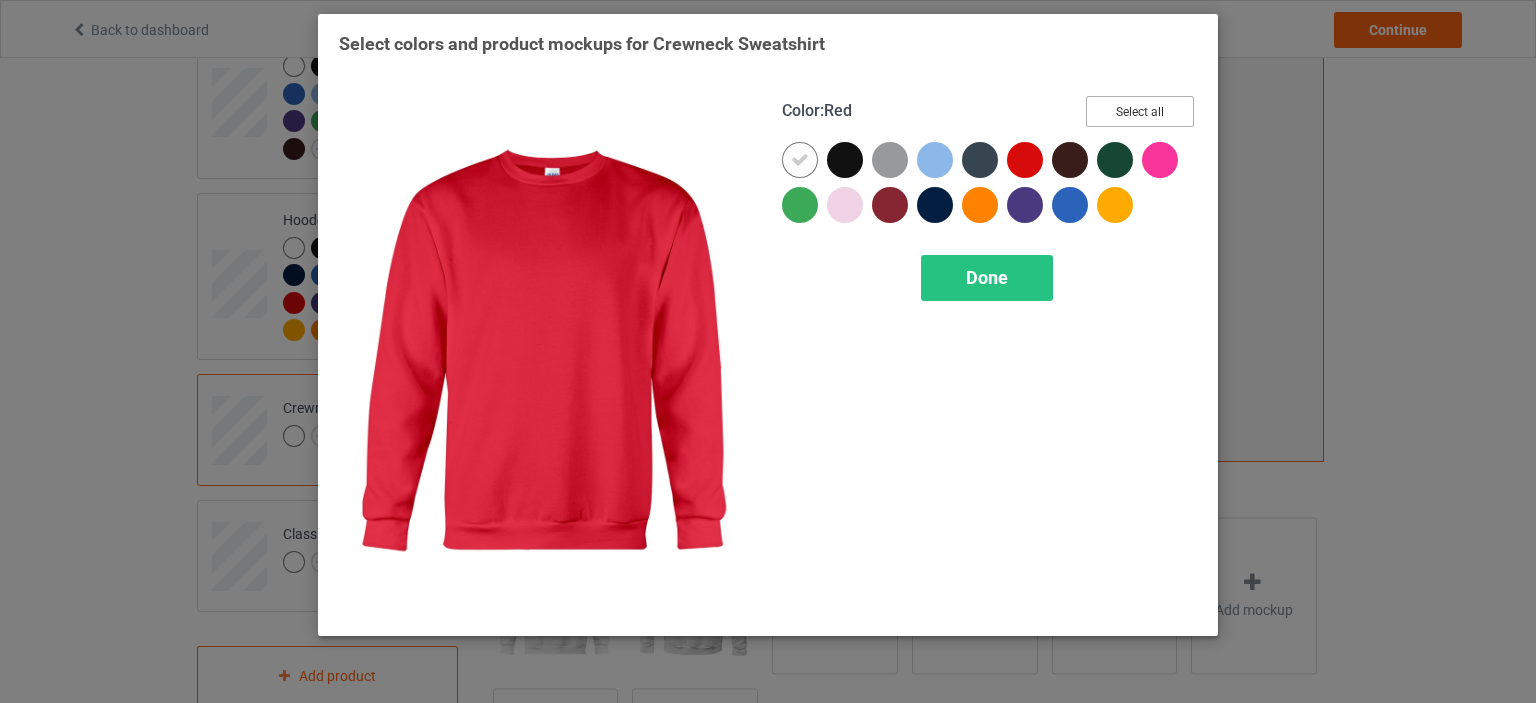 drag, startPoint x: 1124, startPoint y: 115, endPoint x: 1102, endPoint y: 135, distance: 29.732138 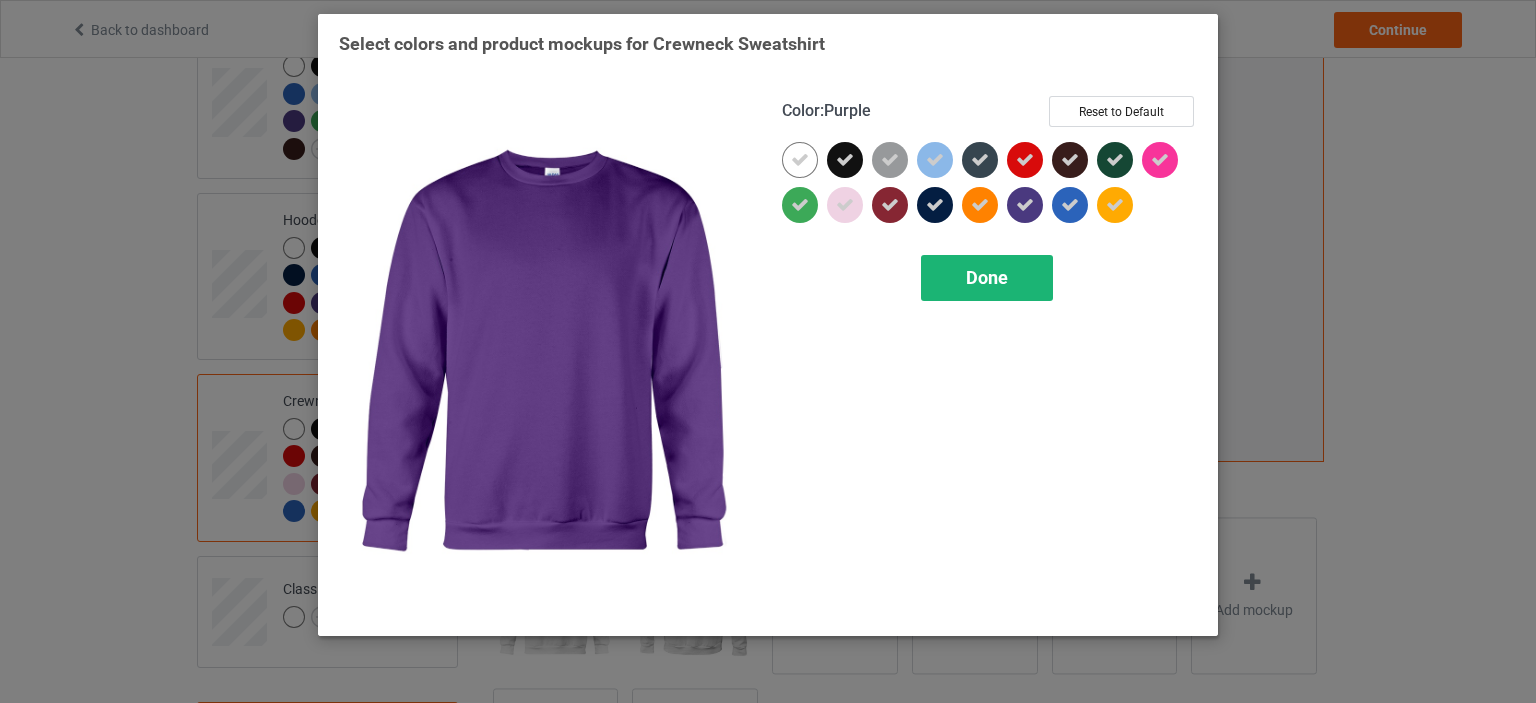 click on "Done" at bounding box center (987, 277) 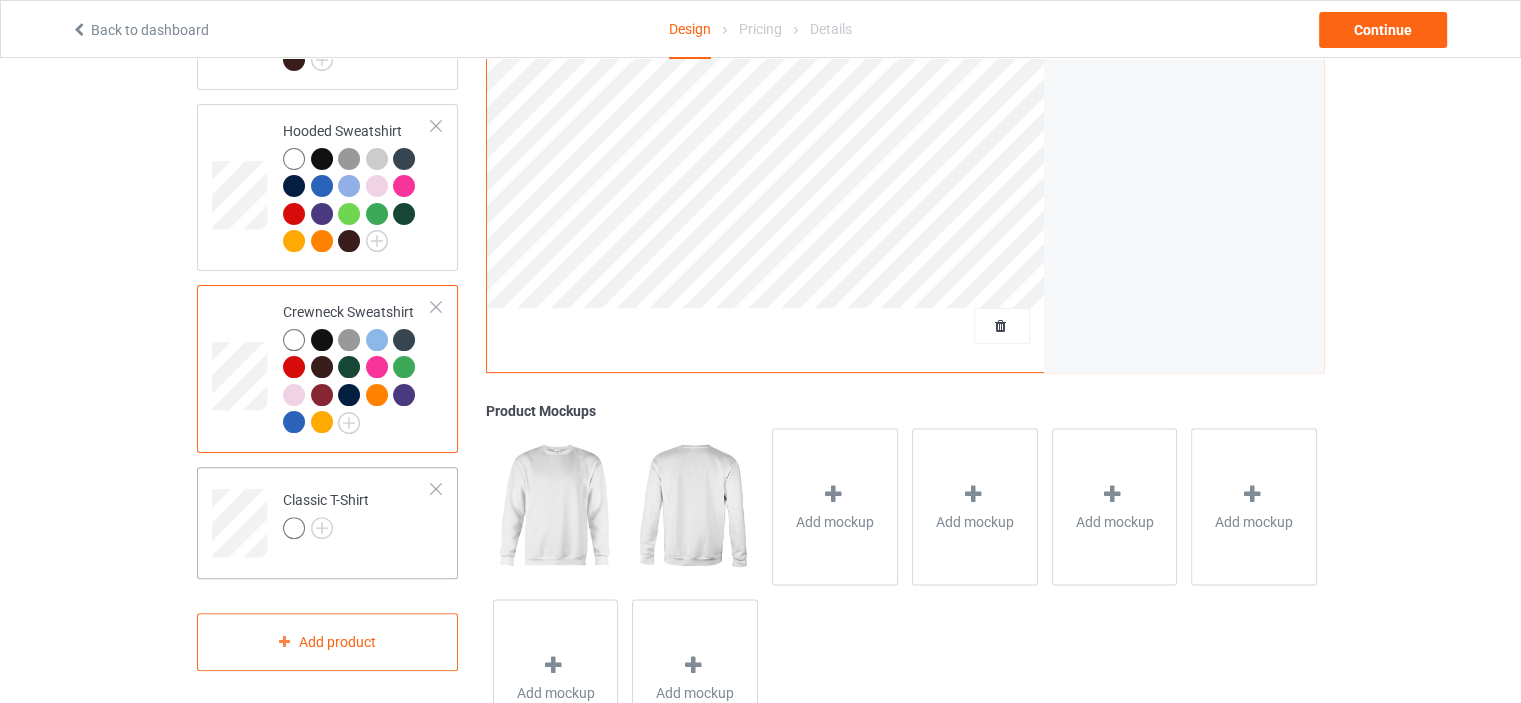 scroll, scrollTop: 590, scrollLeft: 0, axis: vertical 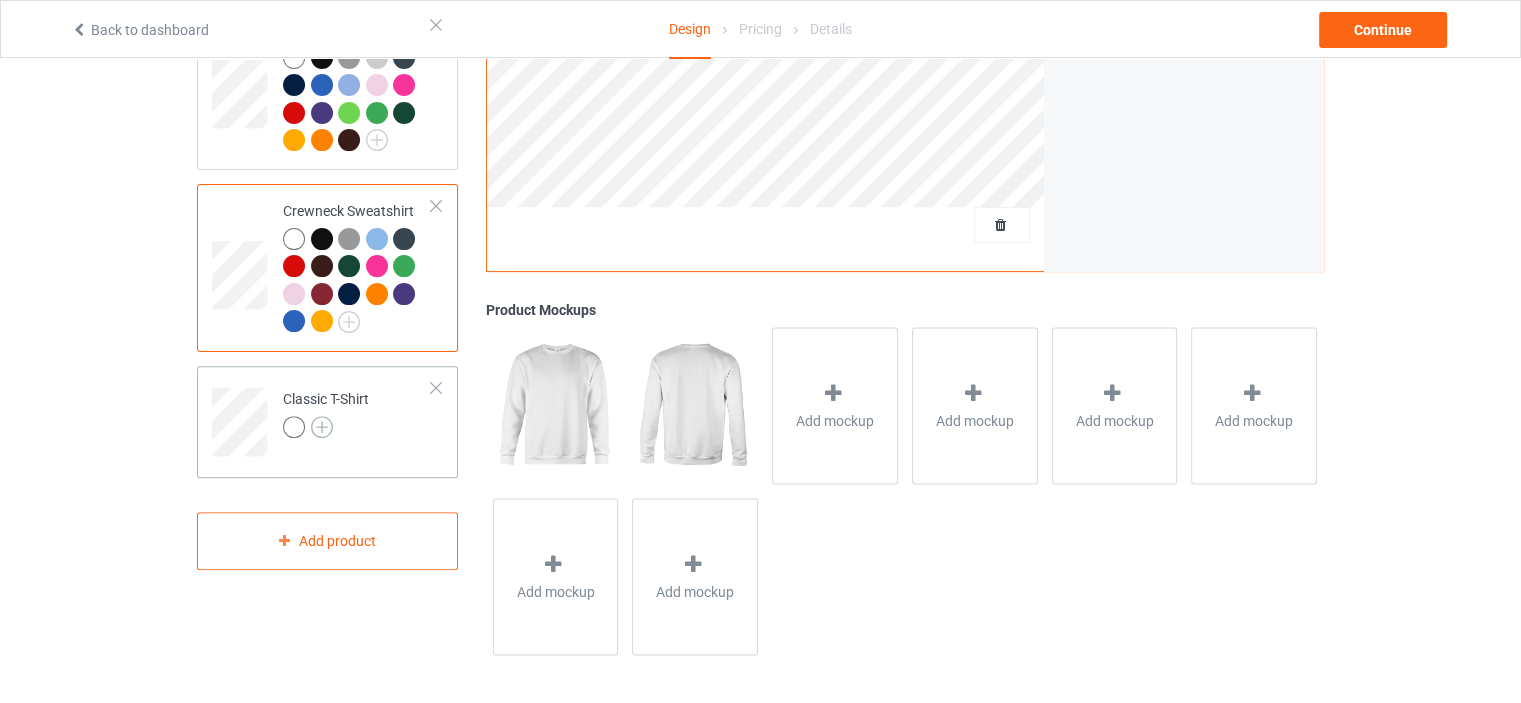 click at bounding box center (322, 427) 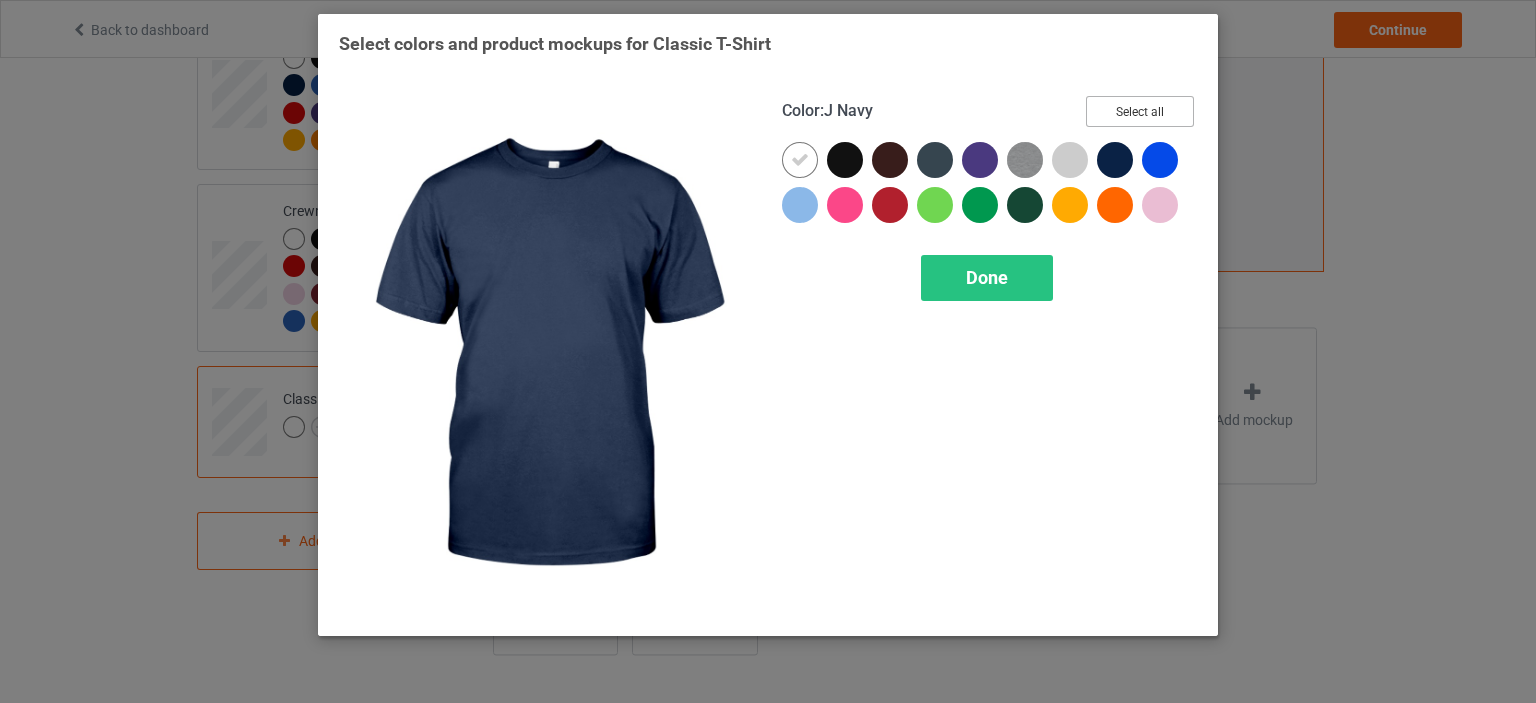 drag, startPoint x: 1139, startPoint y: 107, endPoint x: 1113, endPoint y: 143, distance: 44.407207 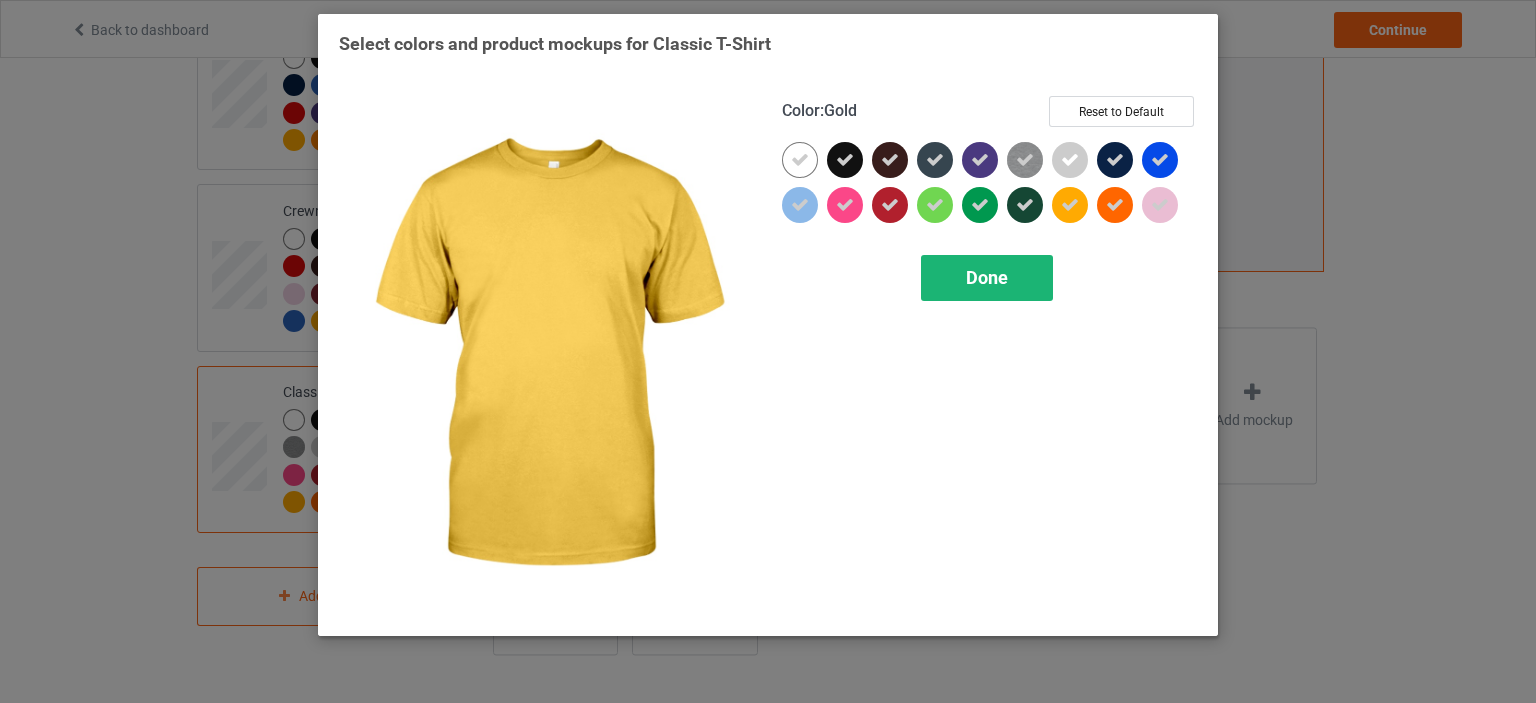 click on "Done" at bounding box center [987, 278] 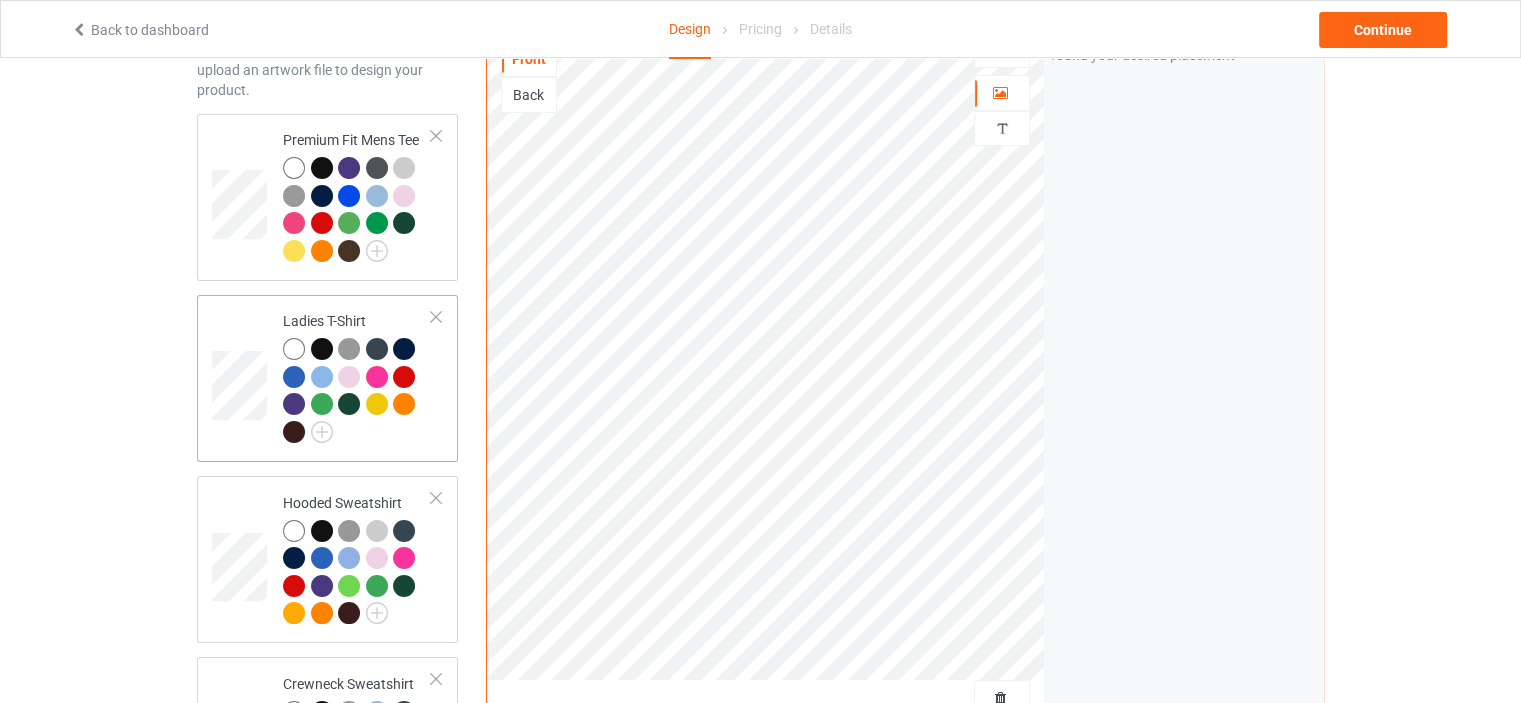 scroll, scrollTop: 90, scrollLeft: 0, axis: vertical 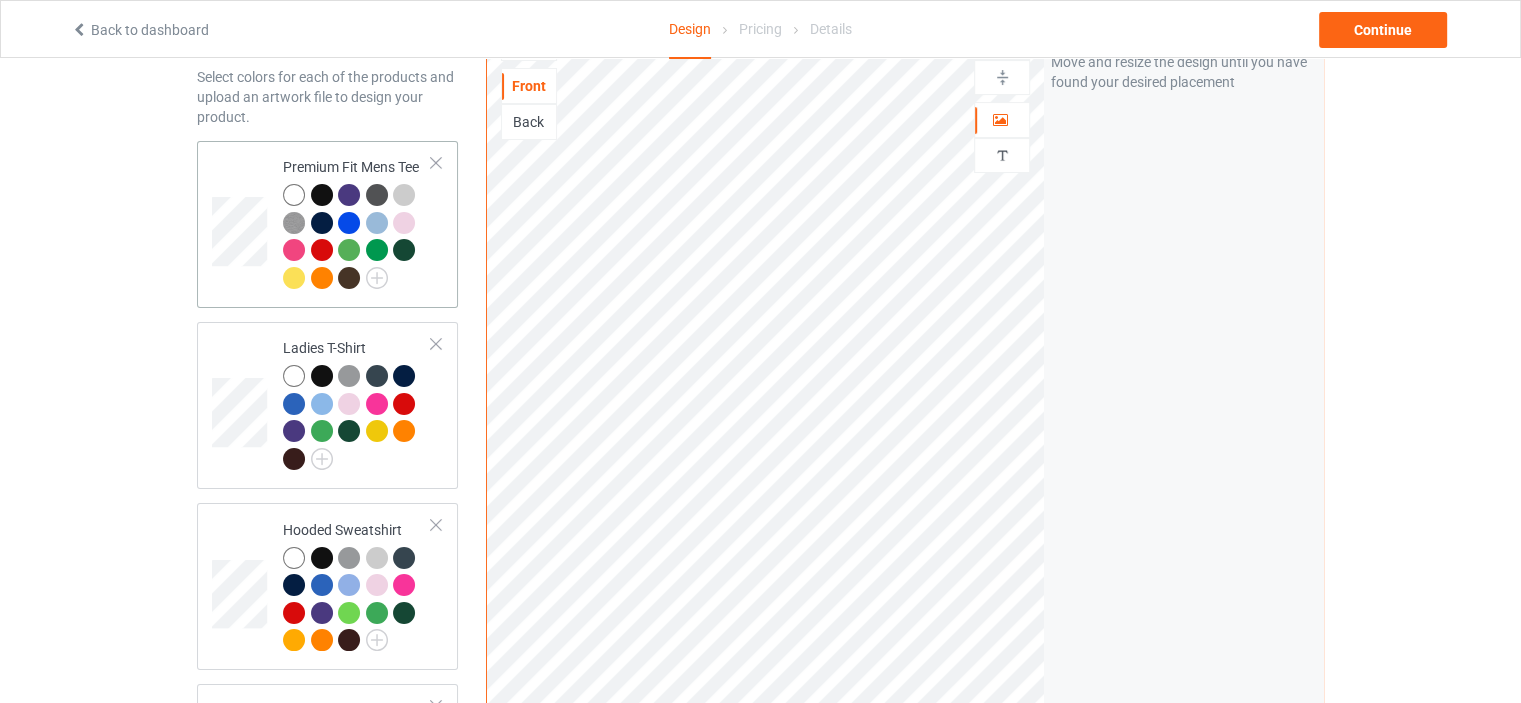click on "Premium Fit Mens Tee" at bounding box center [357, 224] 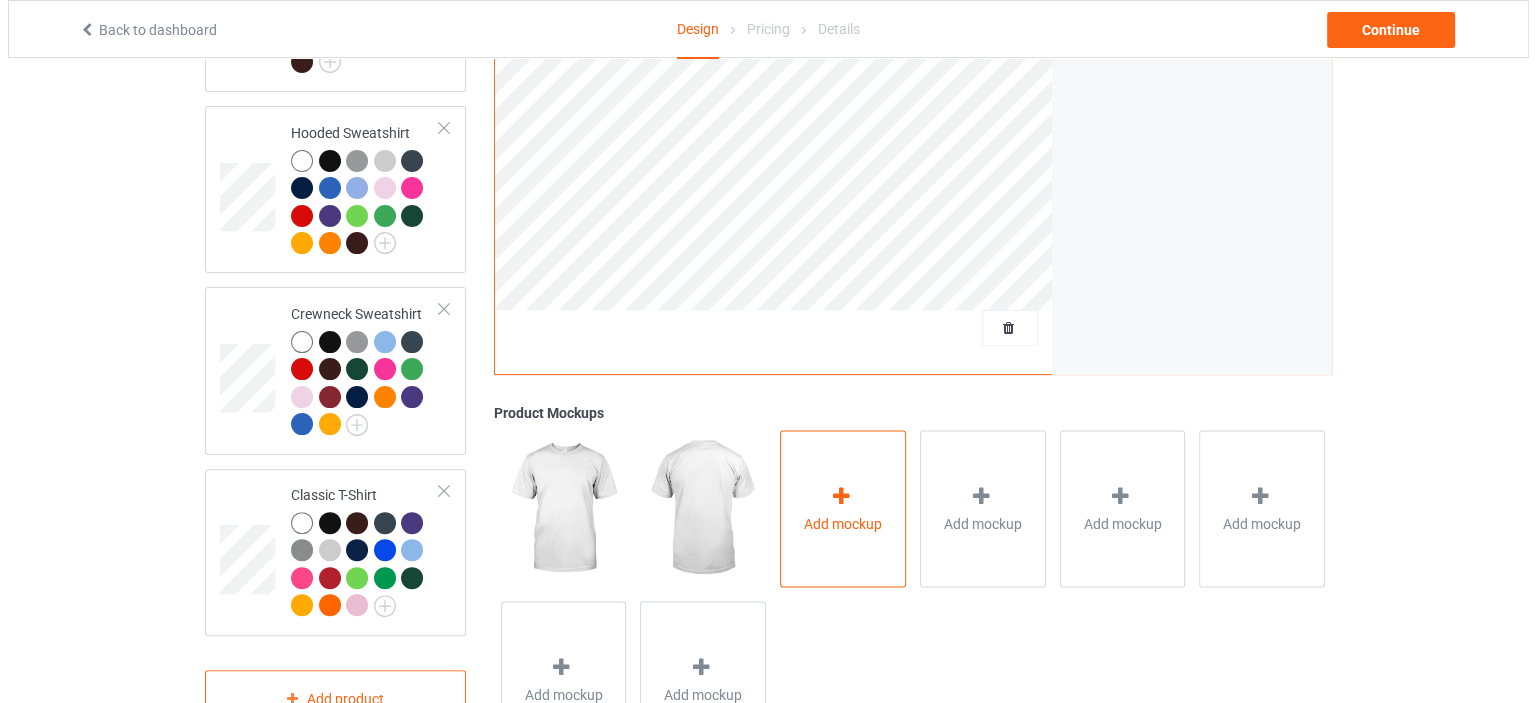 scroll, scrollTop: 490, scrollLeft: 0, axis: vertical 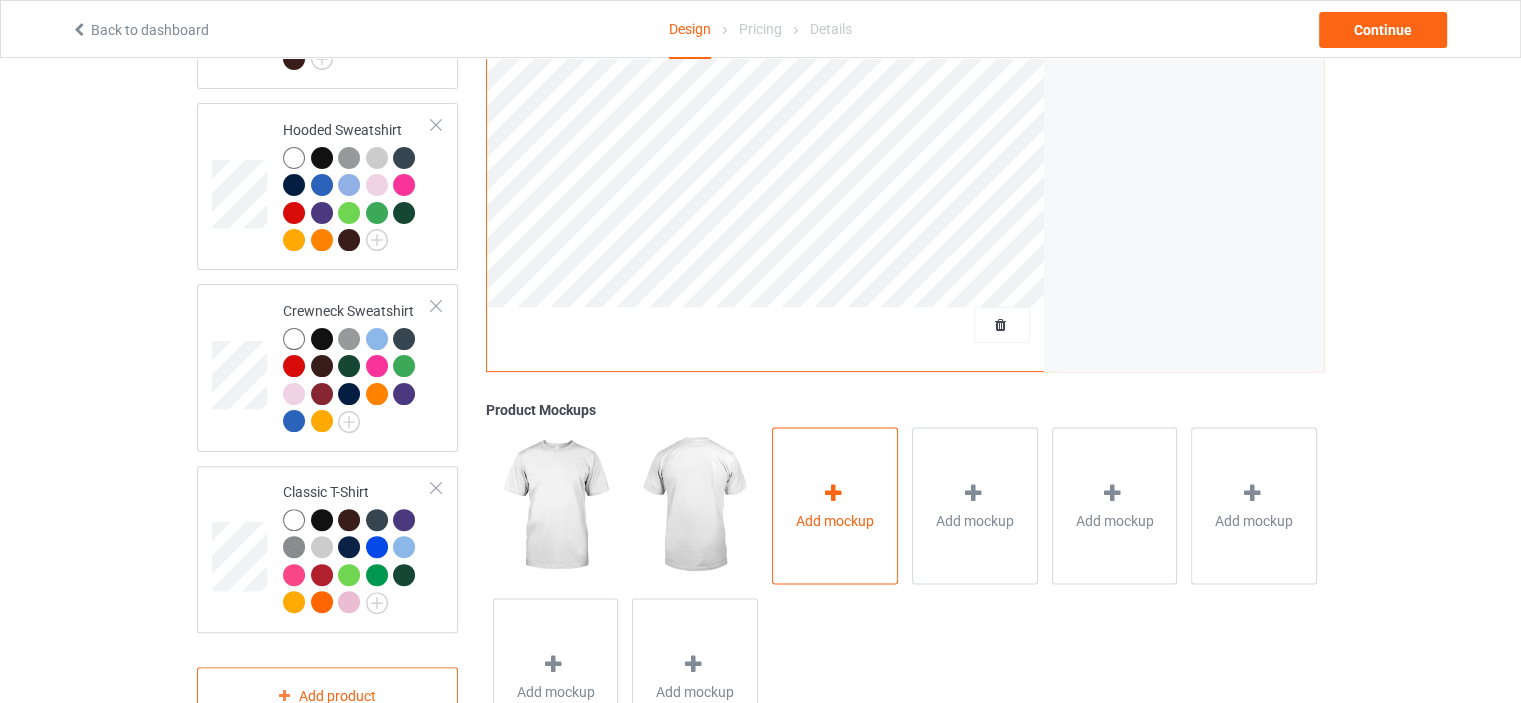 click on "Add mockup" at bounding box center (835, 505) 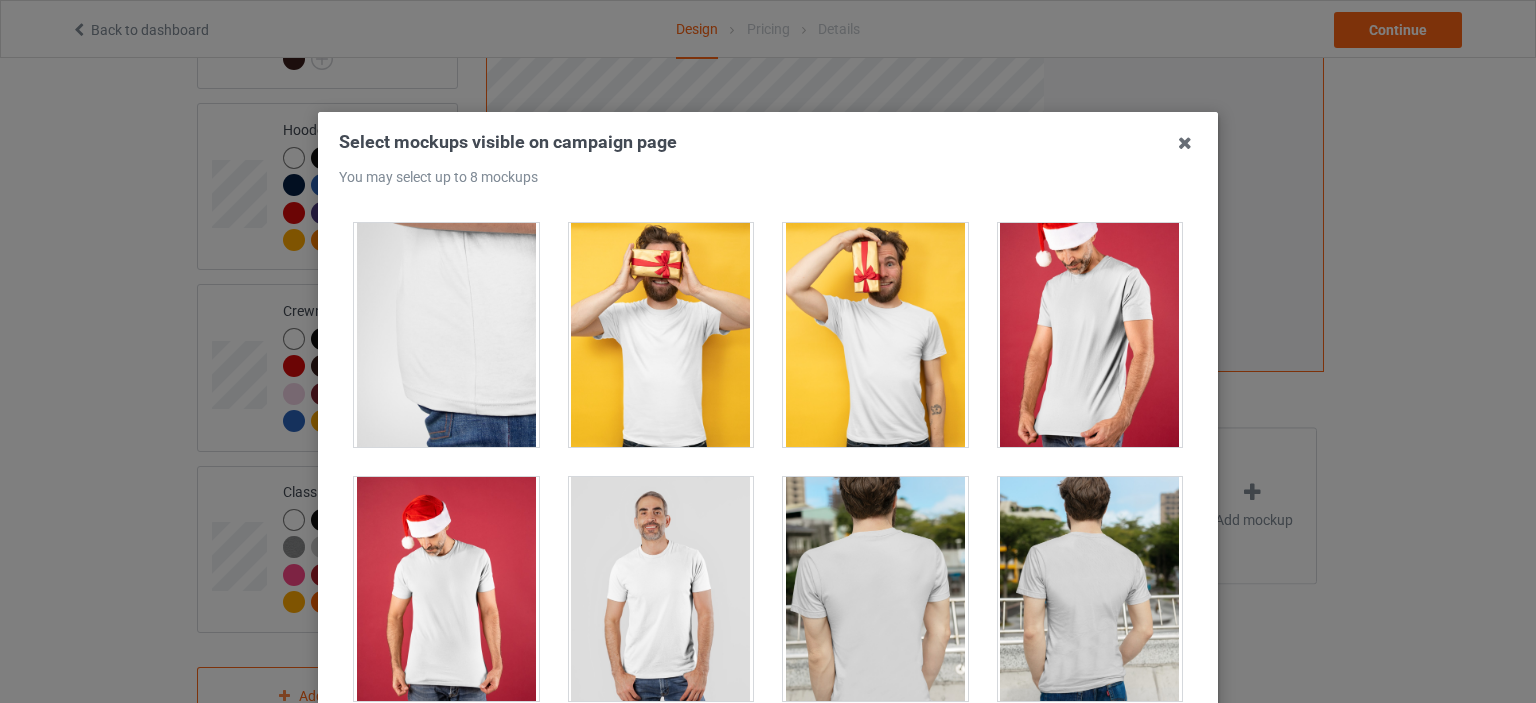 click at bounding box center [661, 589] 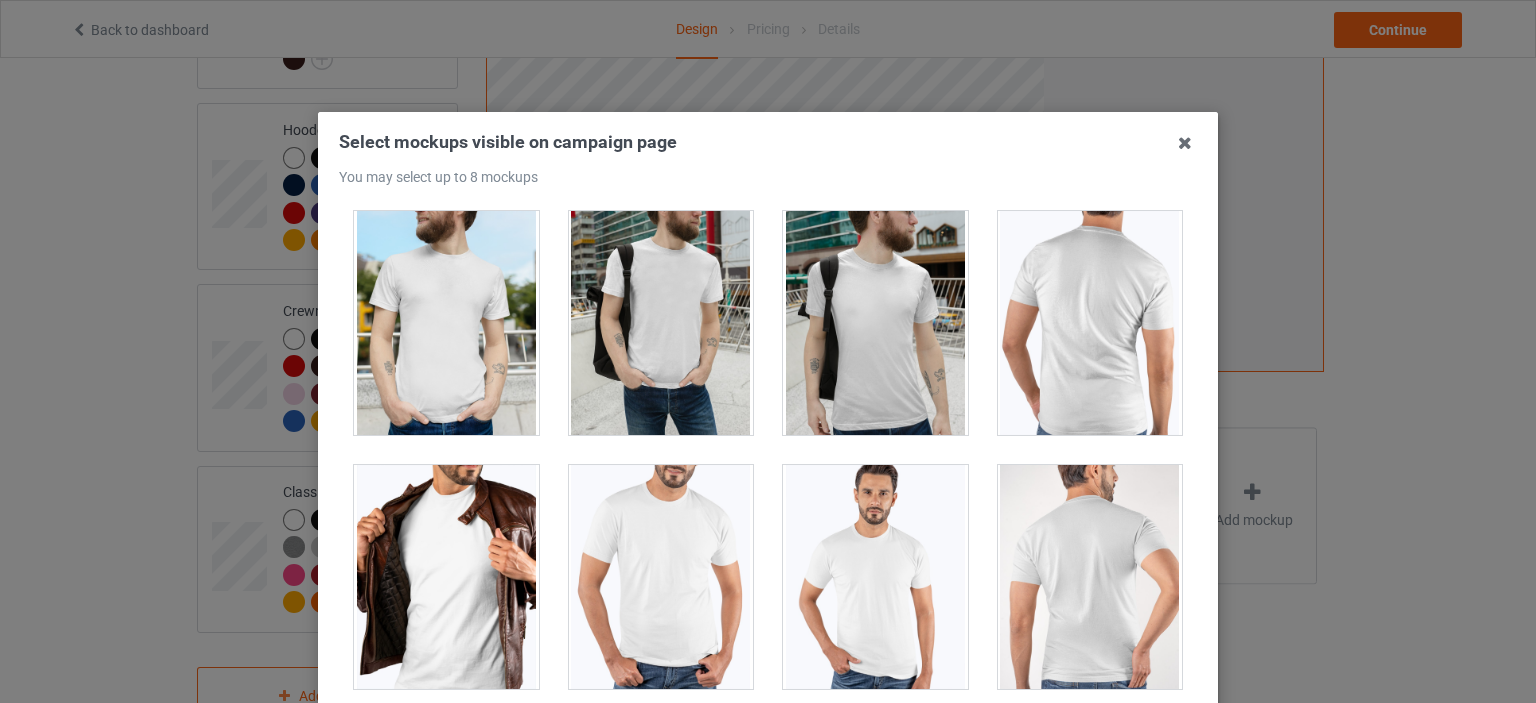 scroll, scrollTop: 1100, scrollLeft: 0, axis: vertical 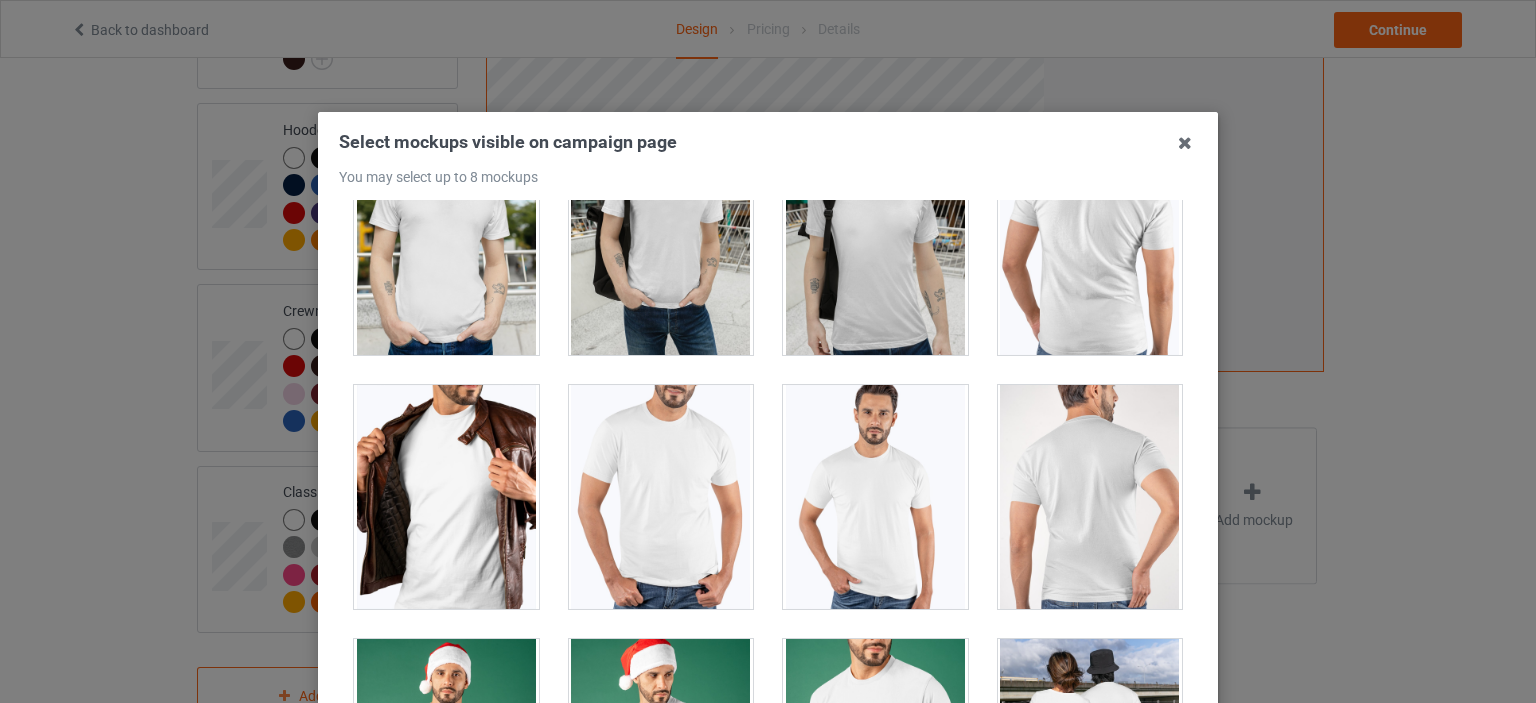click at bounding box center (661, 497) 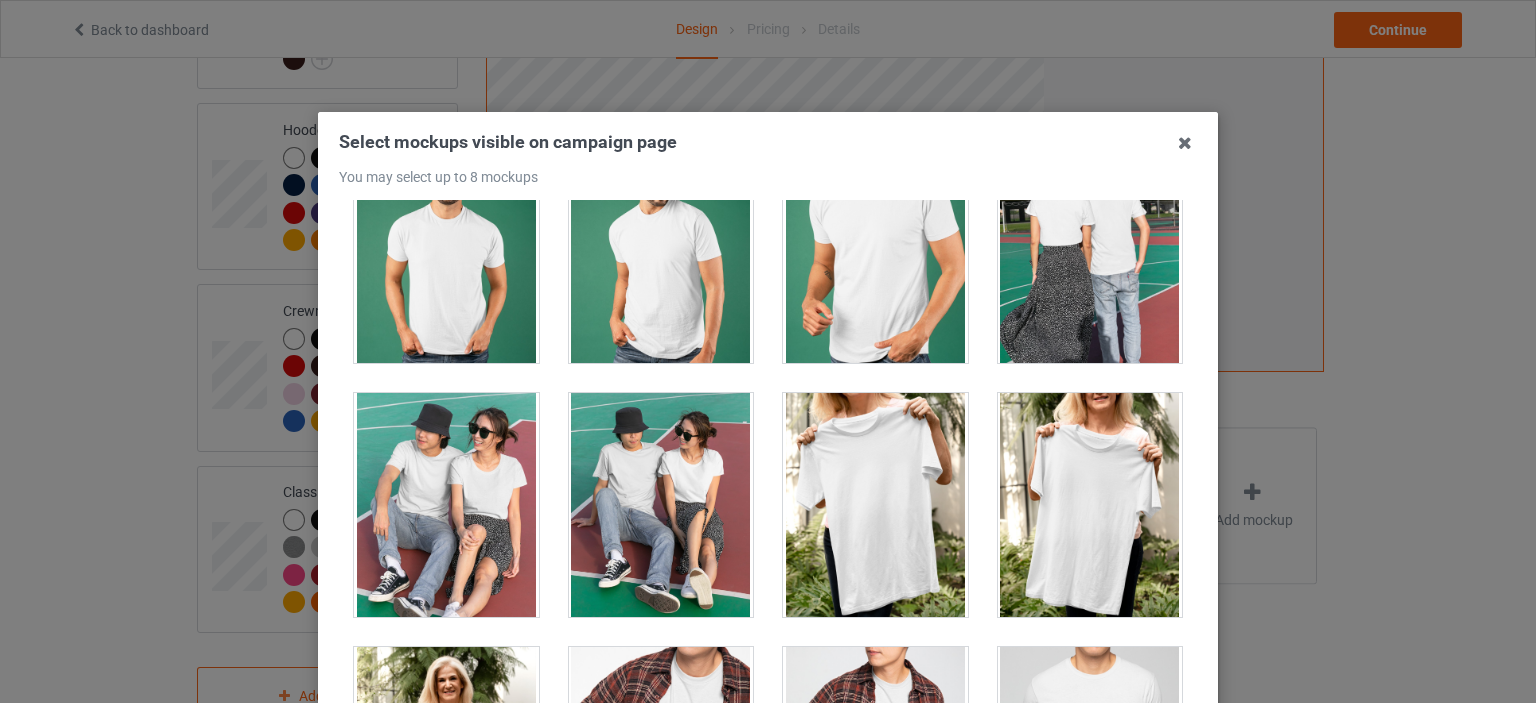 scroll, scrollTop: 1400, scrollLeft: 0, axis: vertical 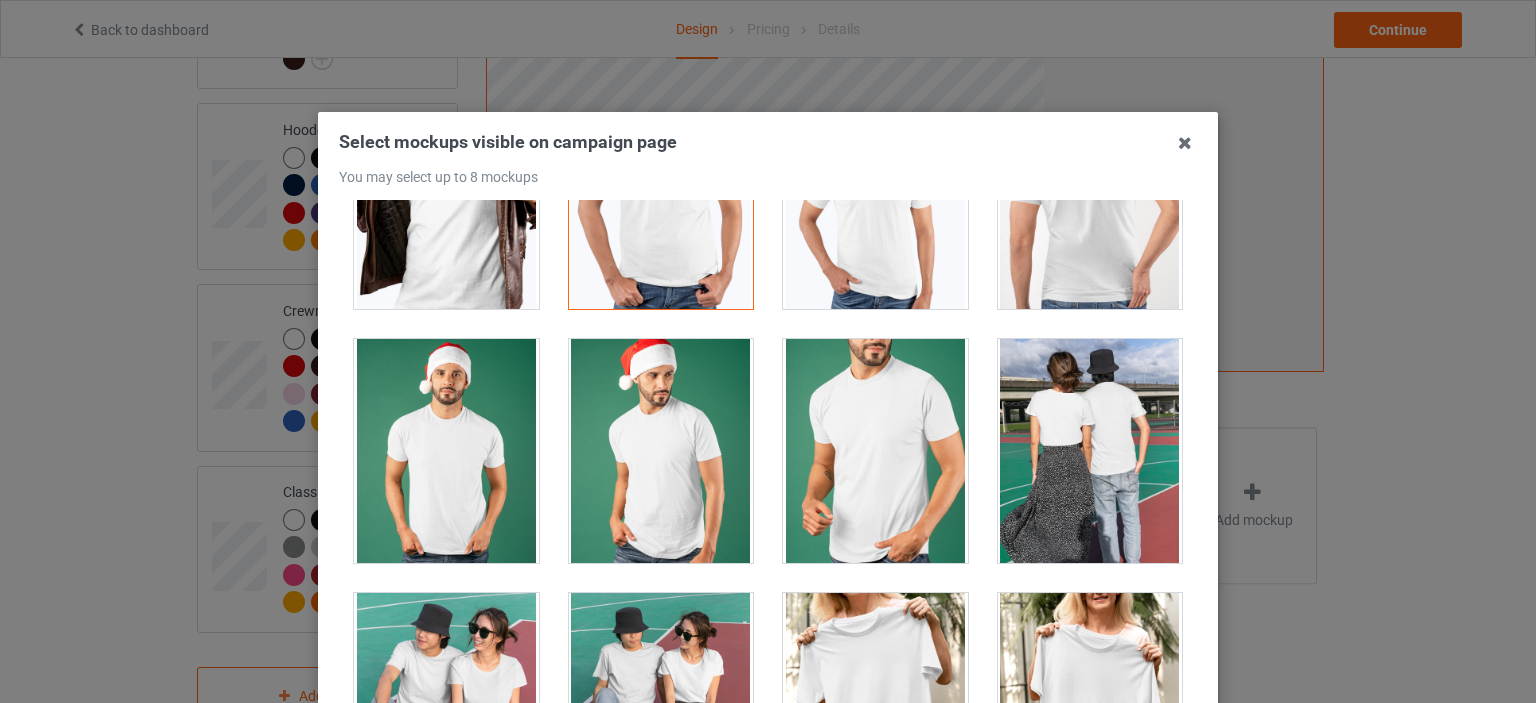 click at bounding box center [875, 451] 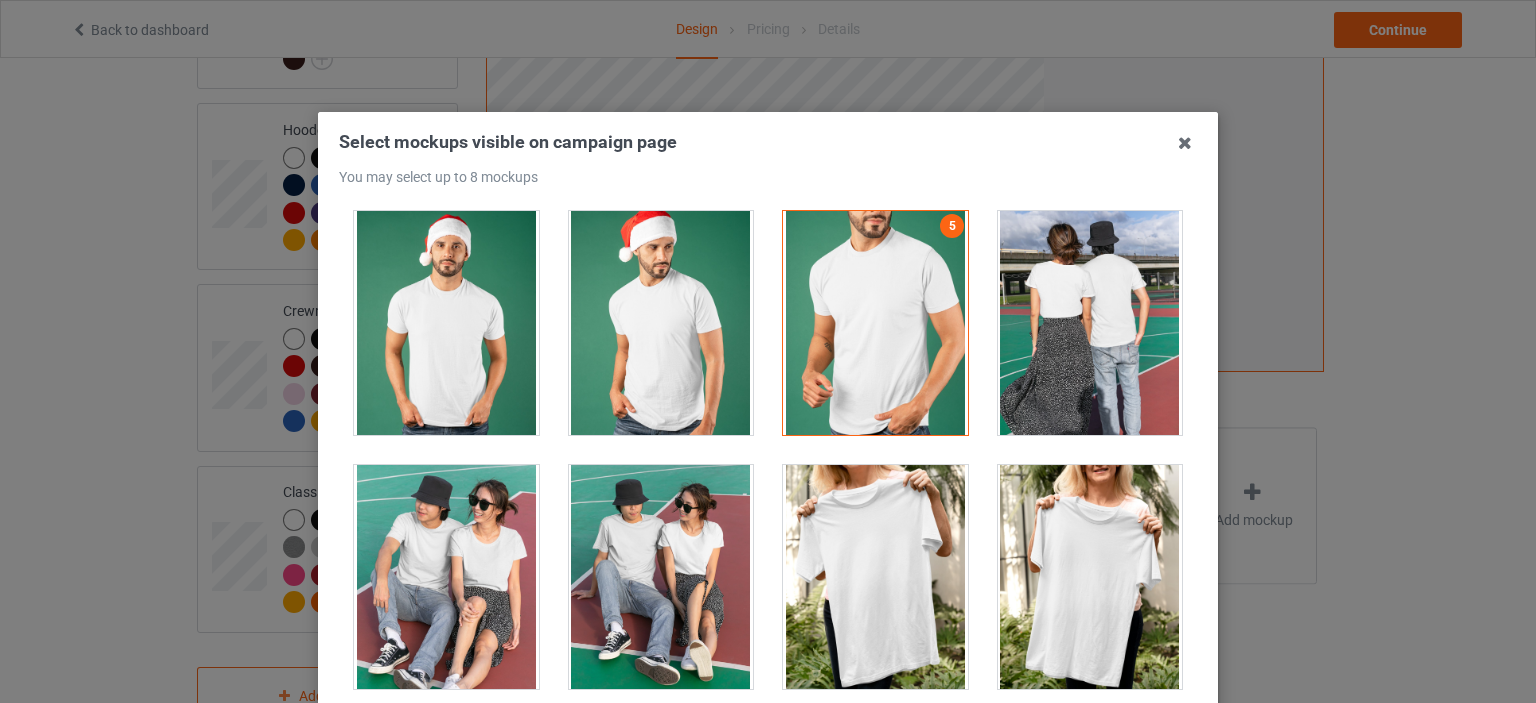 scroll, scrollTop: 1600, scrollLeft: 0, axis: vertical 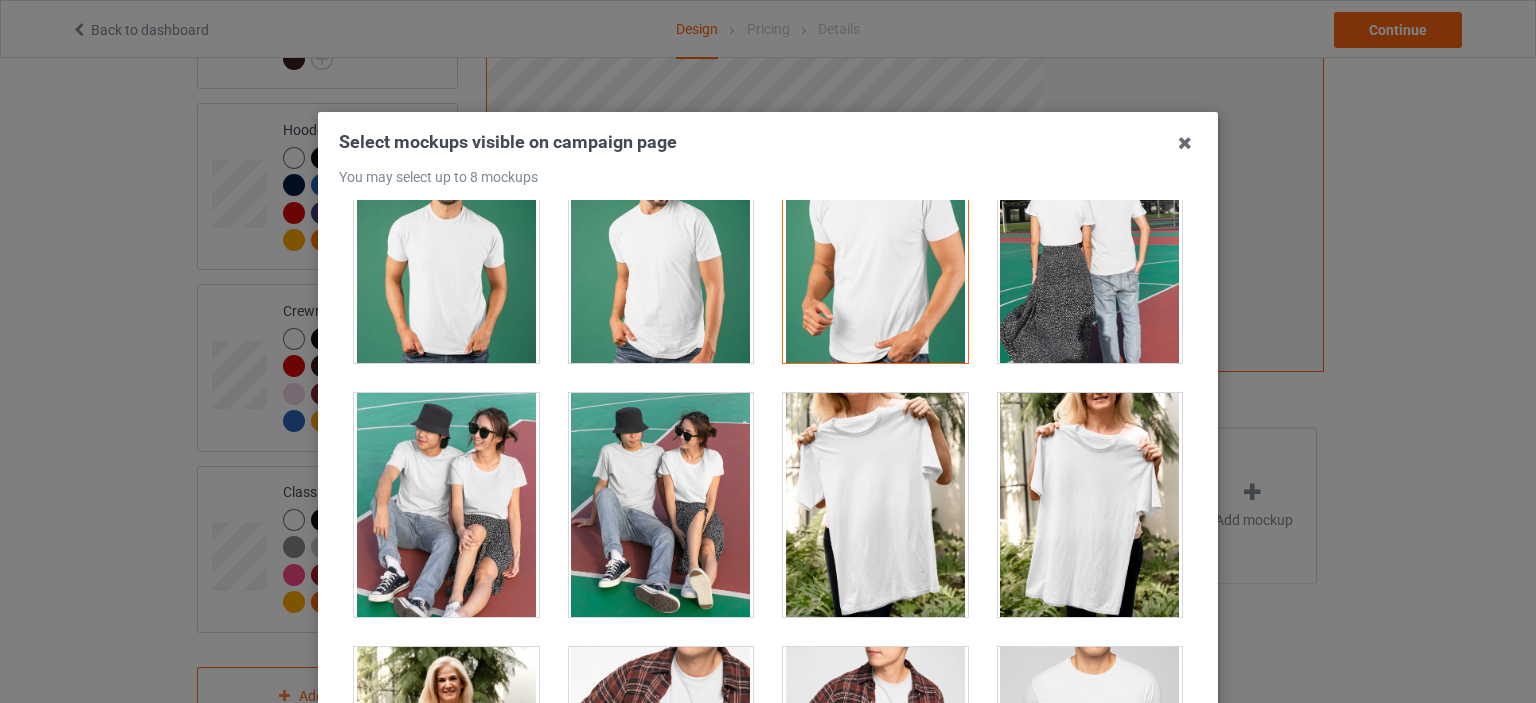 click at bounding box center [1090, 505] 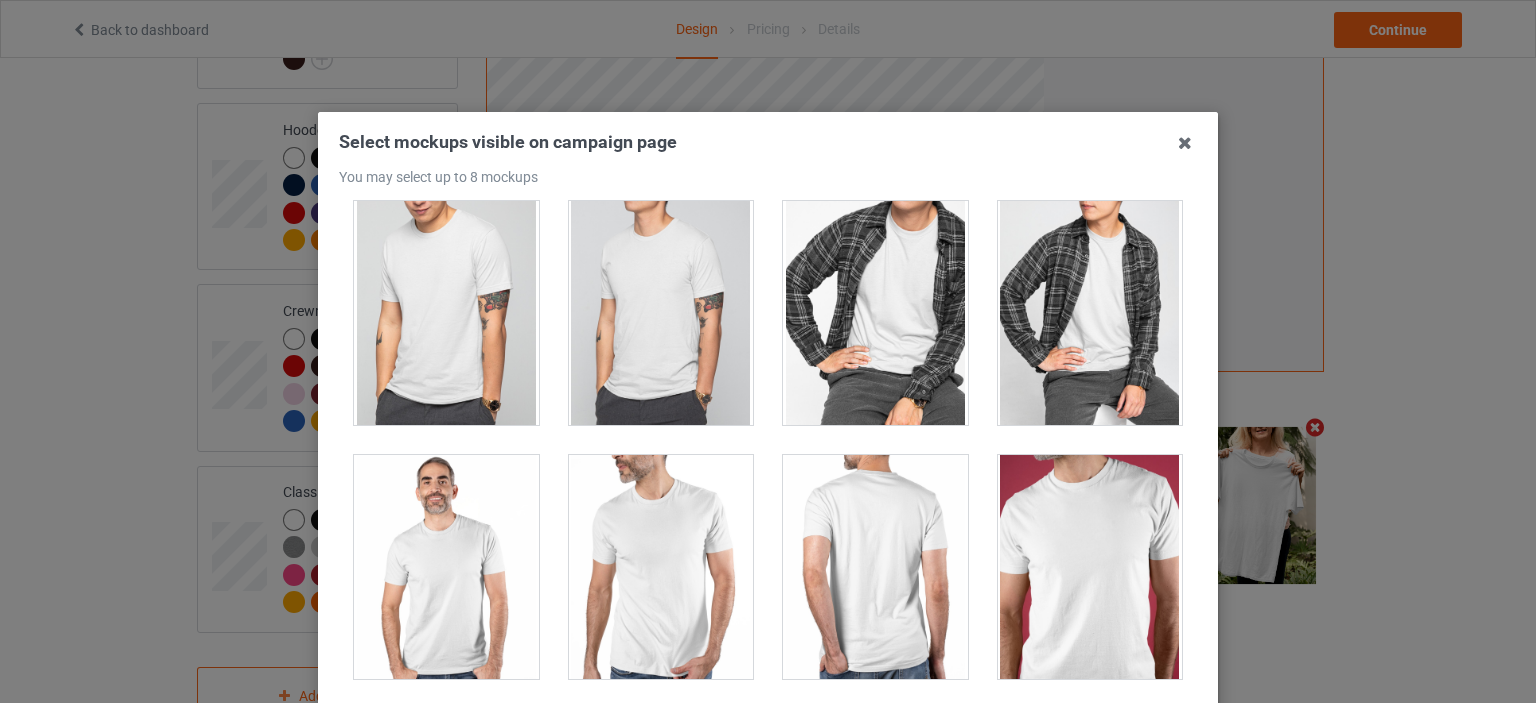 scroll, scrollTop: 3000, scrollLeft: 0, axis: vertical 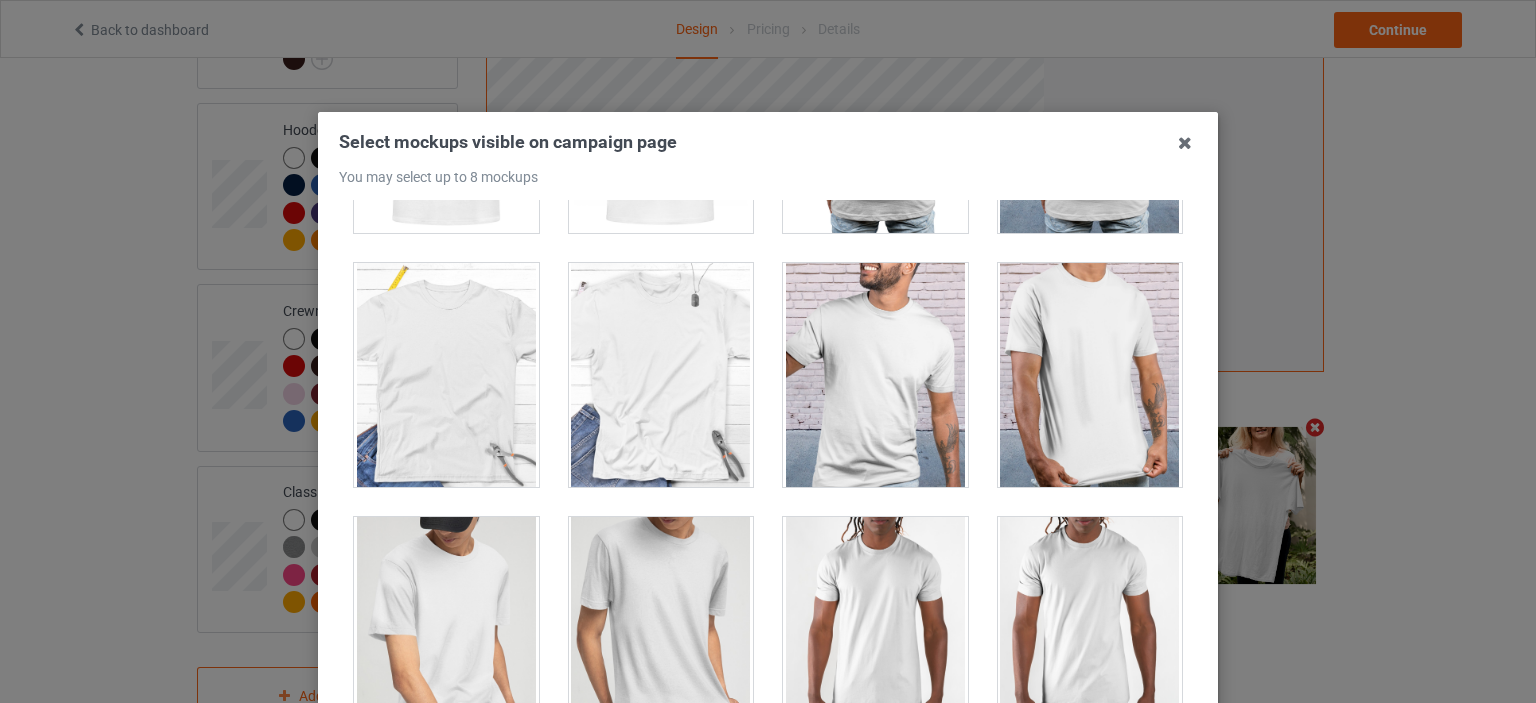 click at bounding box center [875, 375] 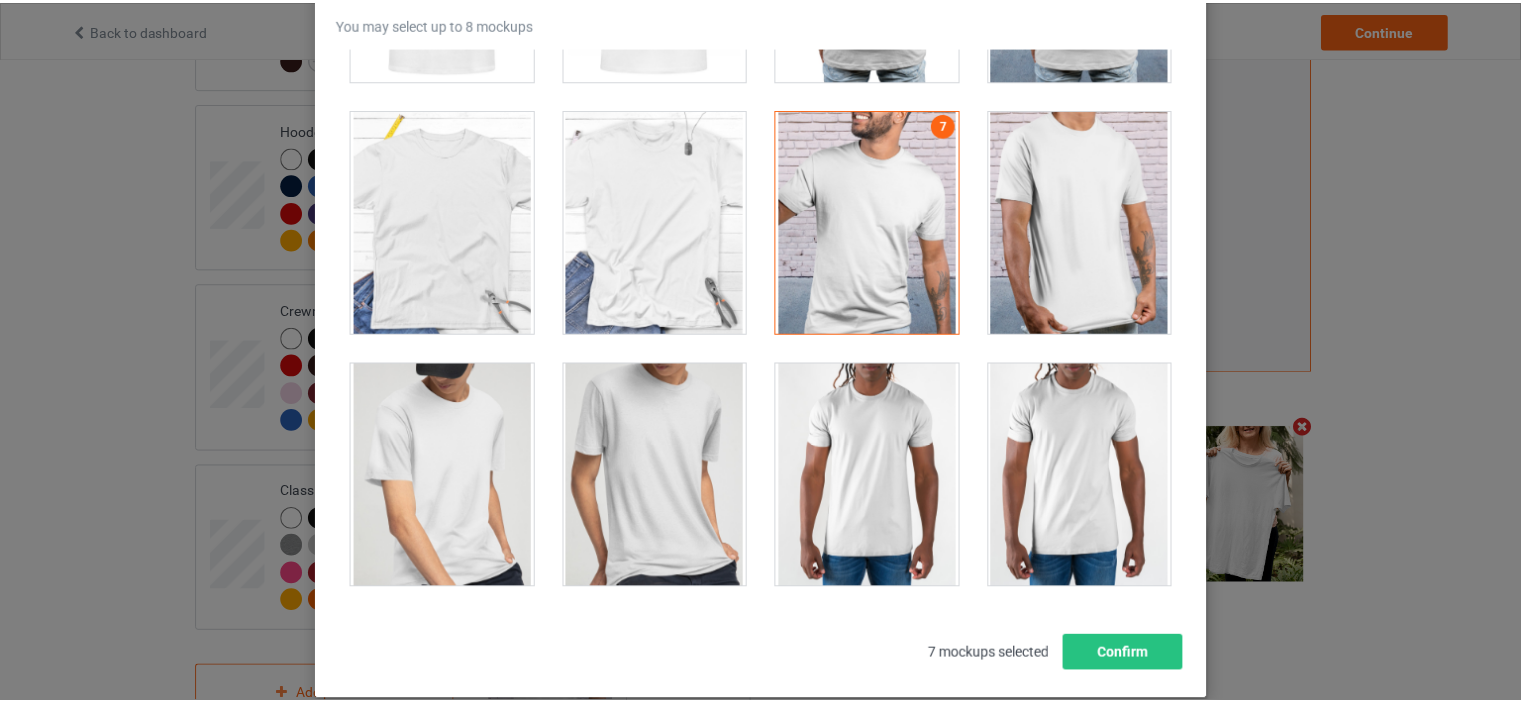 scroll, scrollTop: 263, scrollLeft: 0, axis: vertical 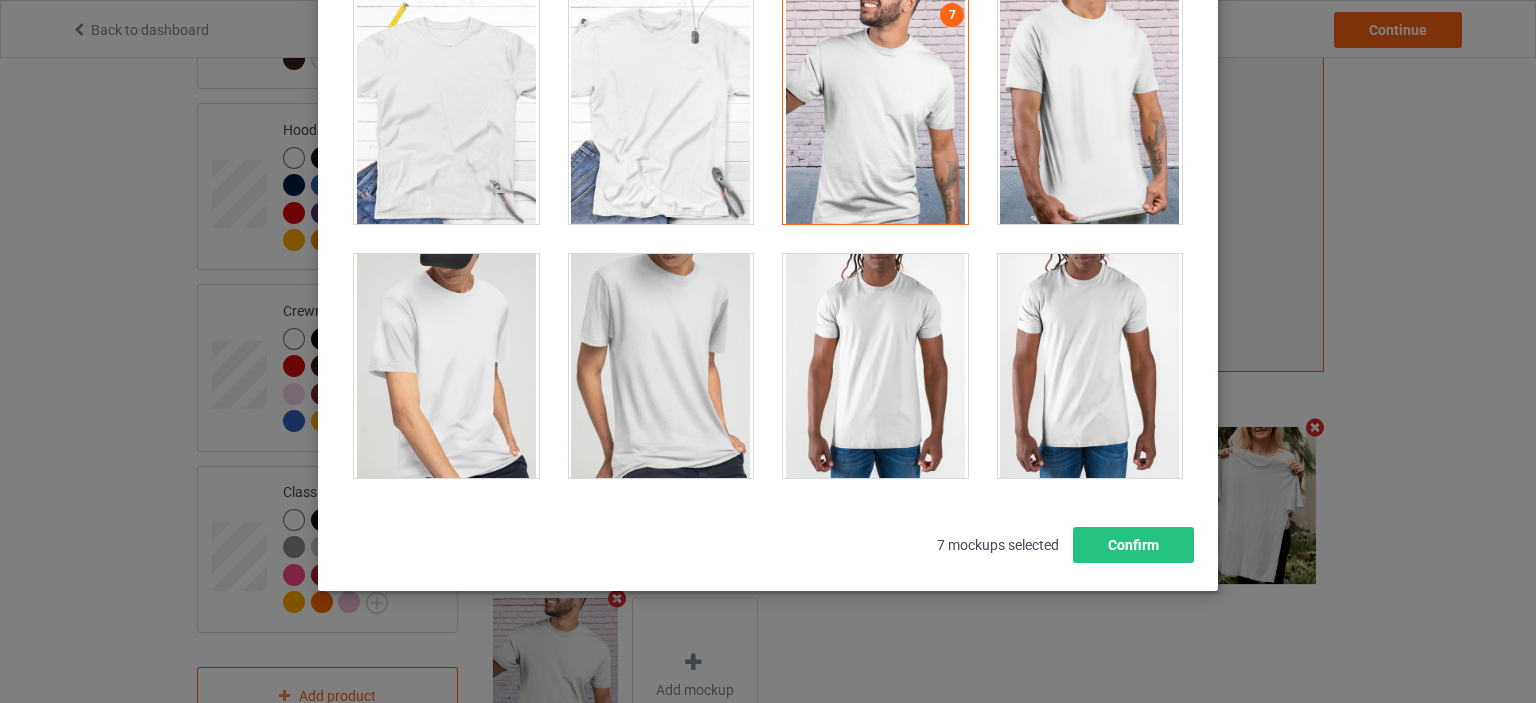 click at bounding box center [1090, 366] 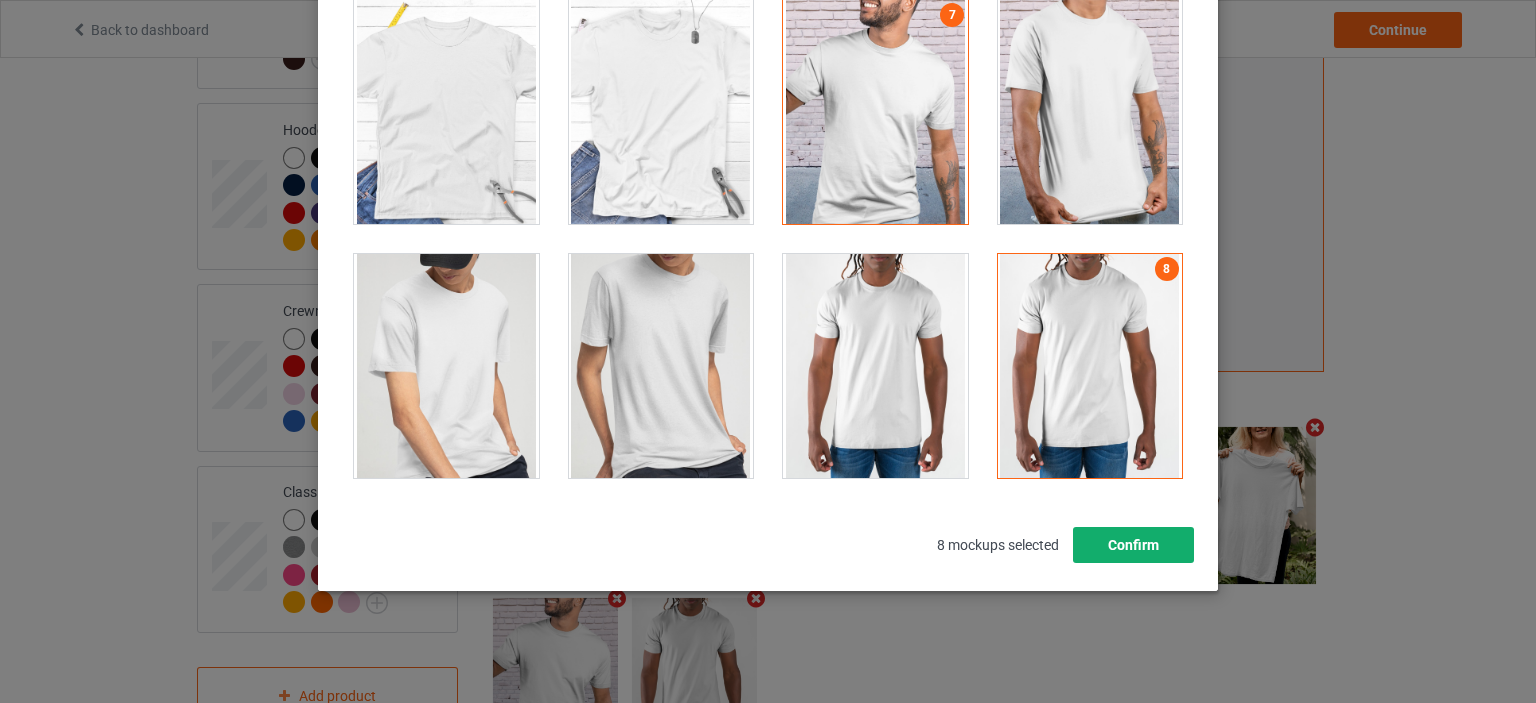 click on "Confirm" at bounding box center (1133, 545) 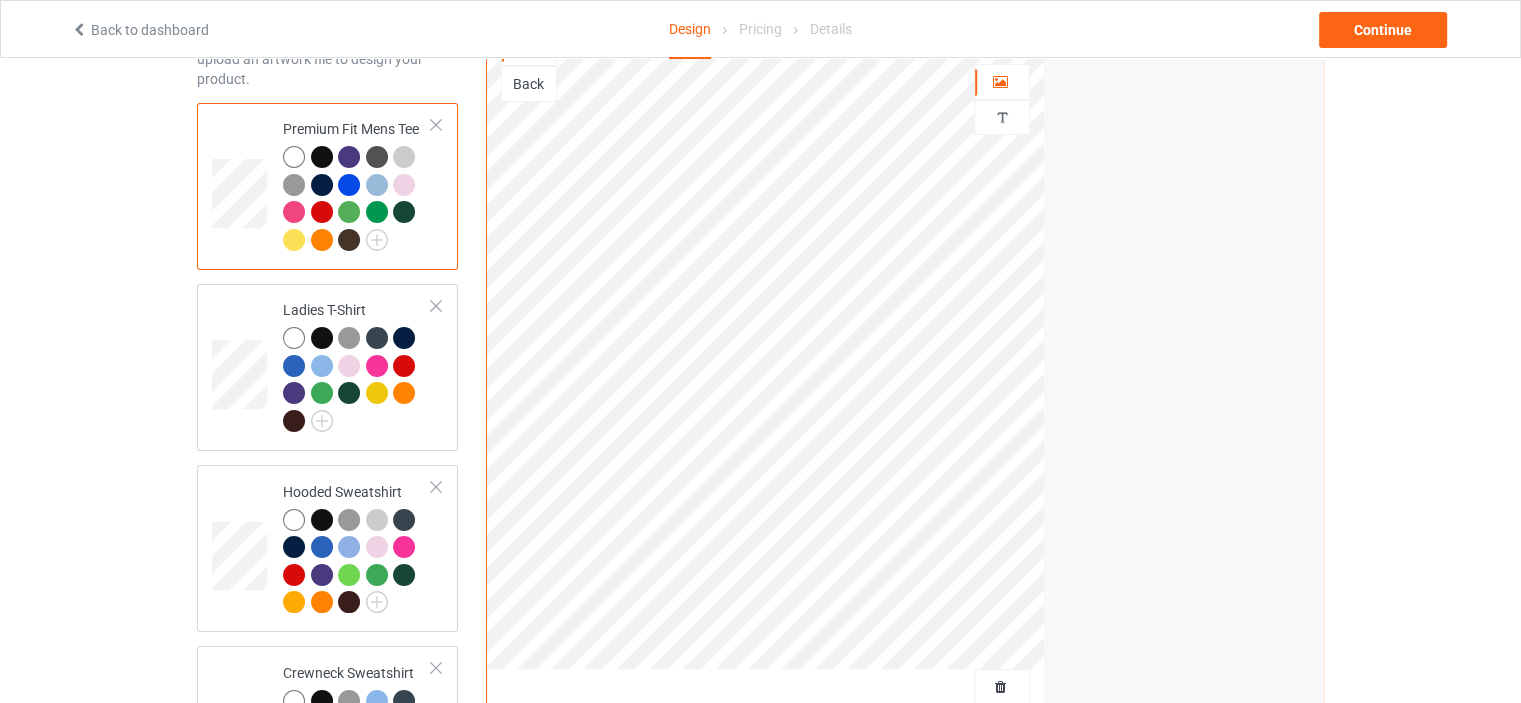 scroll, scrollTop: 90, scrollLeft: 0, axis: vertical 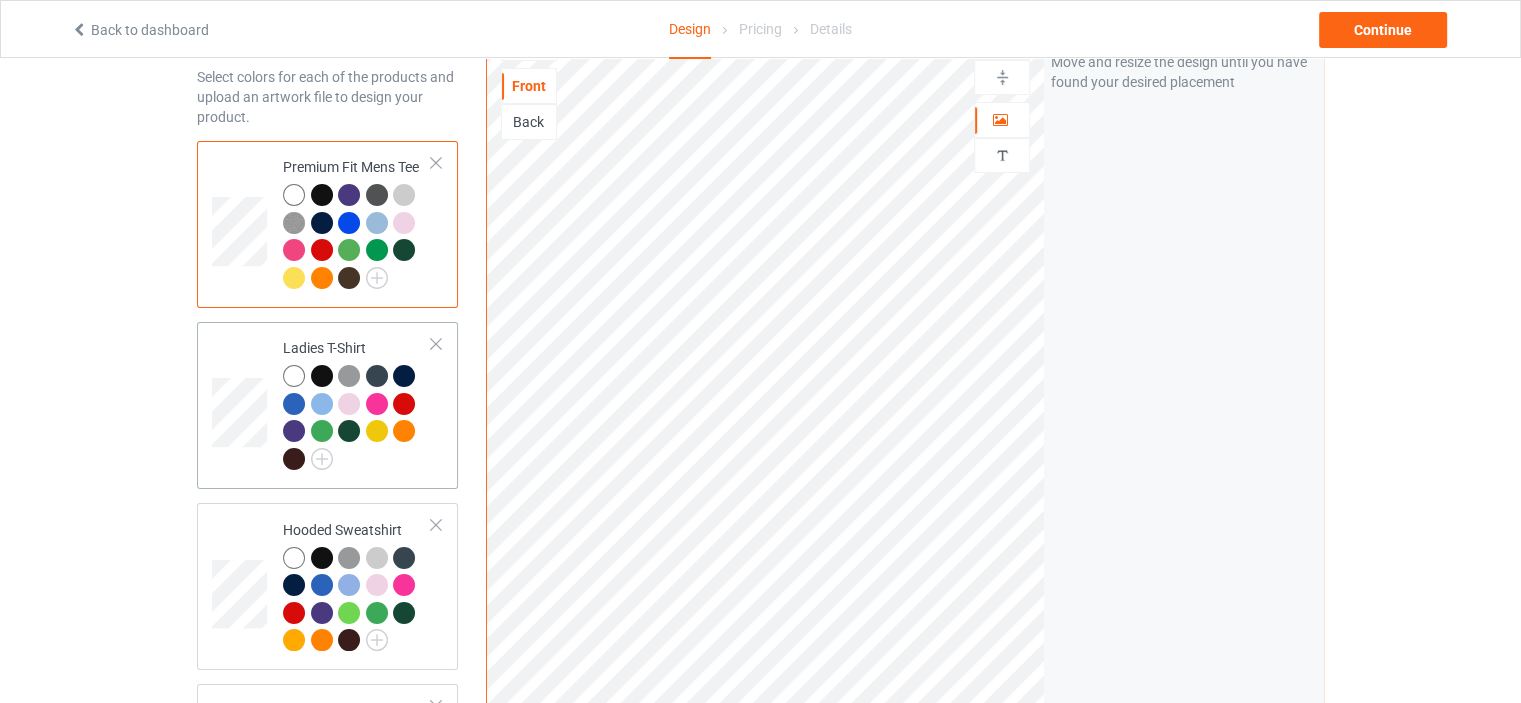 click on "Ladies T-Shirt" at bounding box center [357, 405] 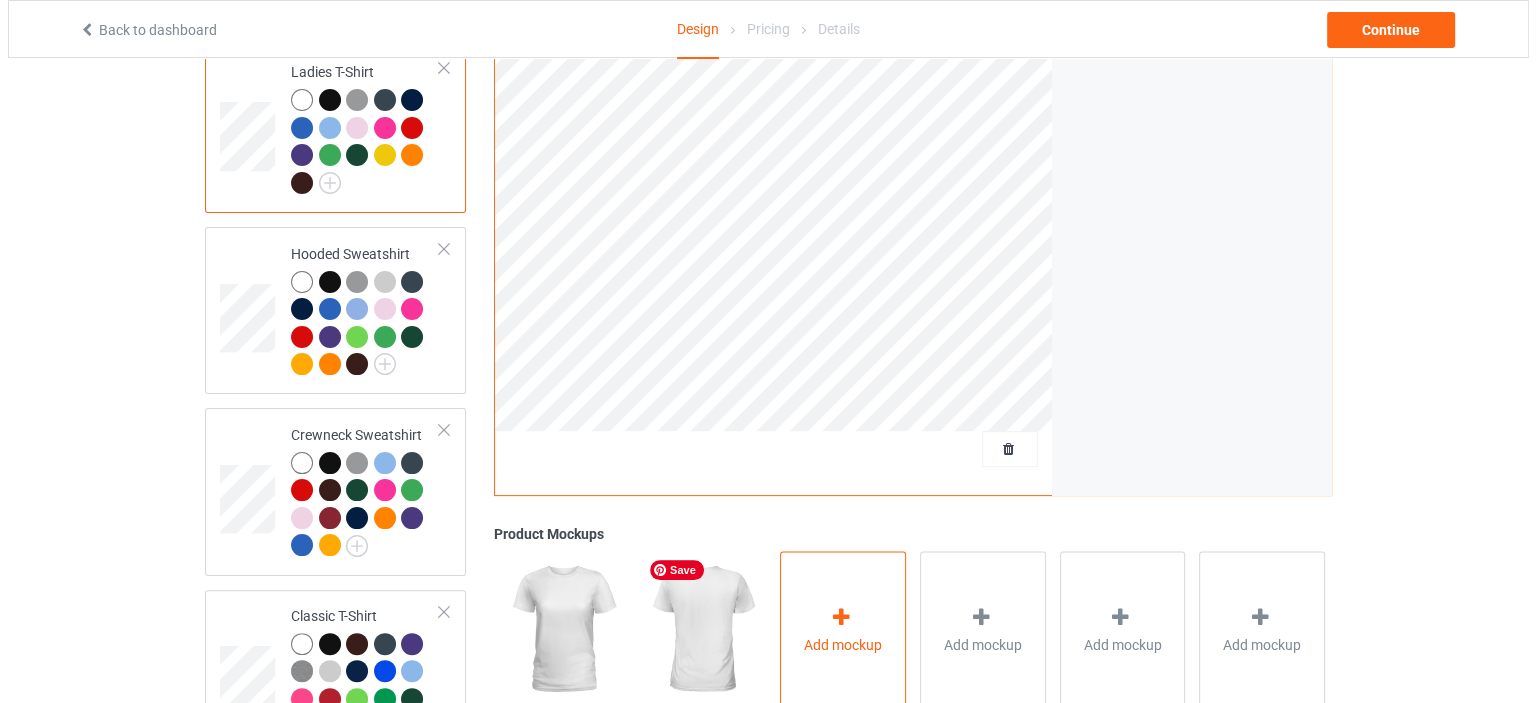 scroll, scrollTop: 590, scrollLeft: 0, axis: vertical 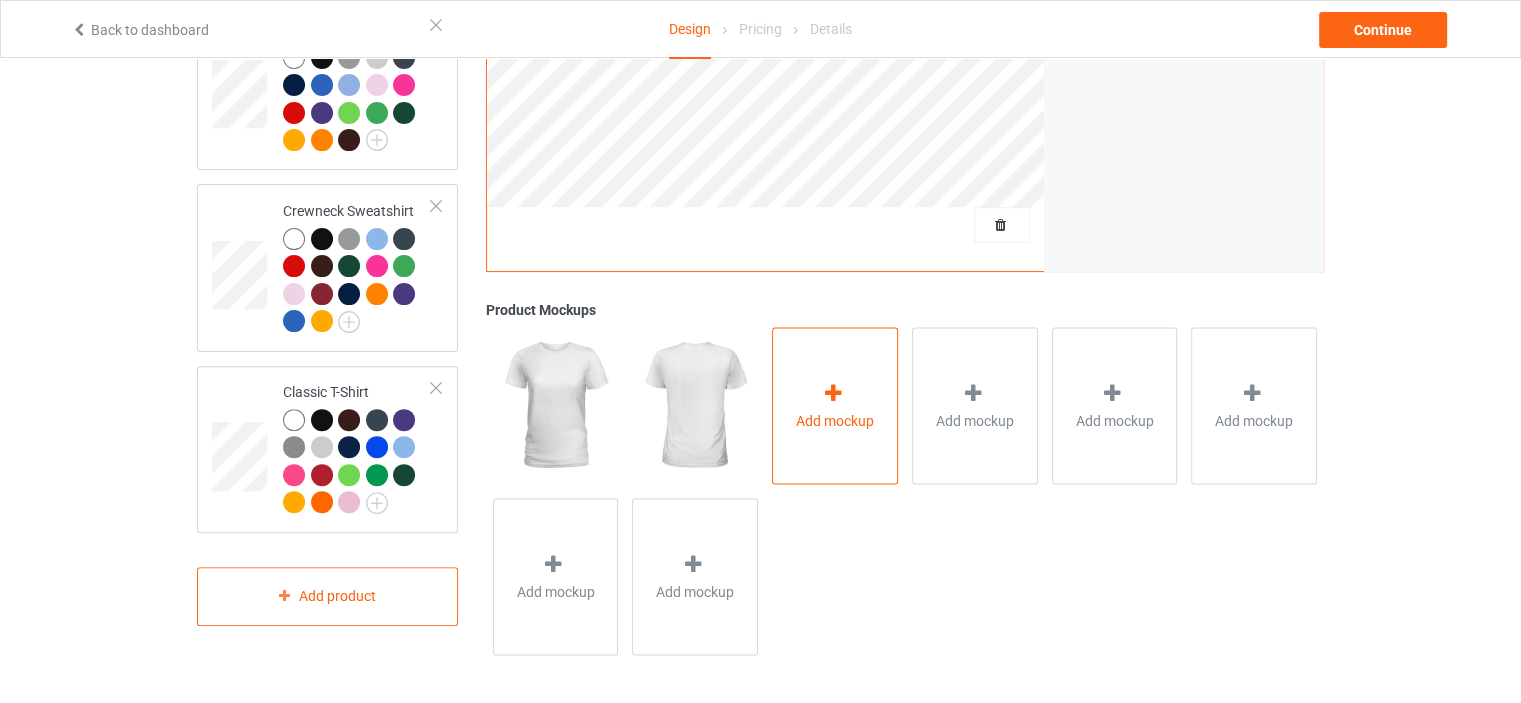 click on "Add mockup" at bounding box center [835, 405] 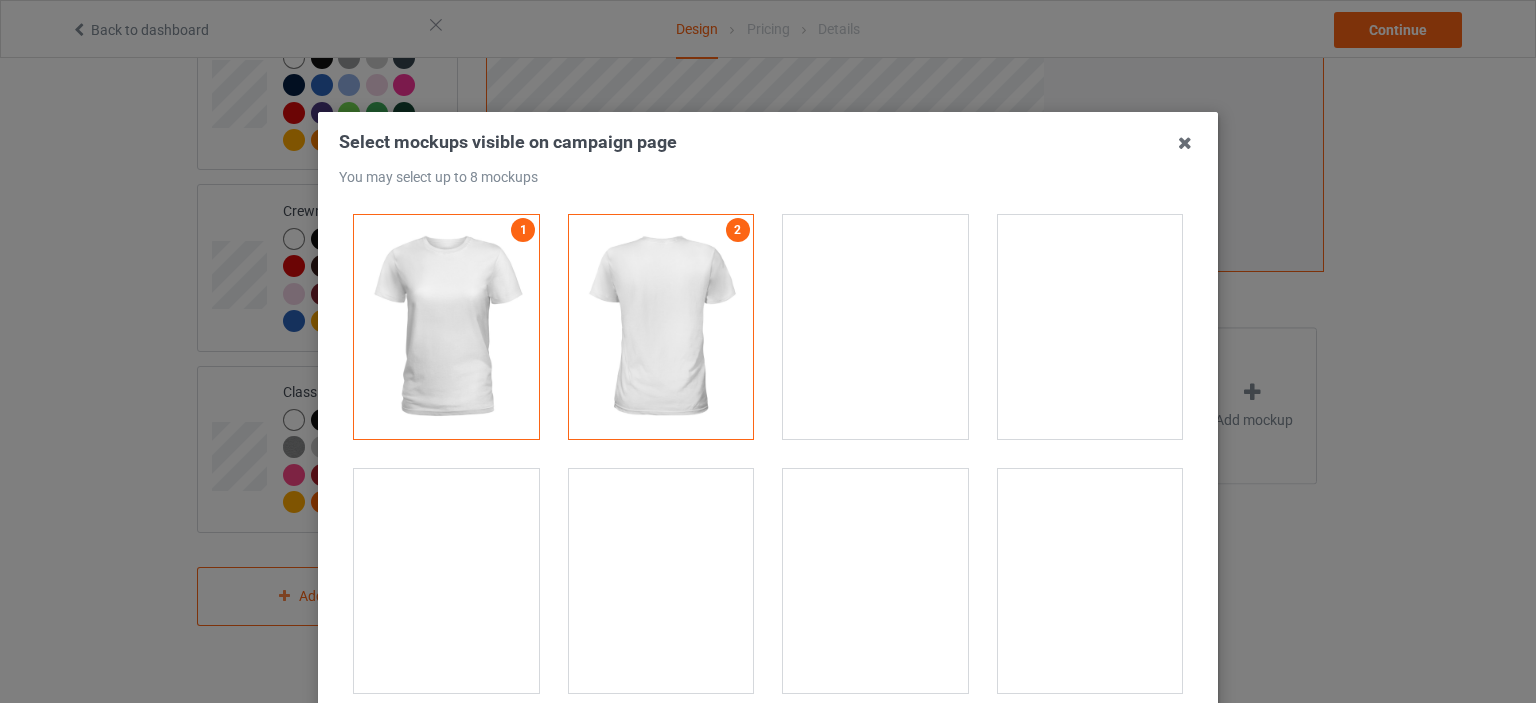 click at bounding box center (1090, 581) 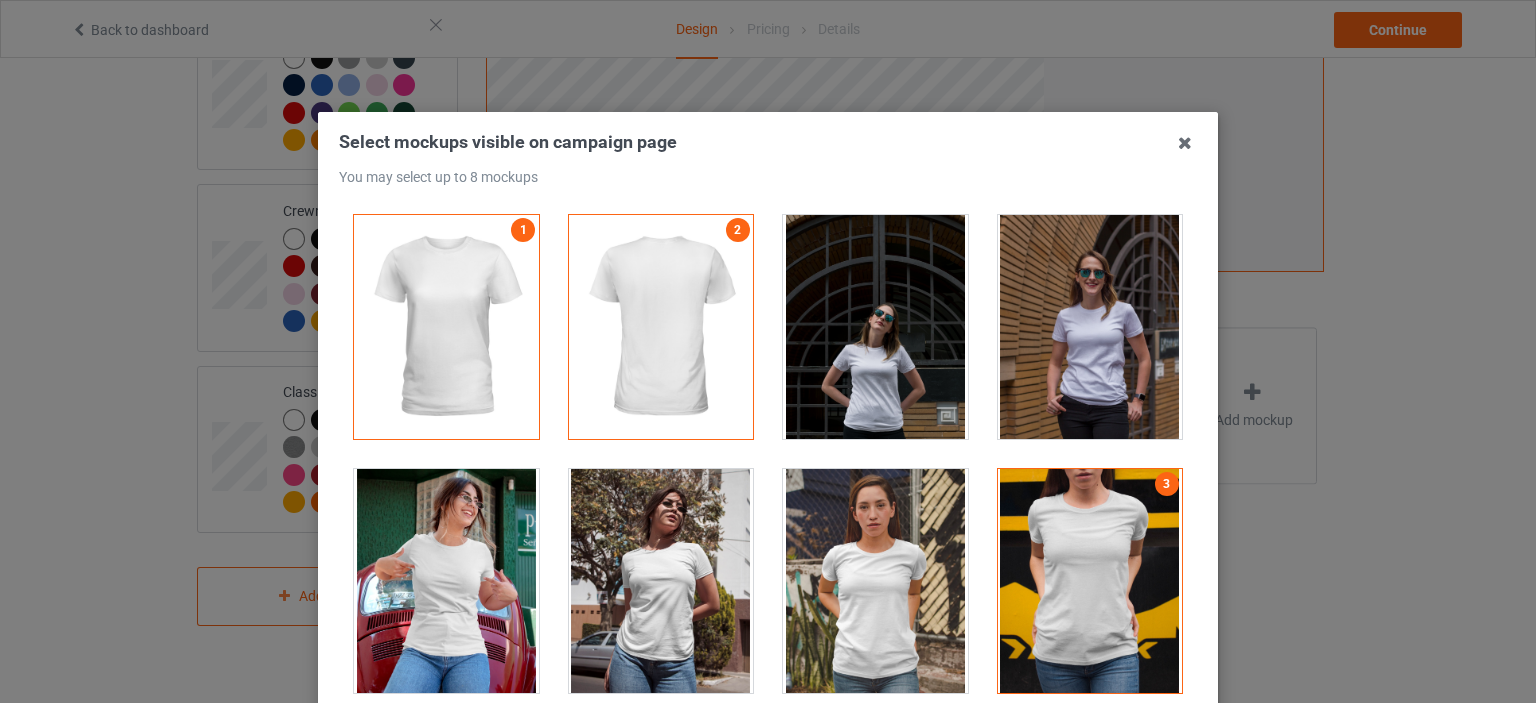 scroll, scrollTop: 400, scrollLeft: 0, axis: vertical 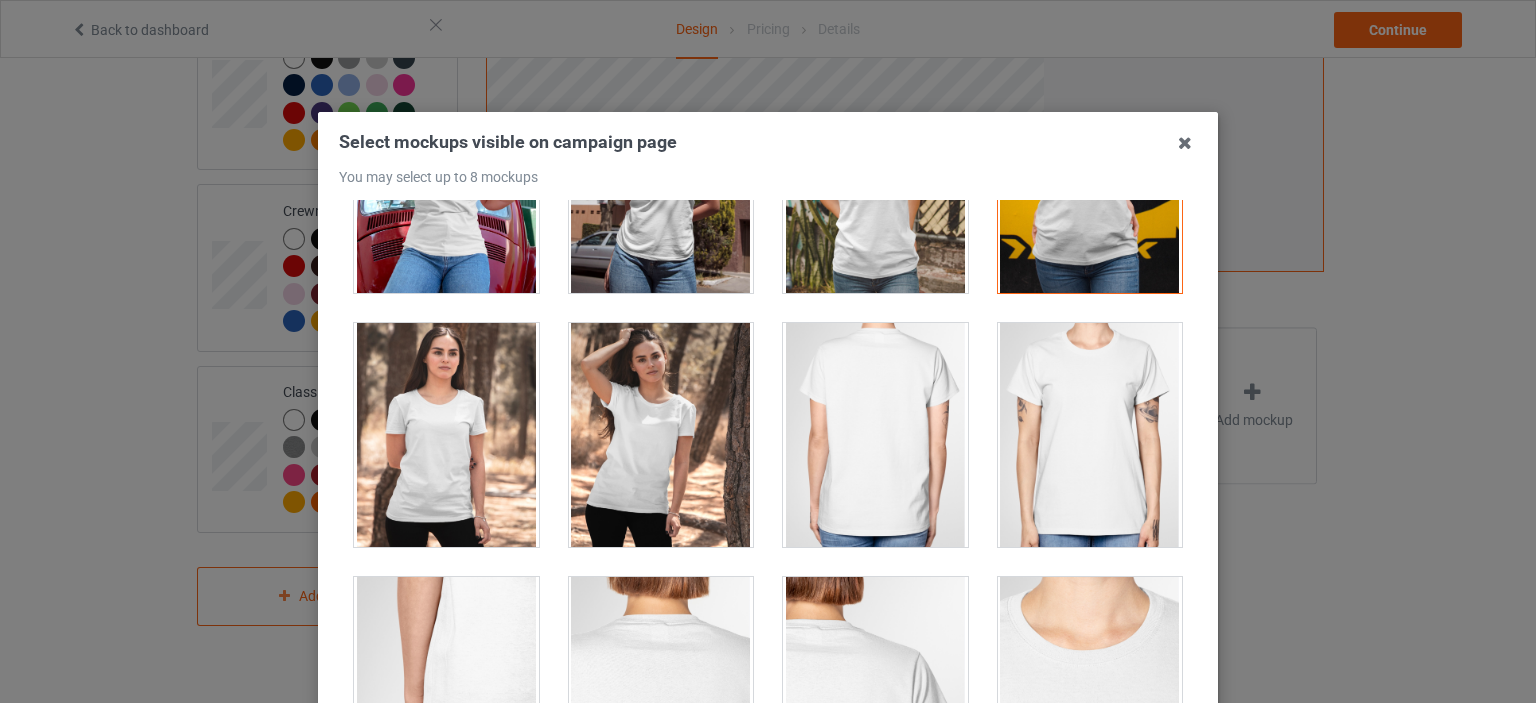 click at bounding box center [446, 435] 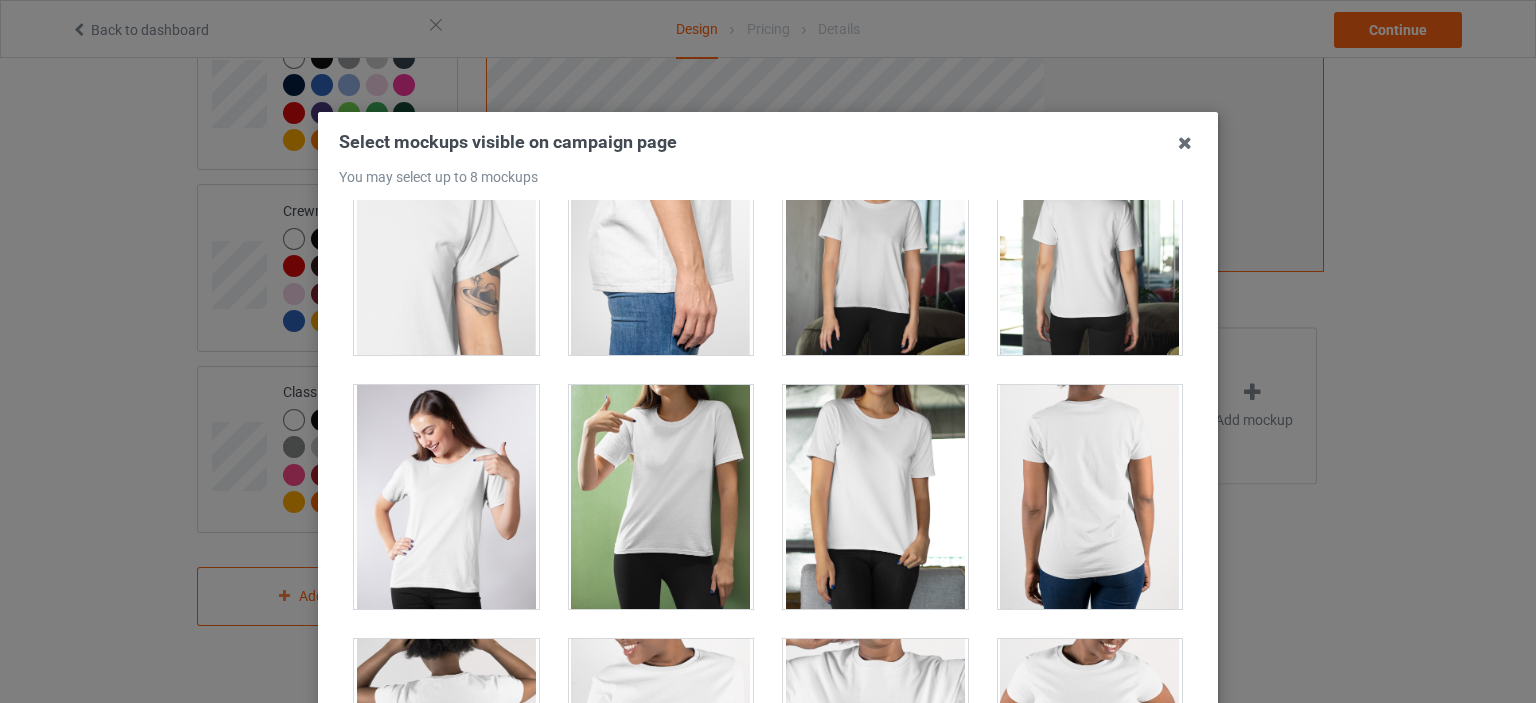 click at bounding box center (875, 497) 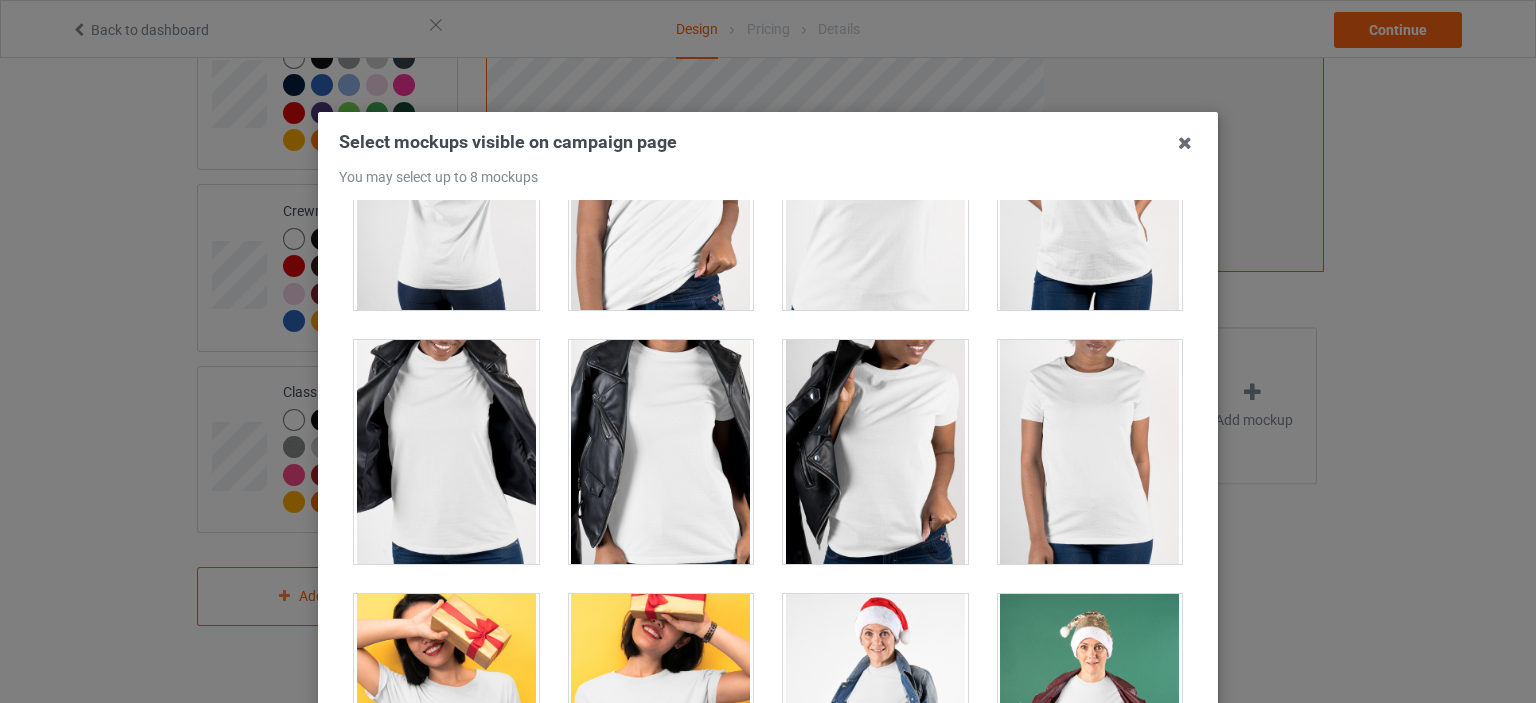 scroll, scrollTop: 1800, scrollLeft: 0, axis: vertical 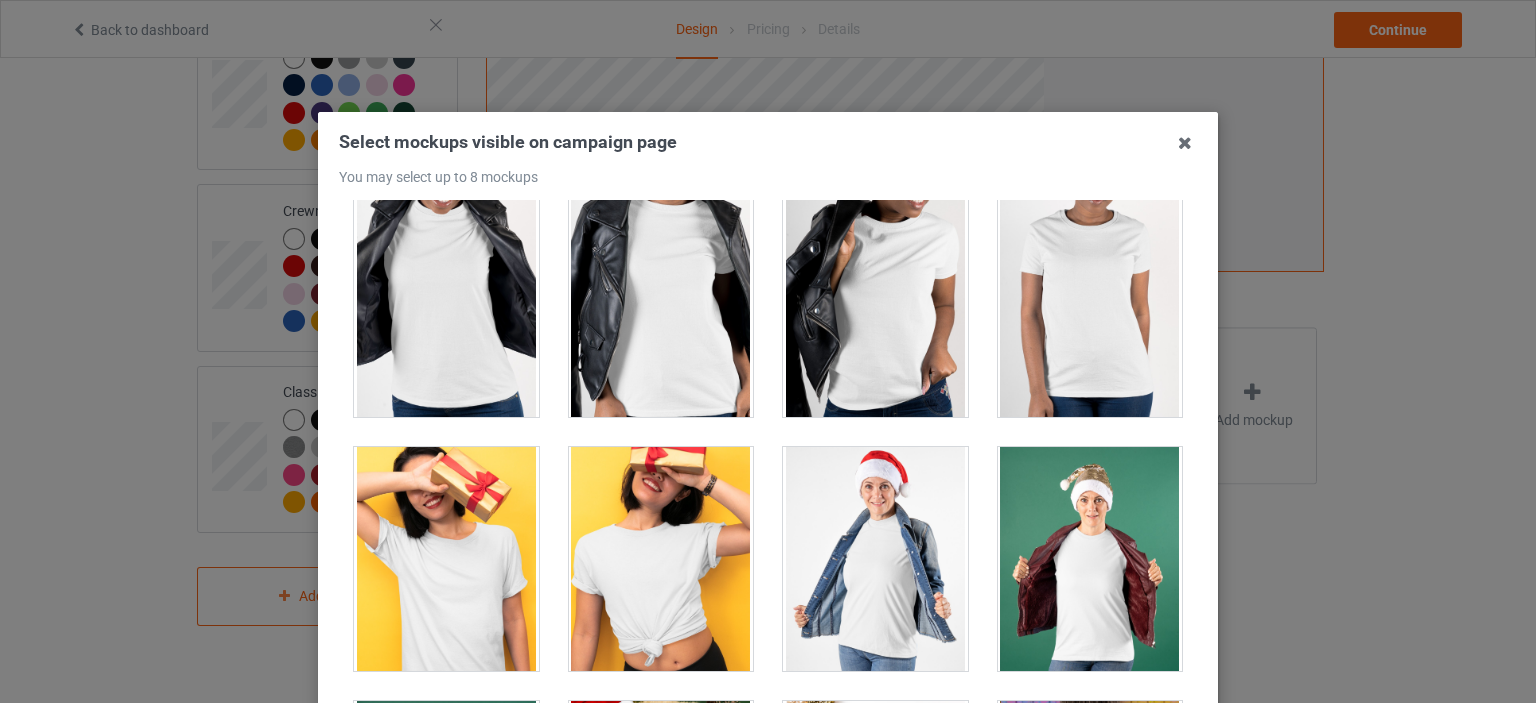 click at bounding box center [875, 305] 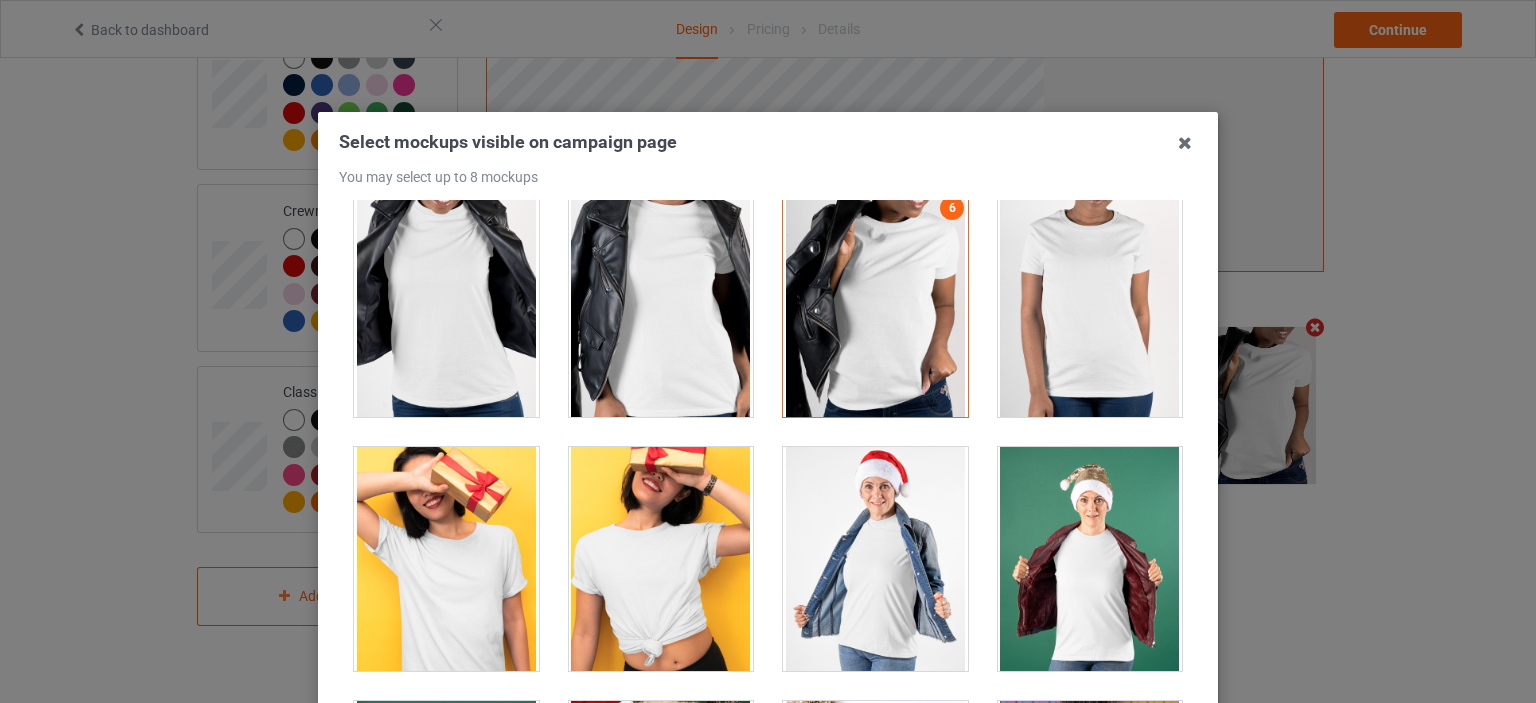 scroll, scrollTop: 589, scrollLeft: 0, axis: vertical 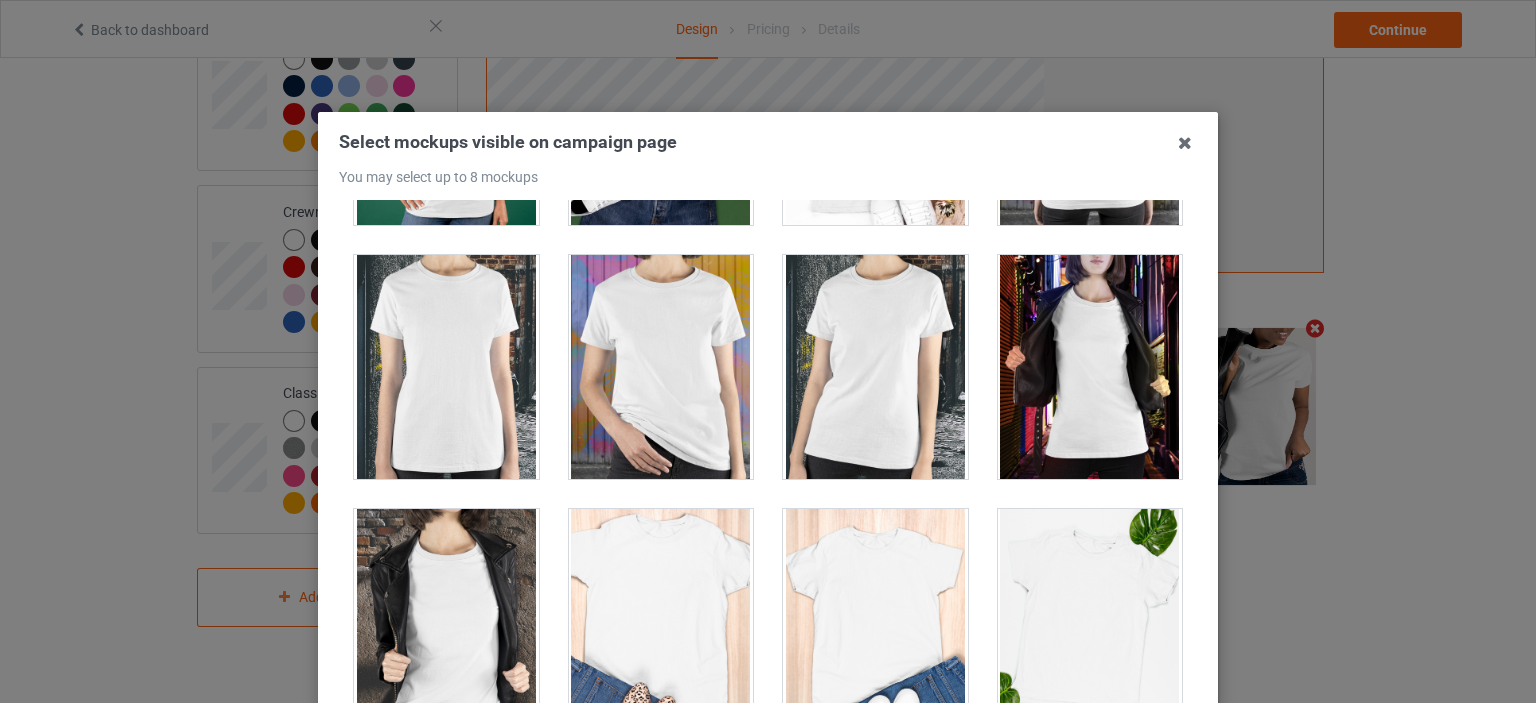 click at bounding box center [1090, 367] 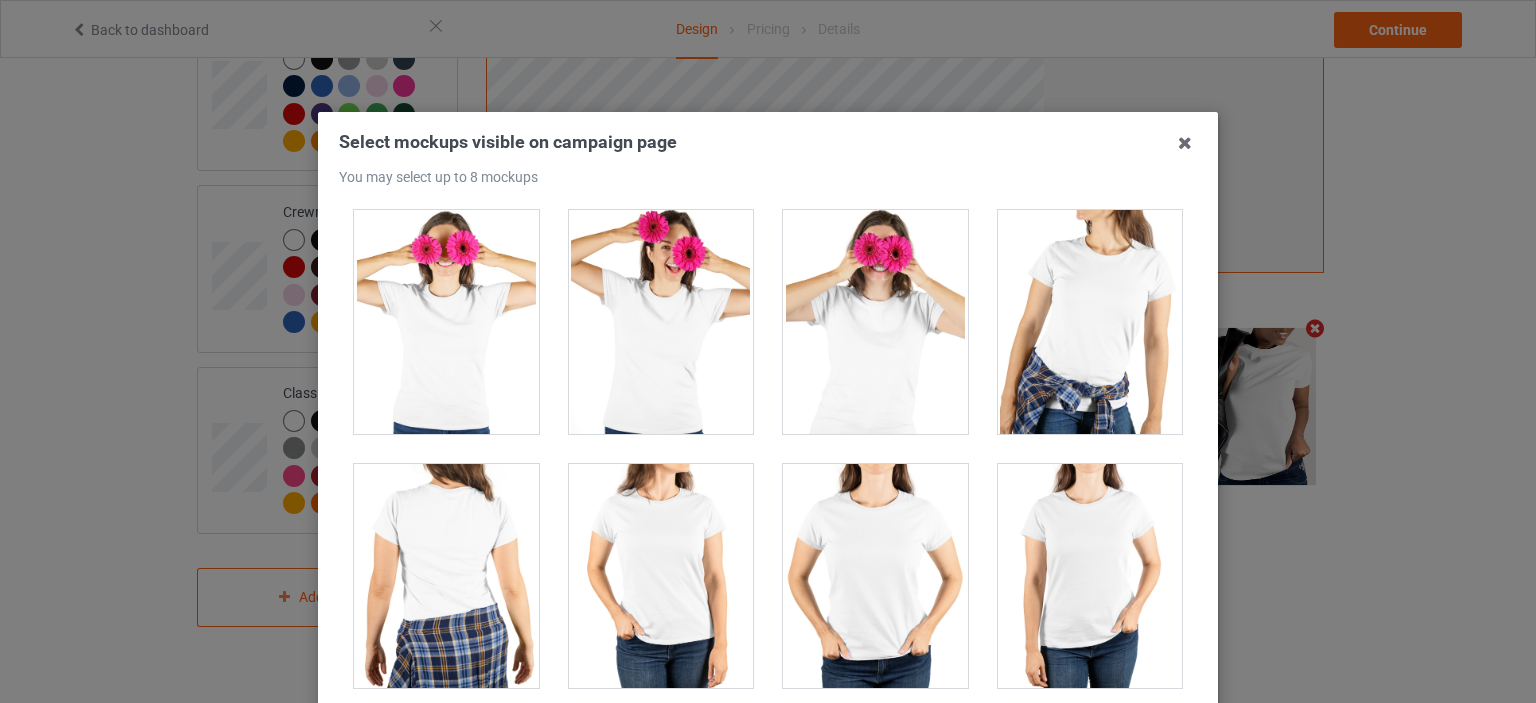 scroll, scrollTop: 5100, scrollLeft: 0, axis: vertical 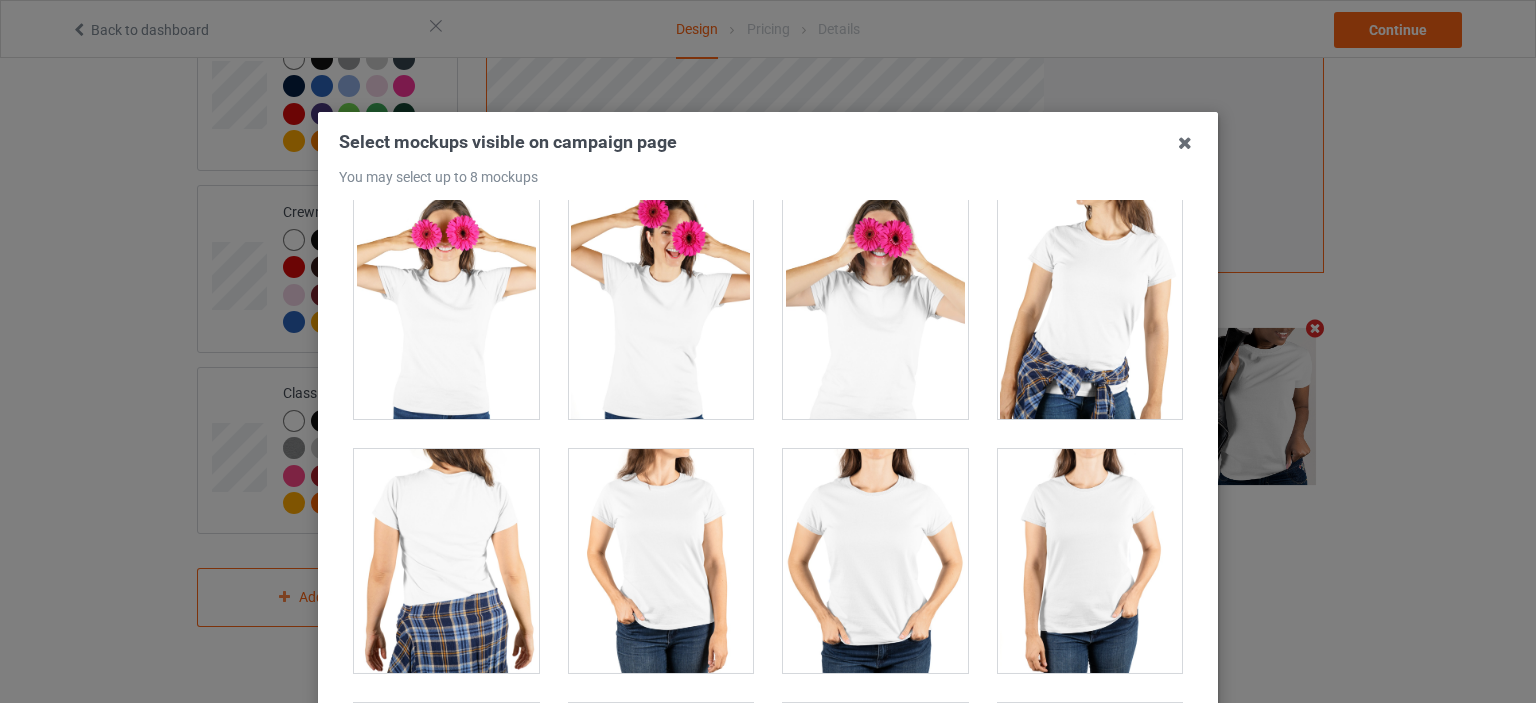 click at bounding box center (875, 561) 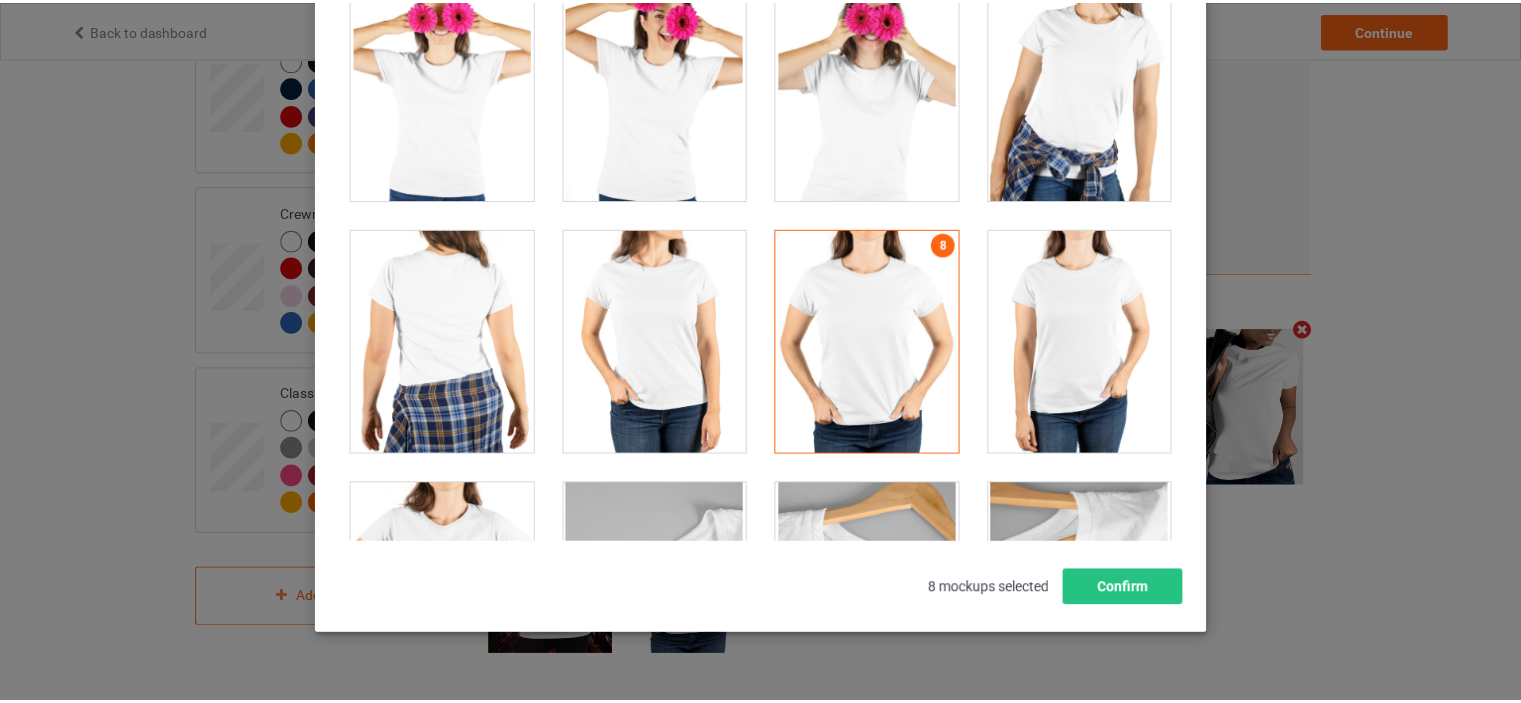 scroll, scrollTop: 263, scrollLeft: 0, axis: vertical 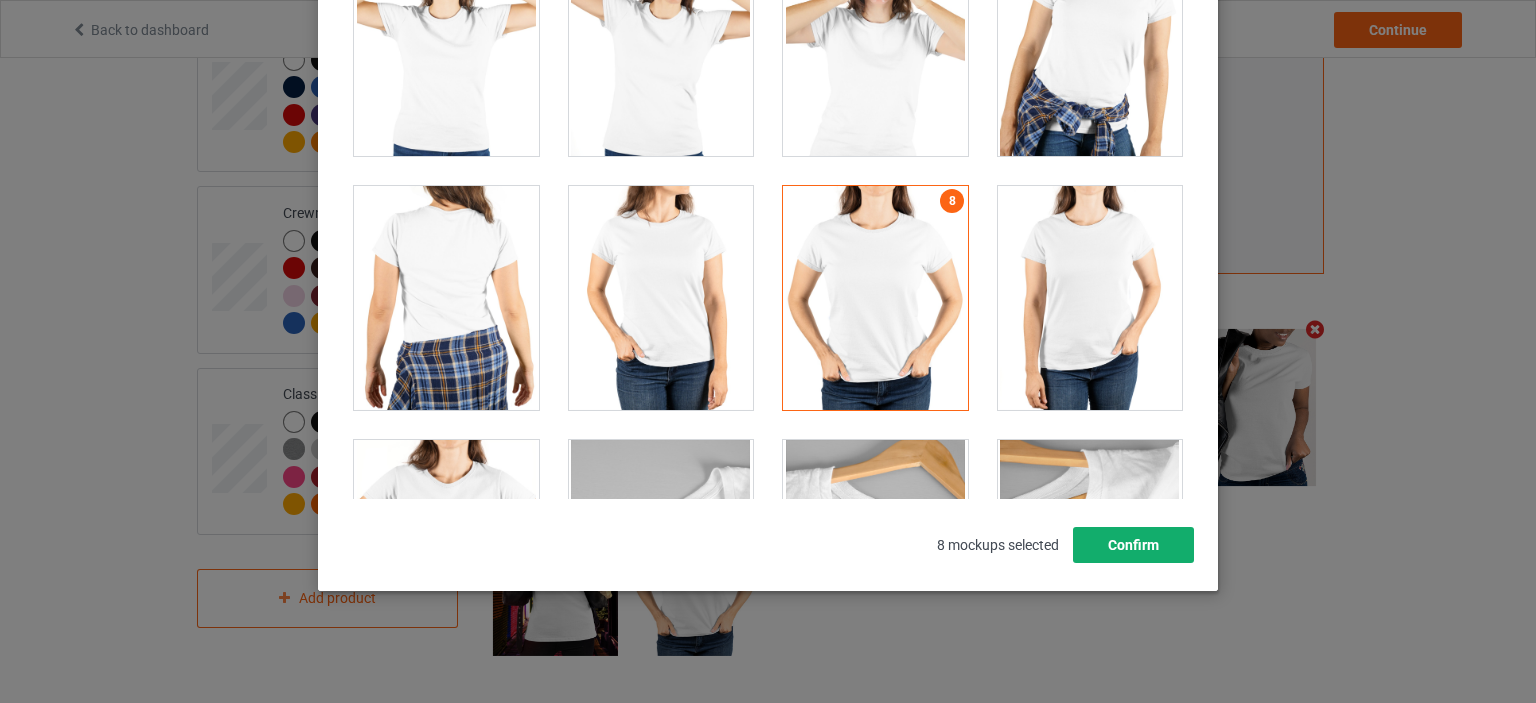 click on "Confirm" at bounding box center (1133, 545) 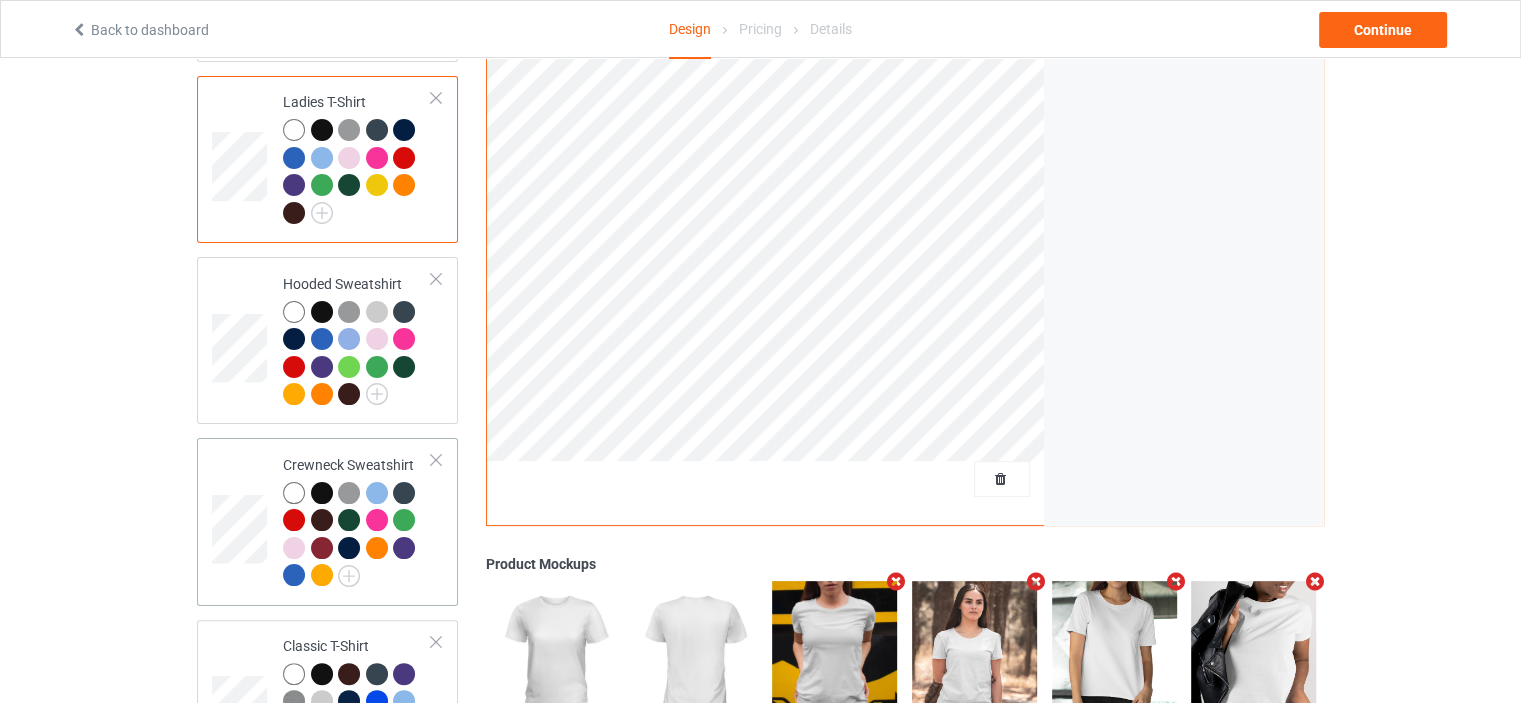 scroll, scrollTop: 188, scrollLeft: 0, axis: vertical 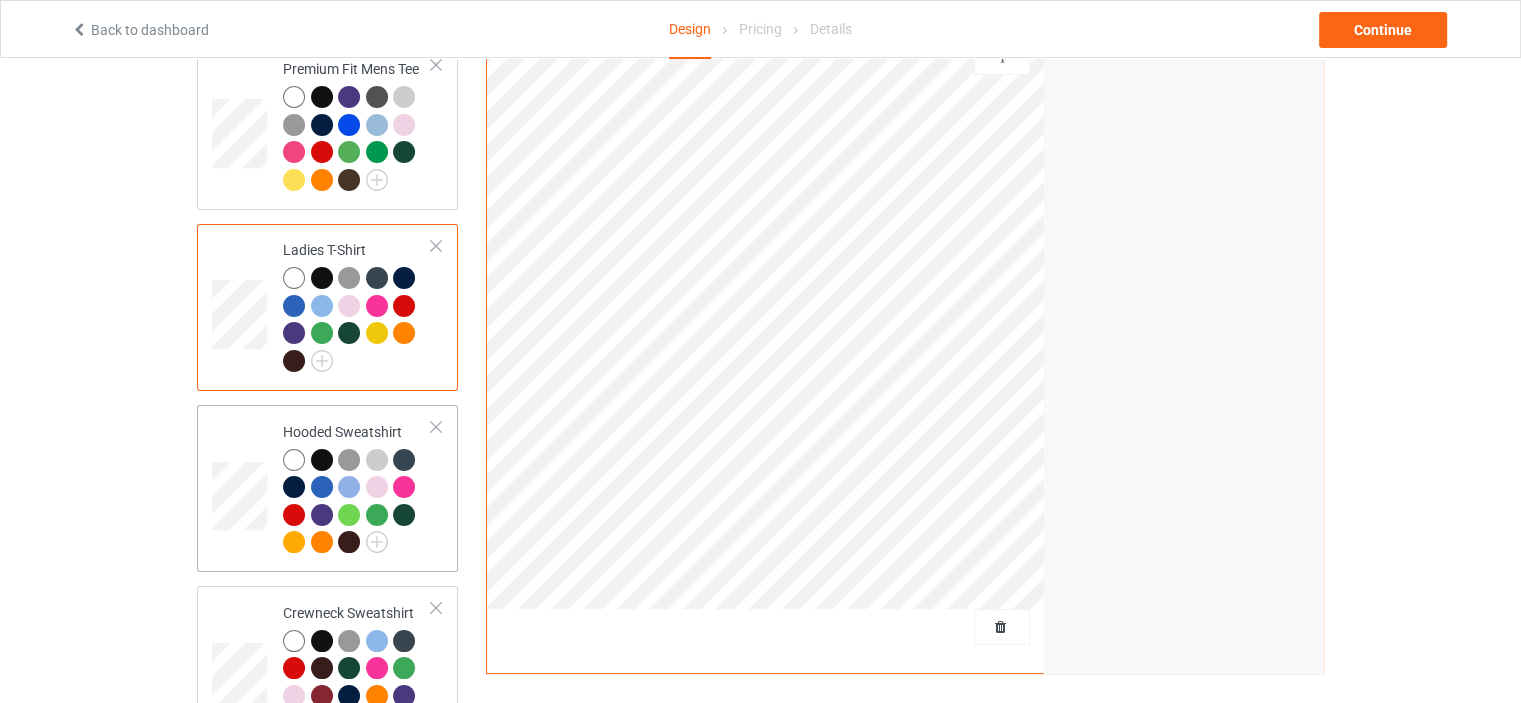 click at bounding box center [357, 504] 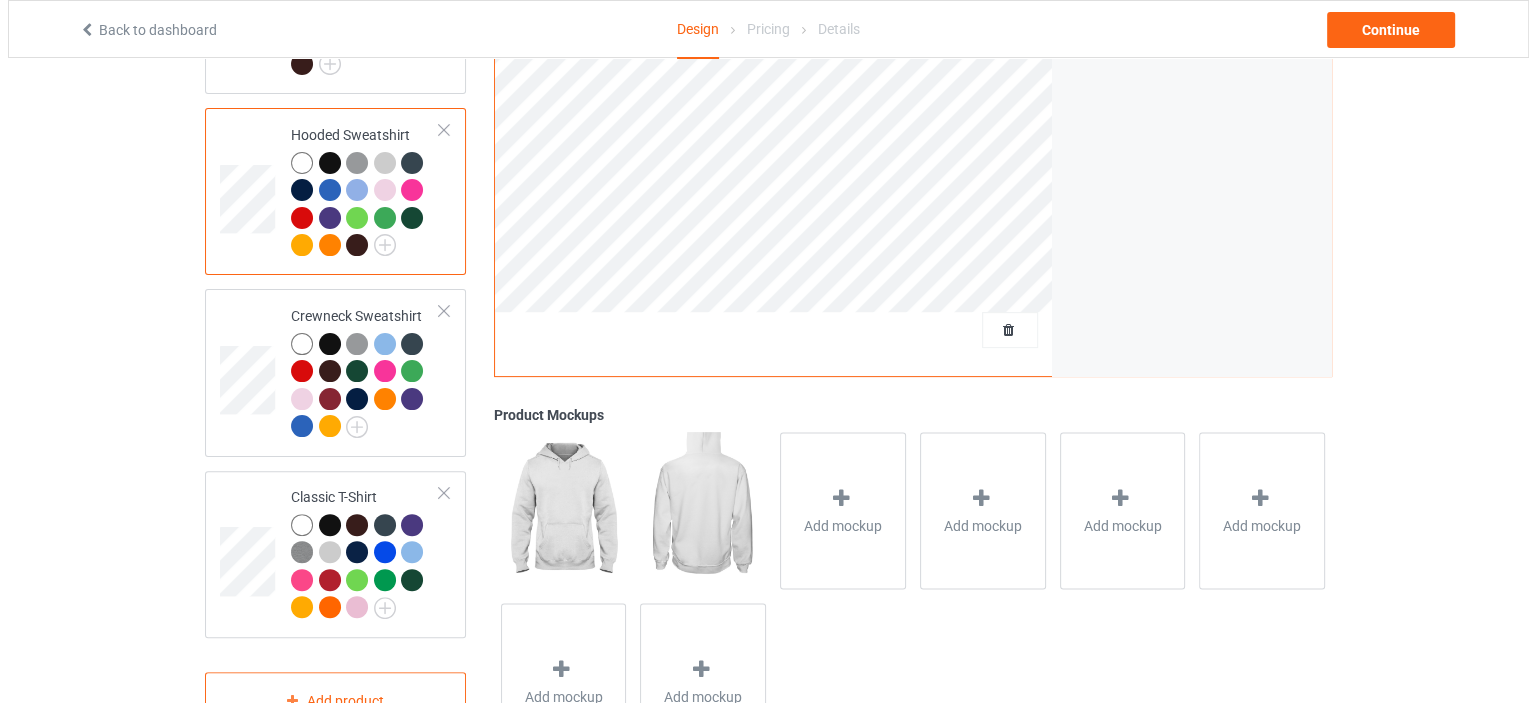 scroll, scrollTop: 488, scrollLeft: 0, axis: vertical 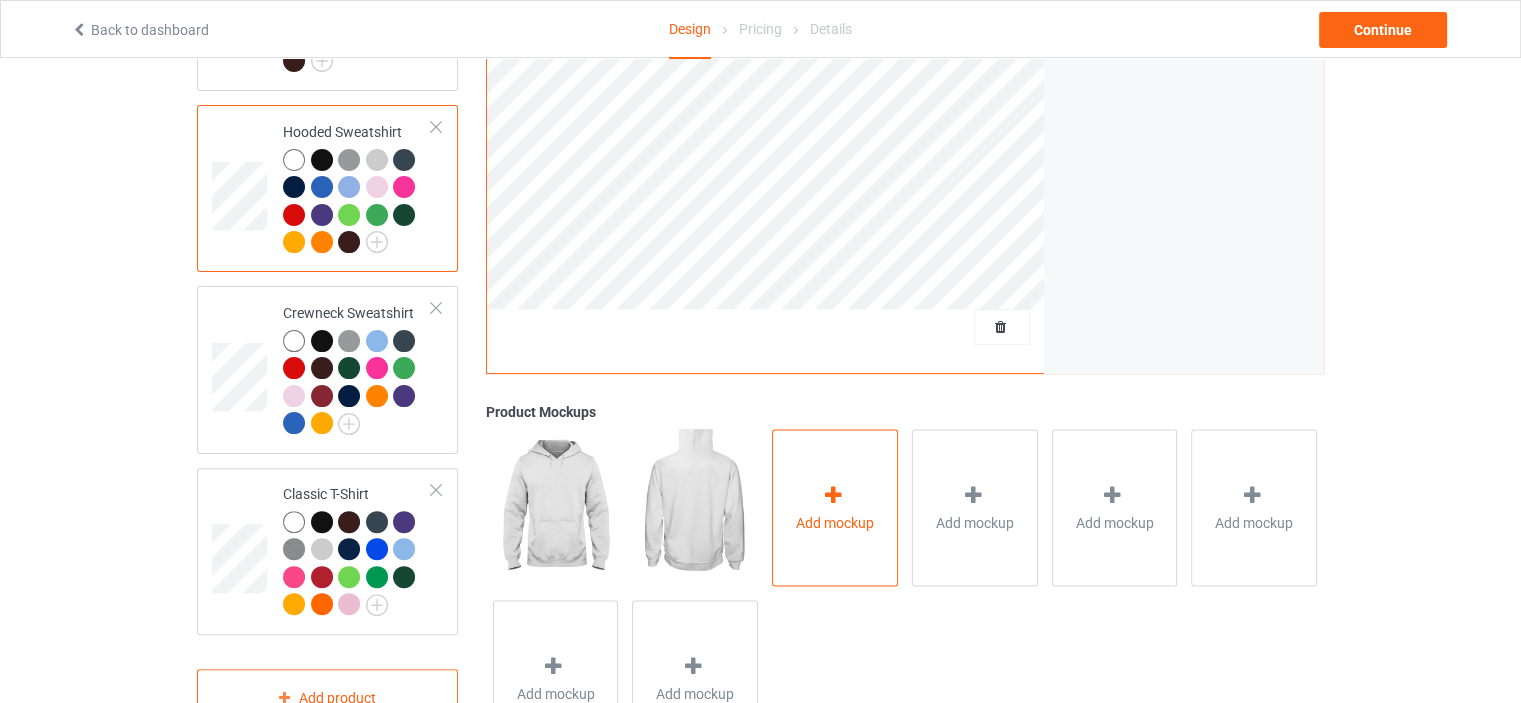click on "Add mockup" at bounding box center (835, 522) 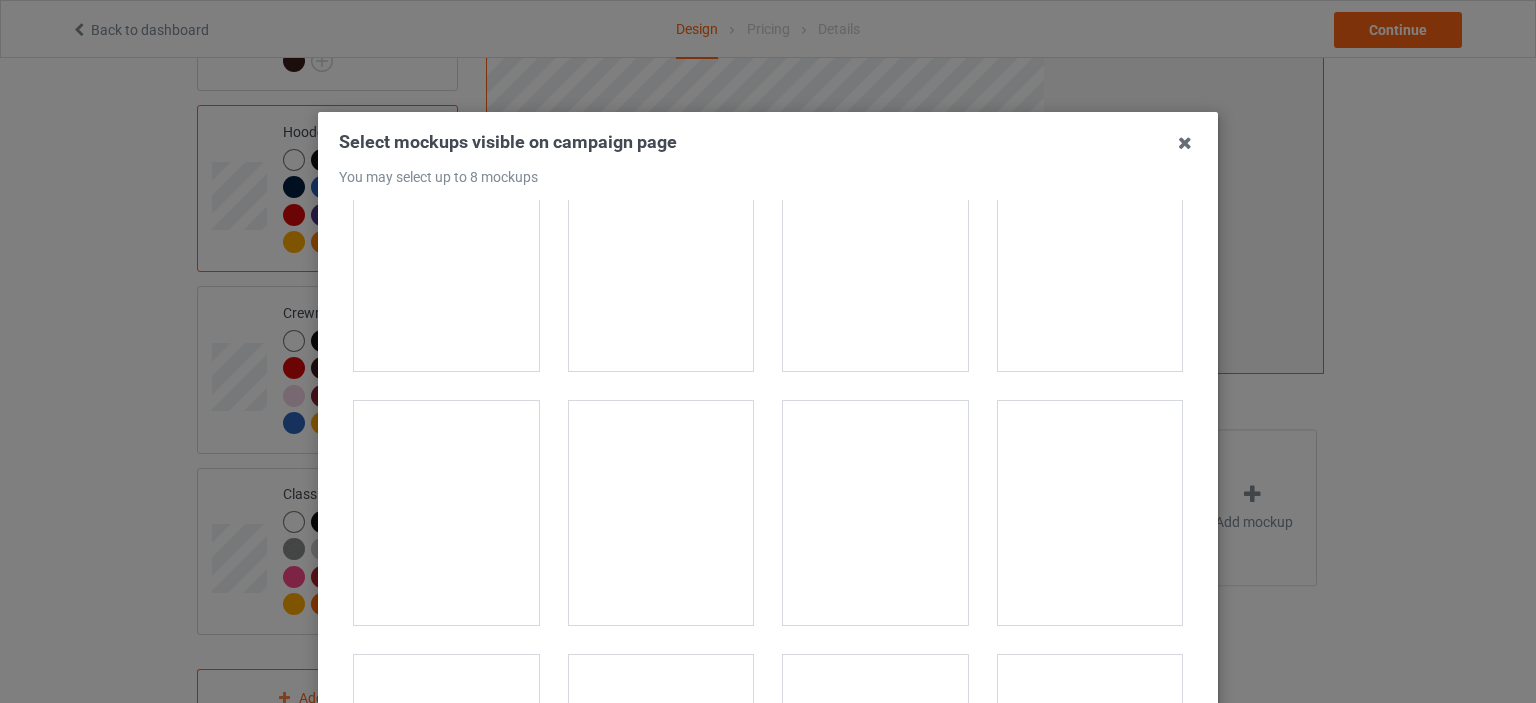 scroll, scrollTop: 2000, scrollLeft: 0, axis: vertical 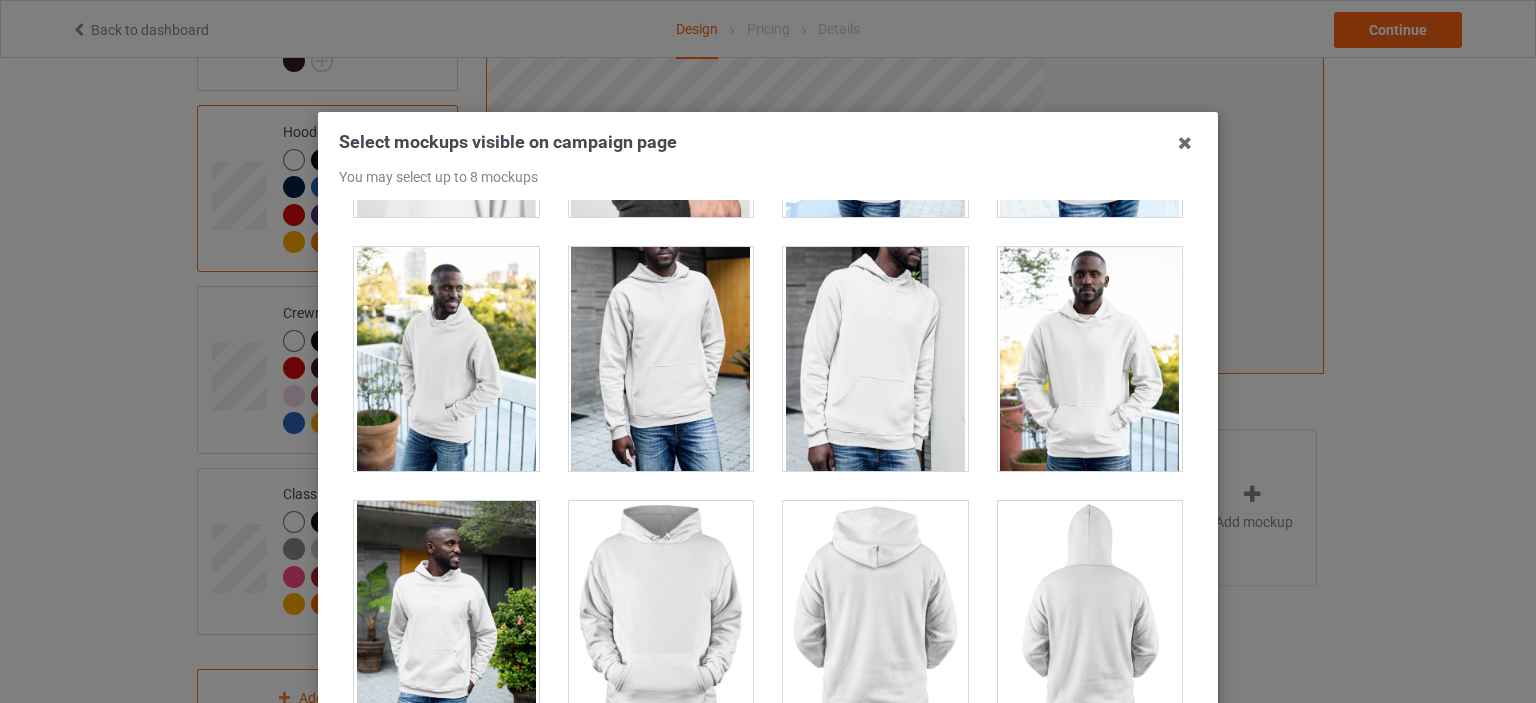 click at bounding box center (446, 359) 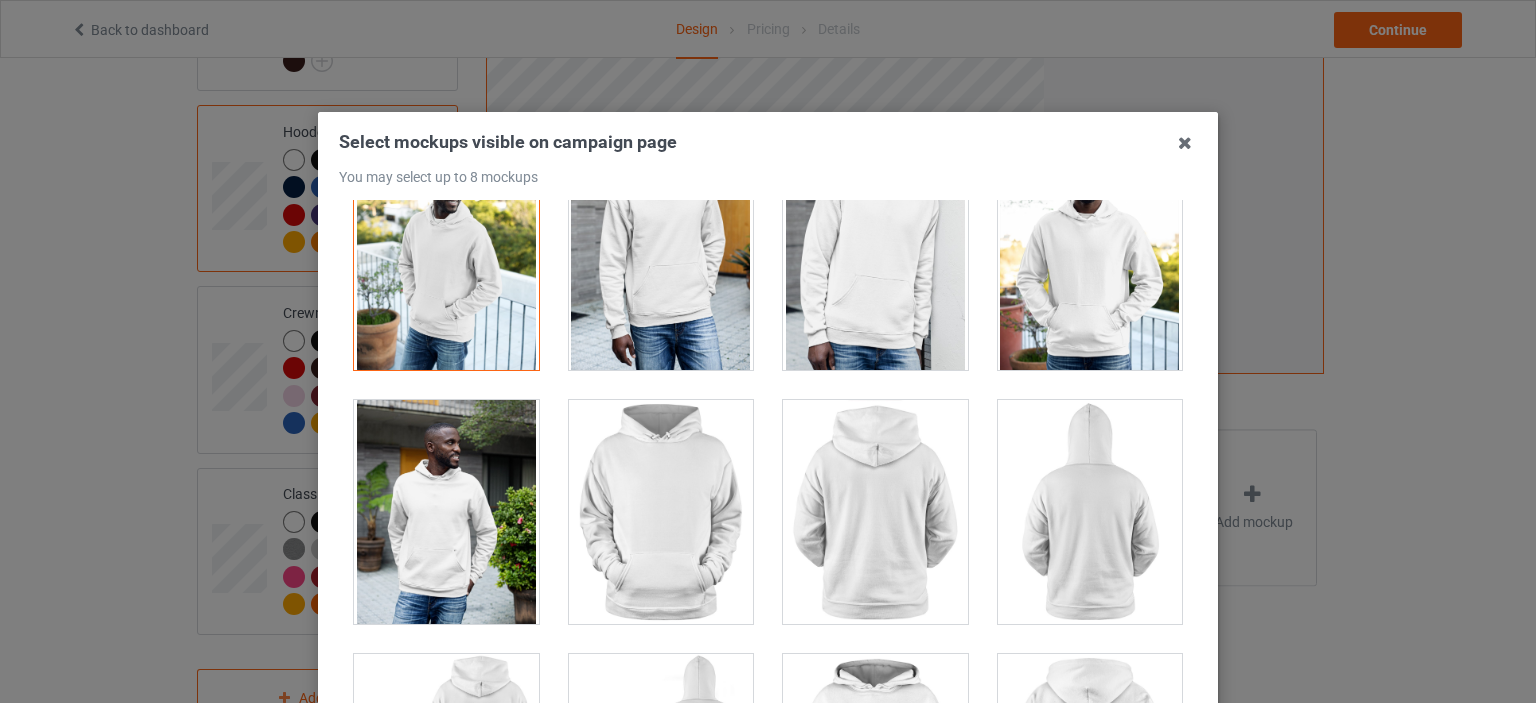 scroll, scrollTop: 2000, scrollLeft: 0, axis: vertical 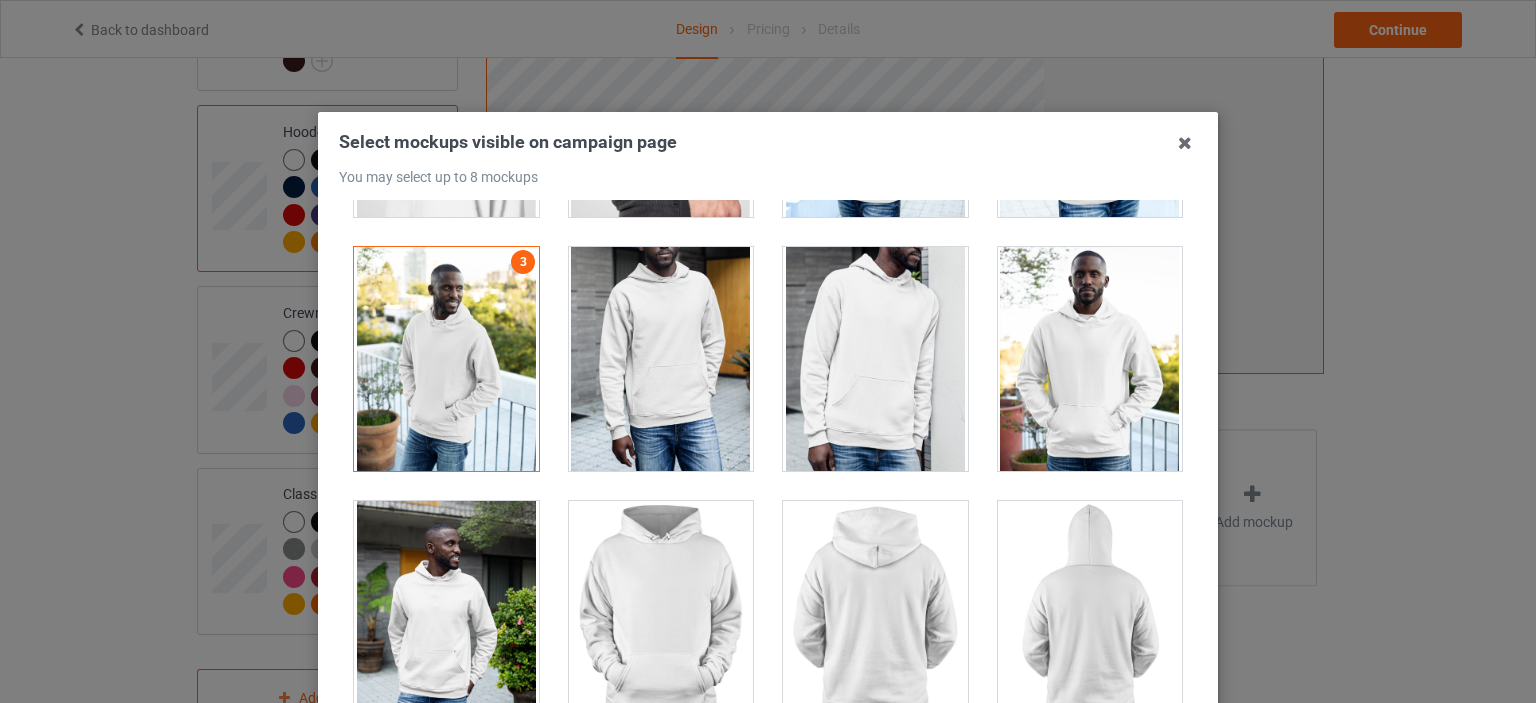 click at bounding box center (1090, 359) 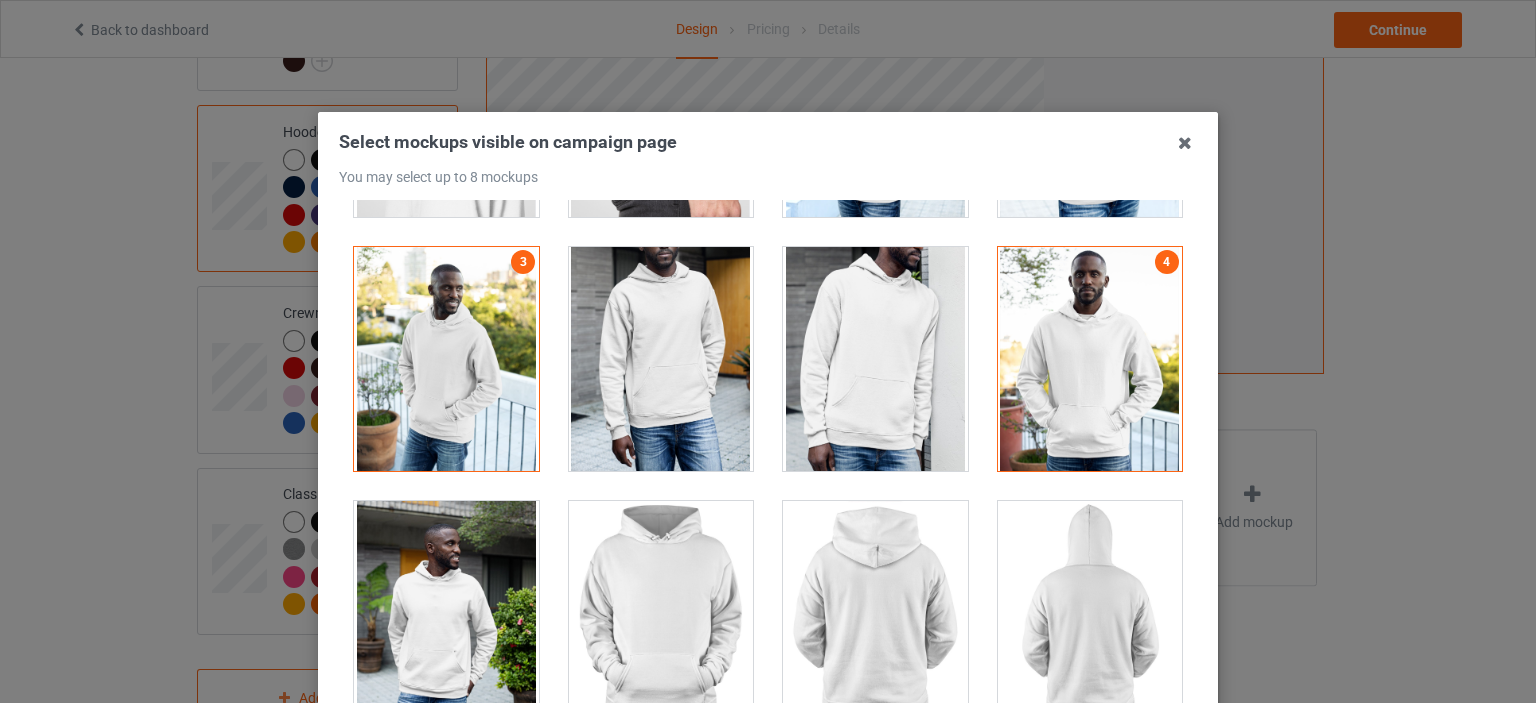 click at bounding box center (446, 359) 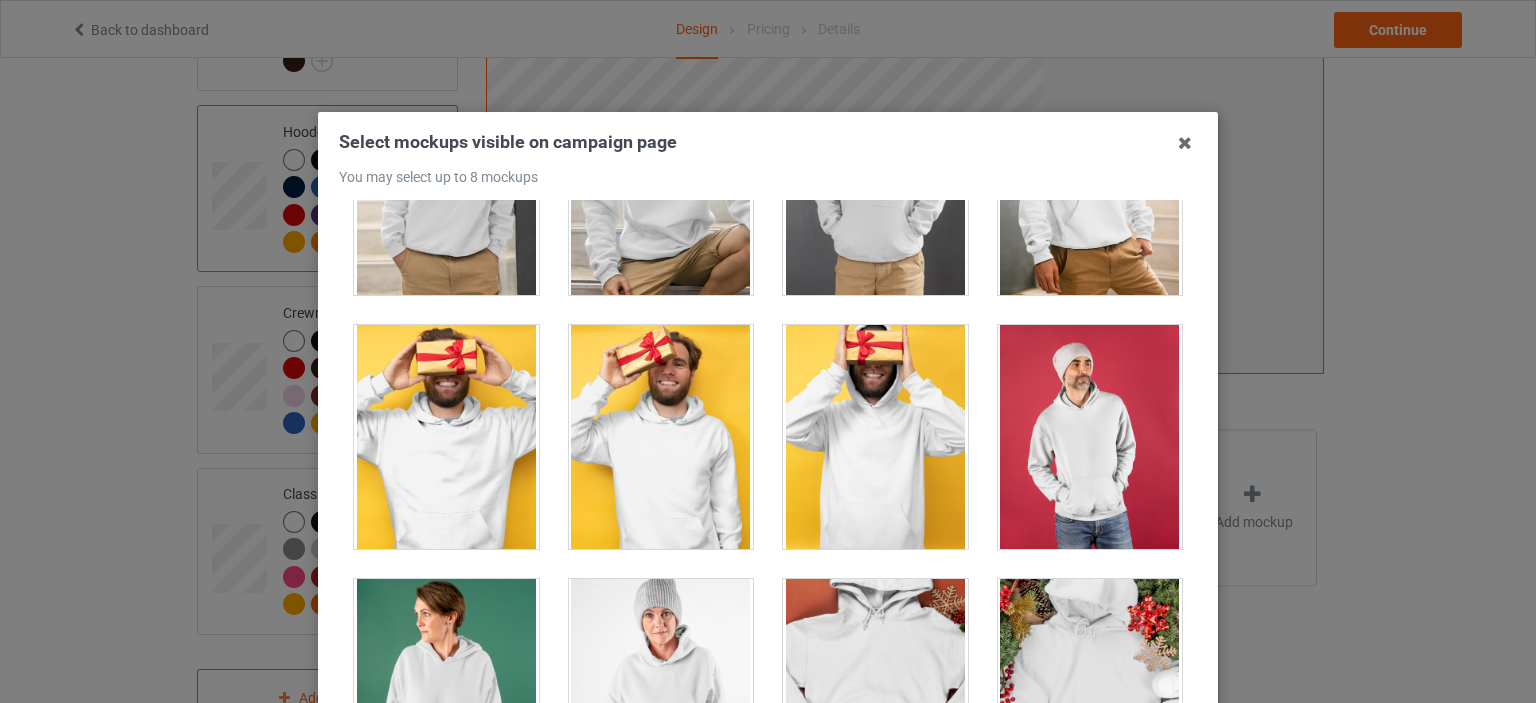 scroll, scrollTop: 3800, scrollLeft: 0, axis: vertical 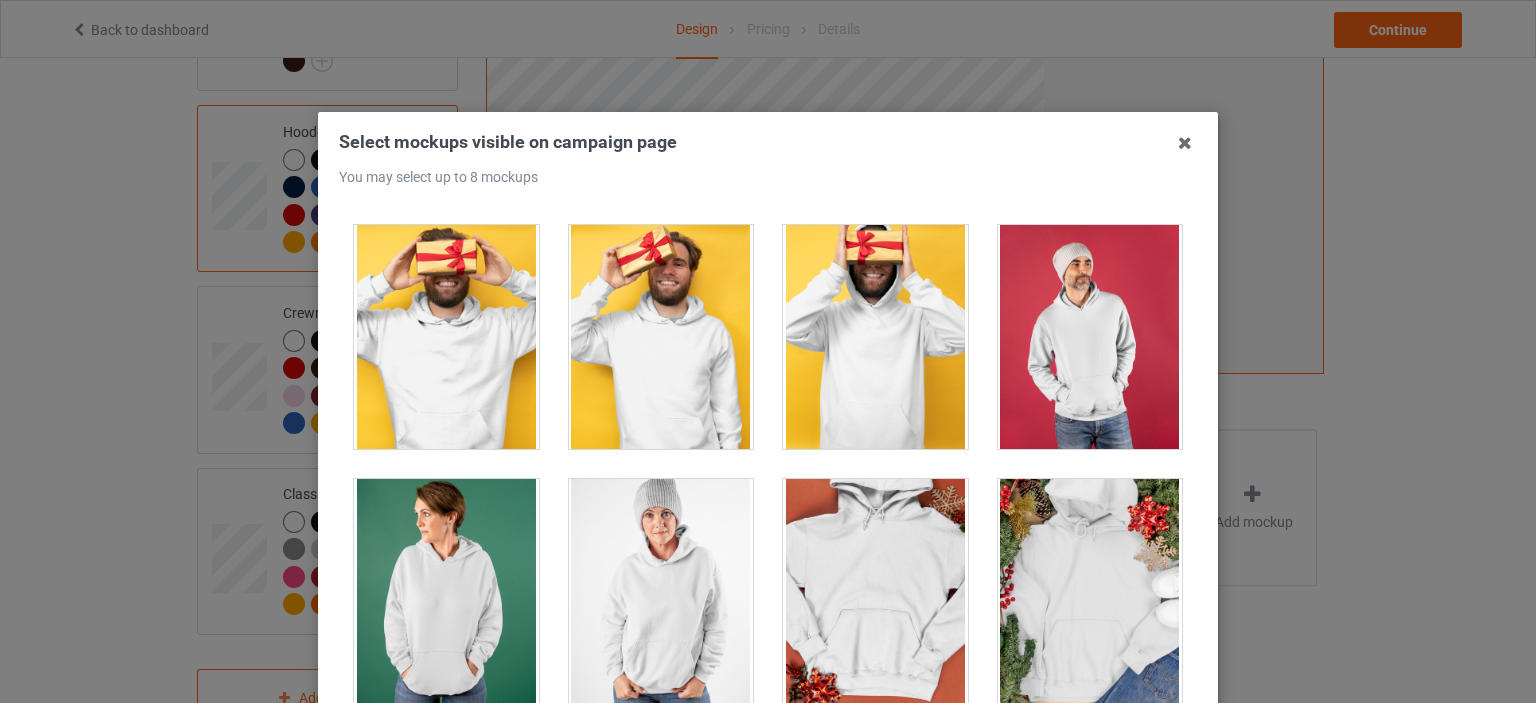 click at bounding box center [1090, 337] 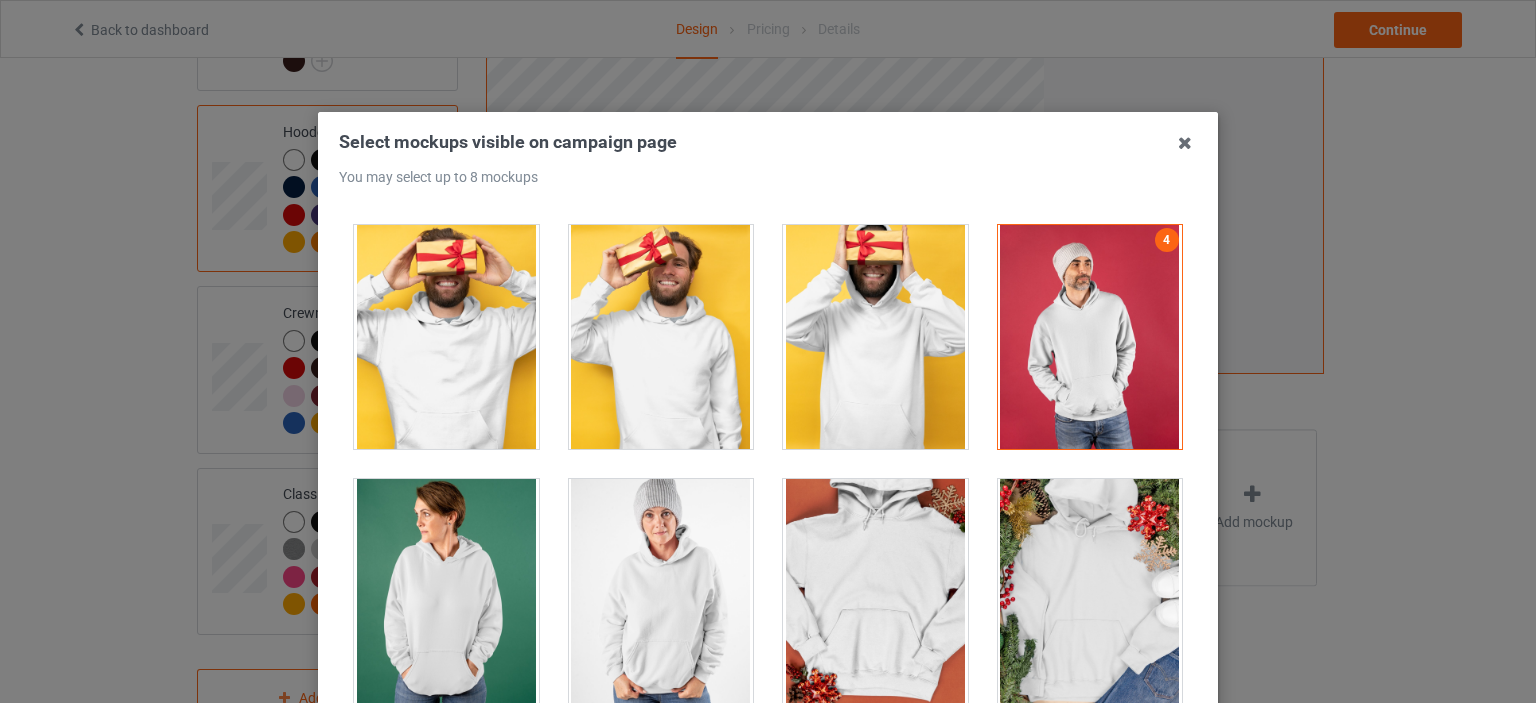 click at bounding box center [661, 591] 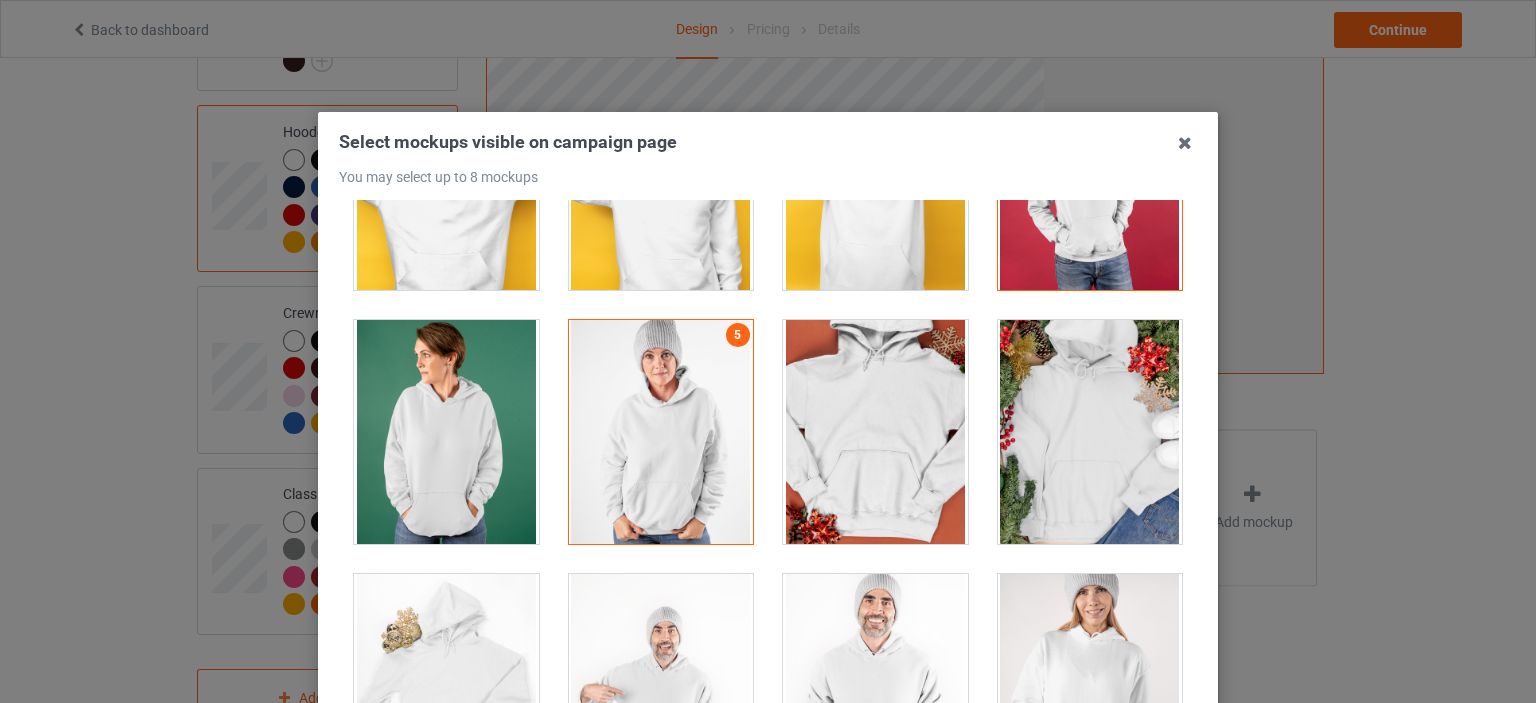 scroll, scrollTop: 4000, scrollLeft: 0, axis: vertical 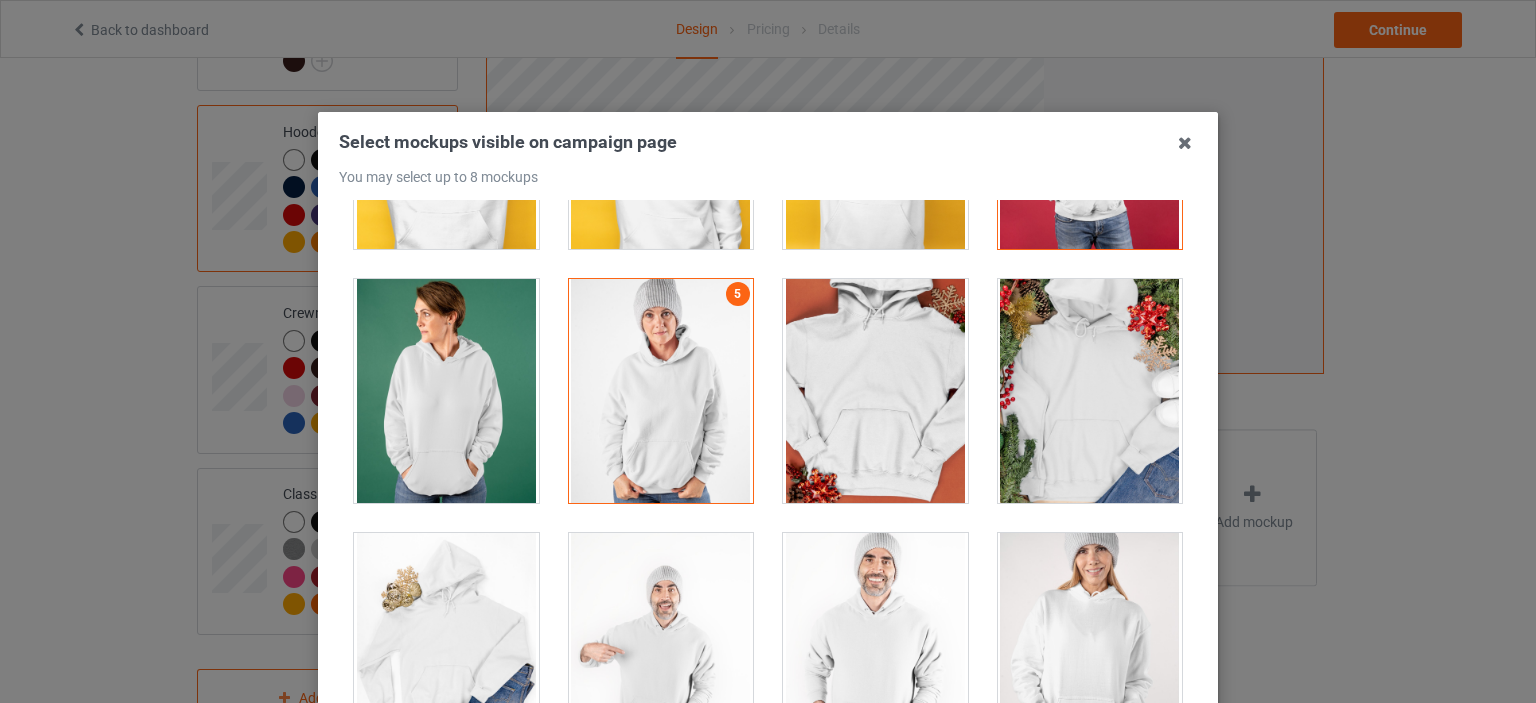 click at bounding box center (1090, 391) 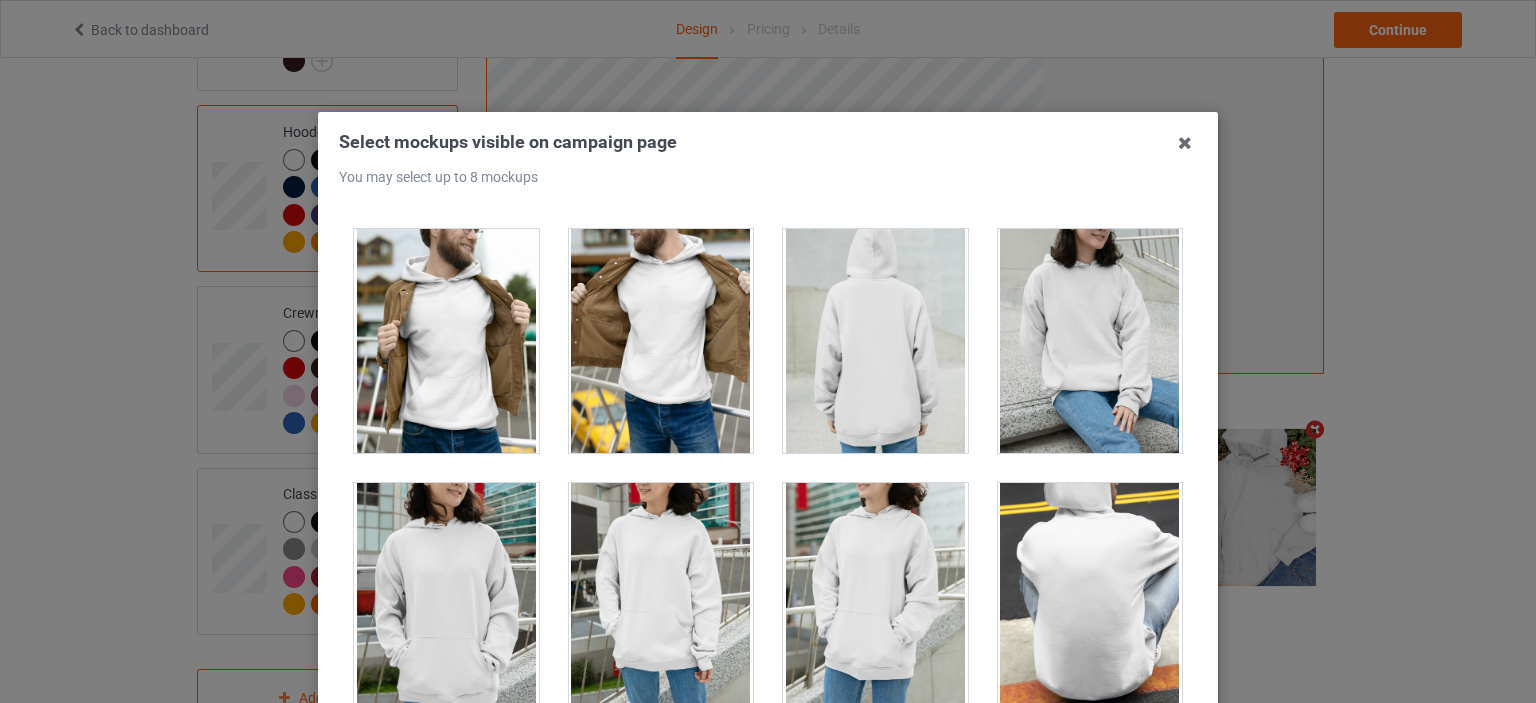 scroll, scrollTop: 6100, scrollLeft: 0, axis: vertical 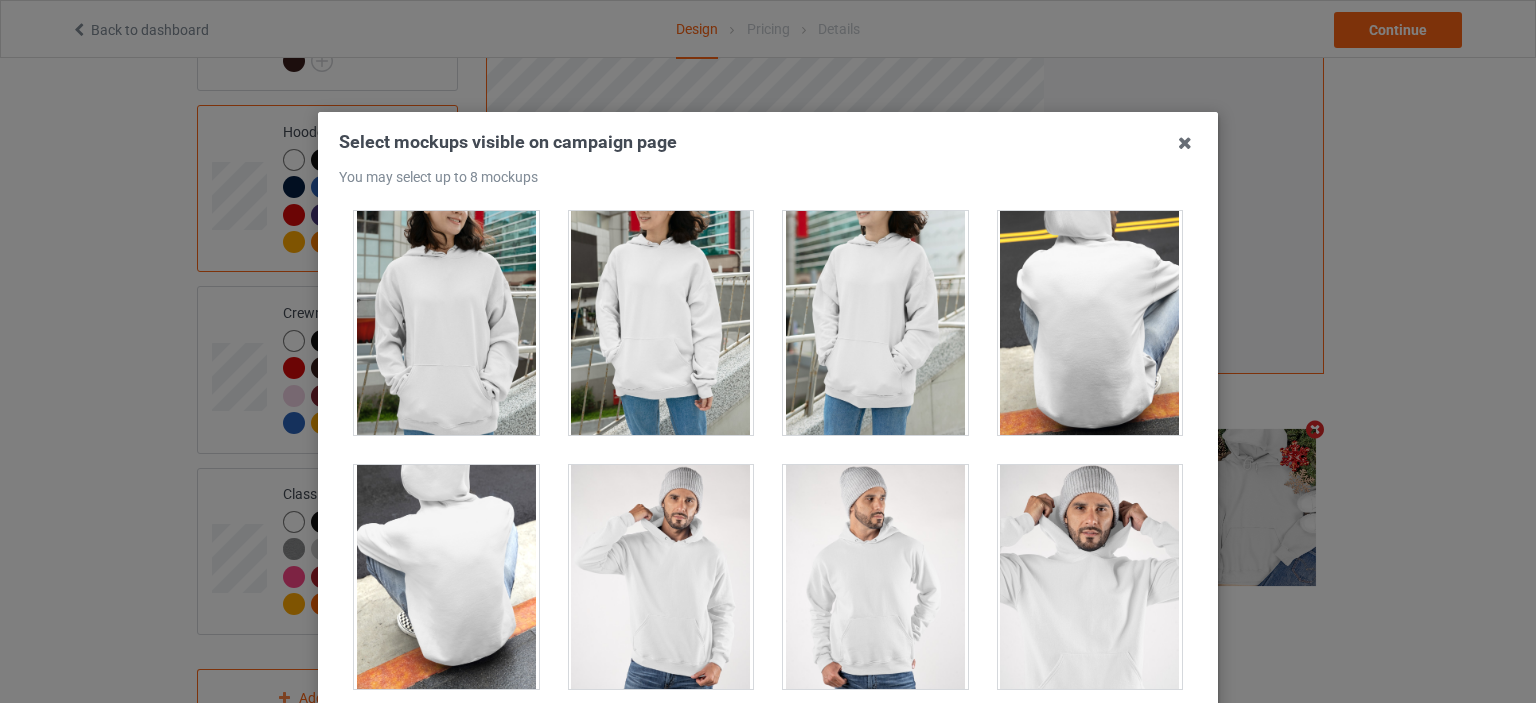 click at bounding box center (875, 577) 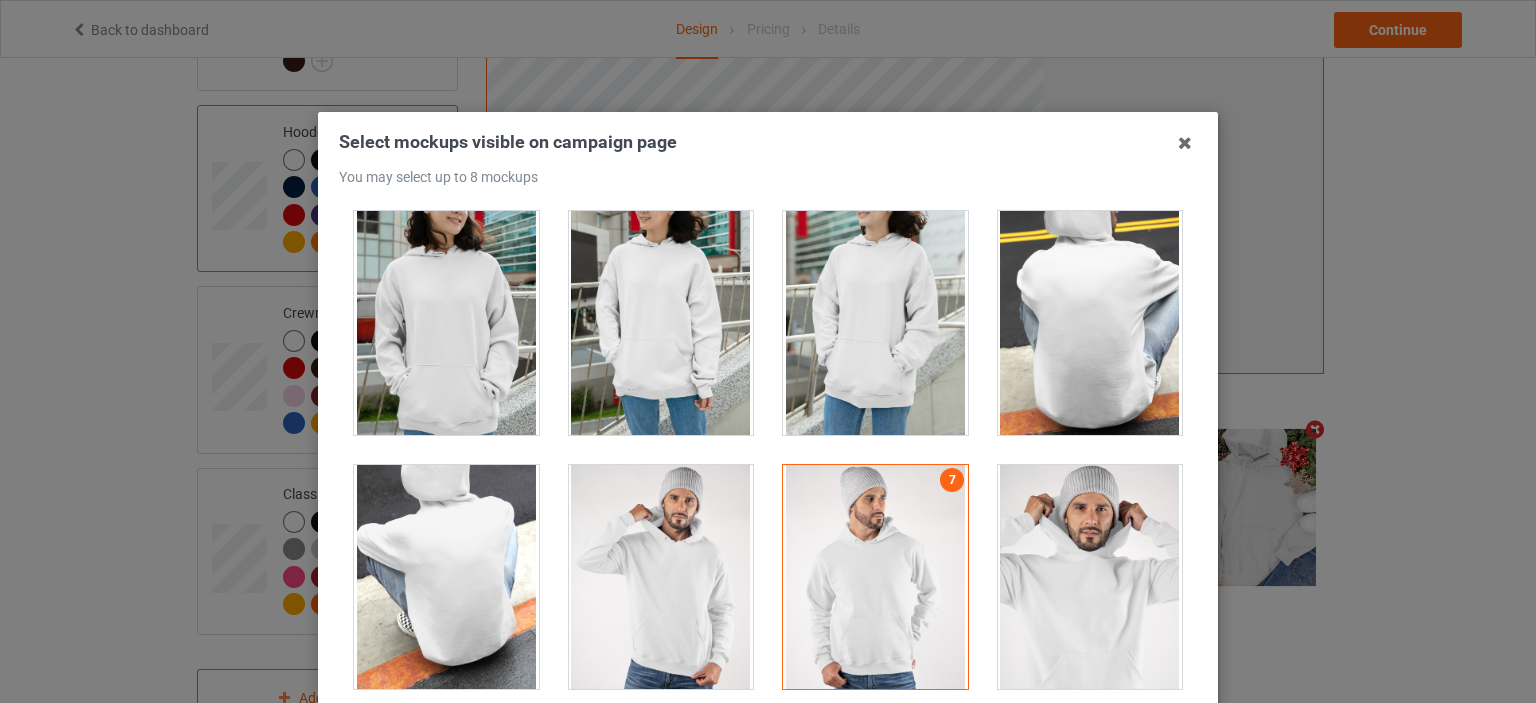 scroll, scrollTop: 6600, scrollLeft: 0, axis: vertical 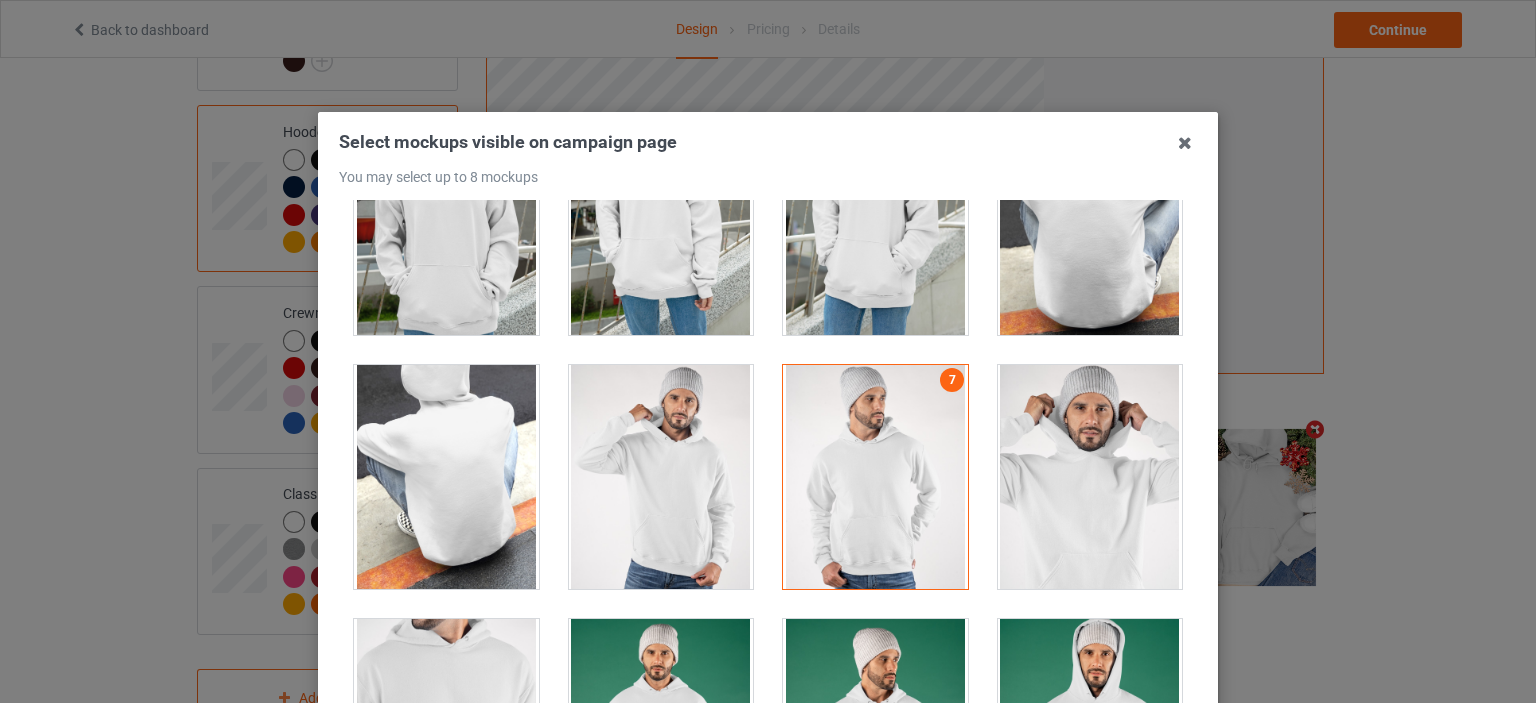 click at bounding box center [875, 477] 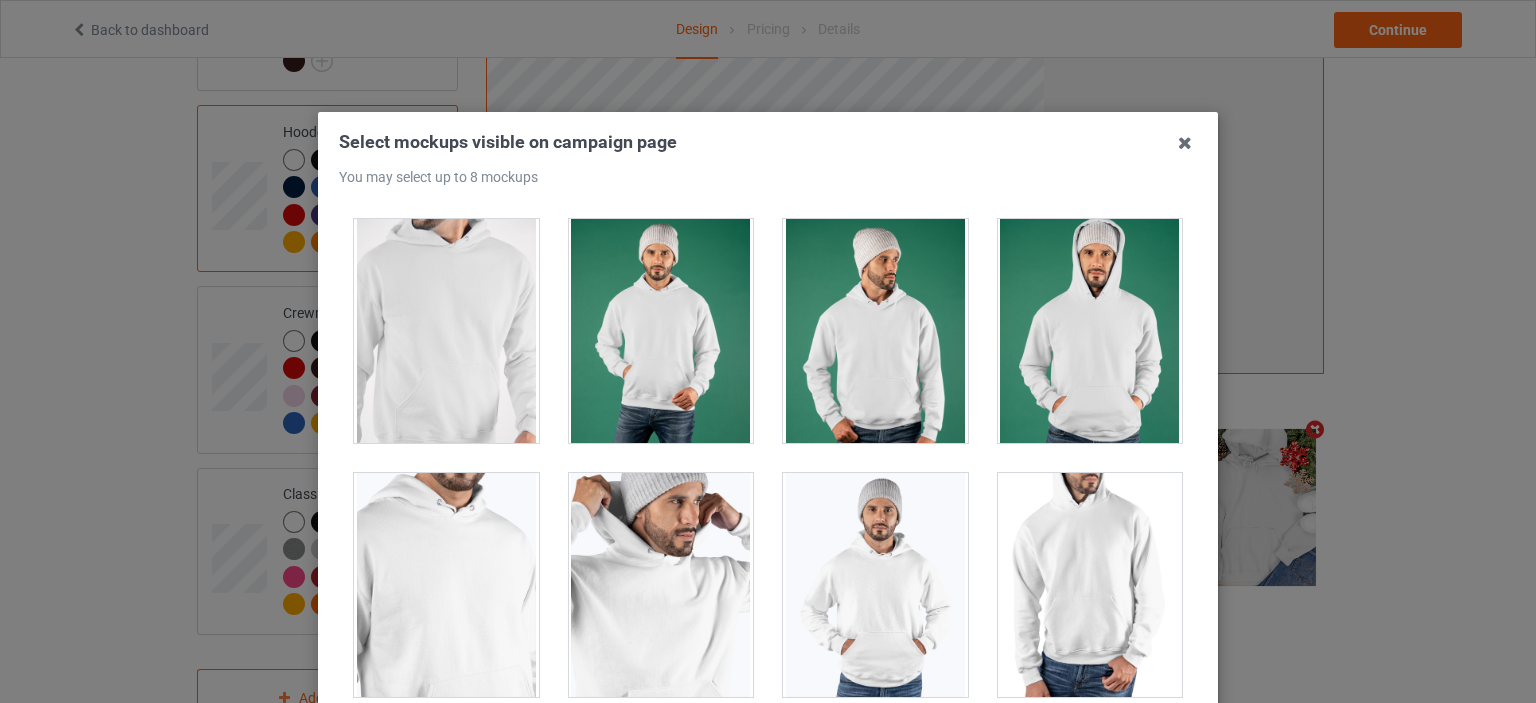 click at bounding box center [1090, 585] 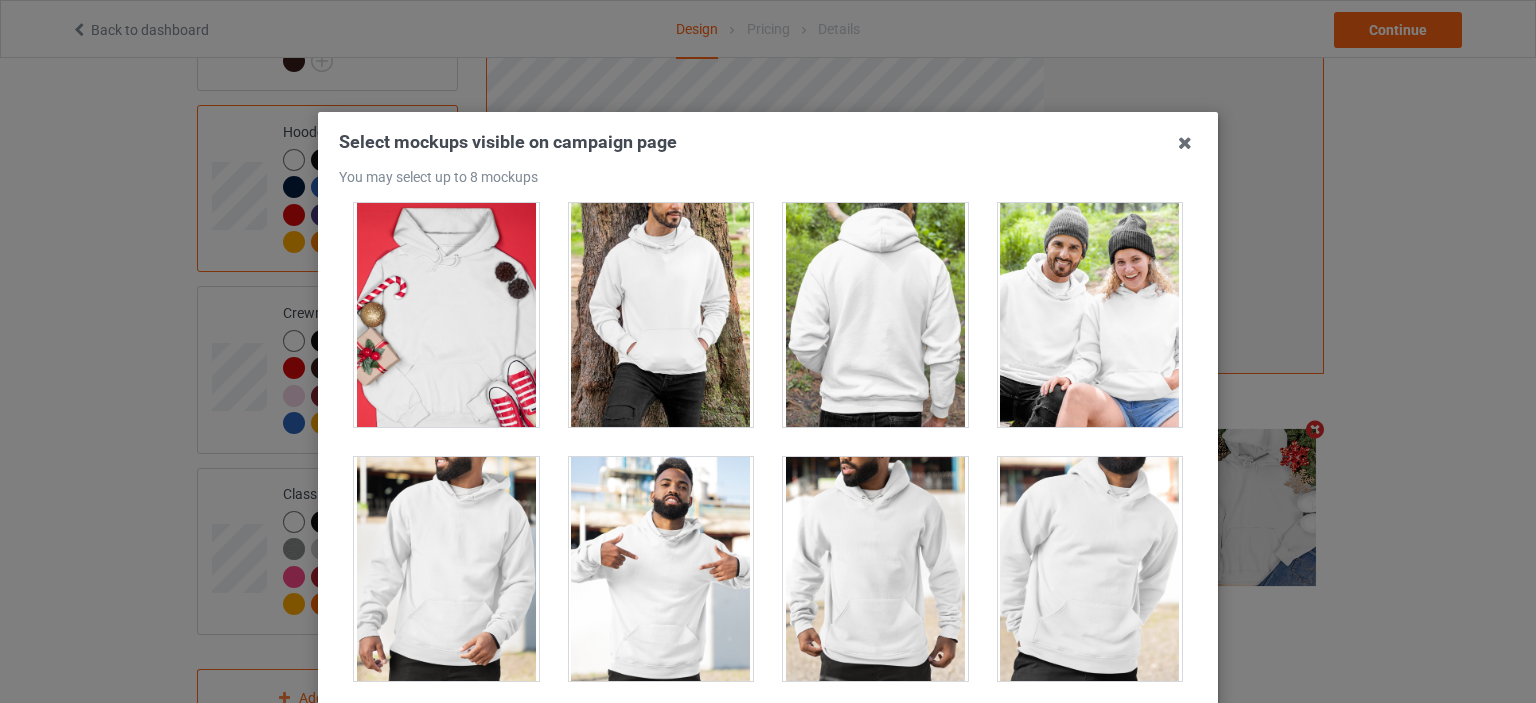 scroll, scrollTop: 14800, scrollLeft: 0, axis: vertical 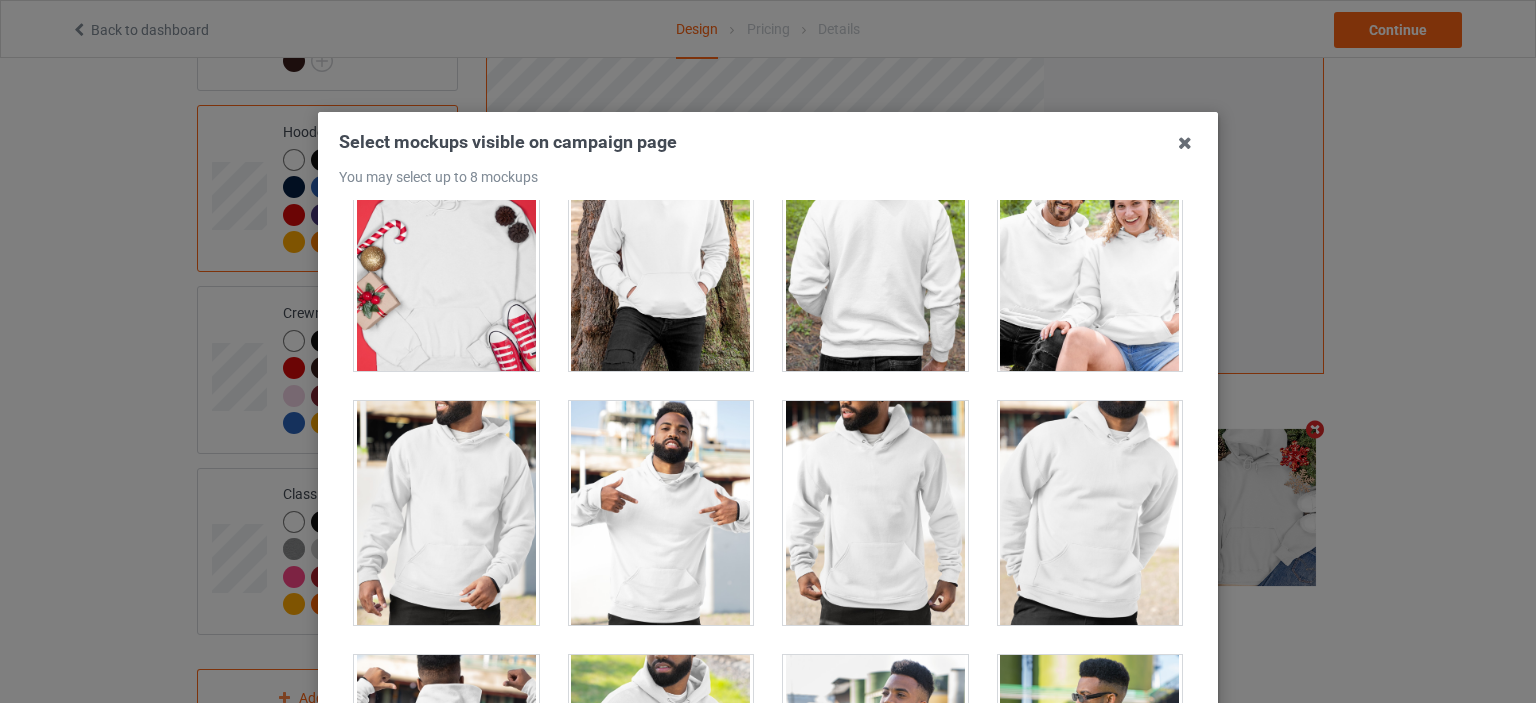 click at bounding box center (1090, 259) 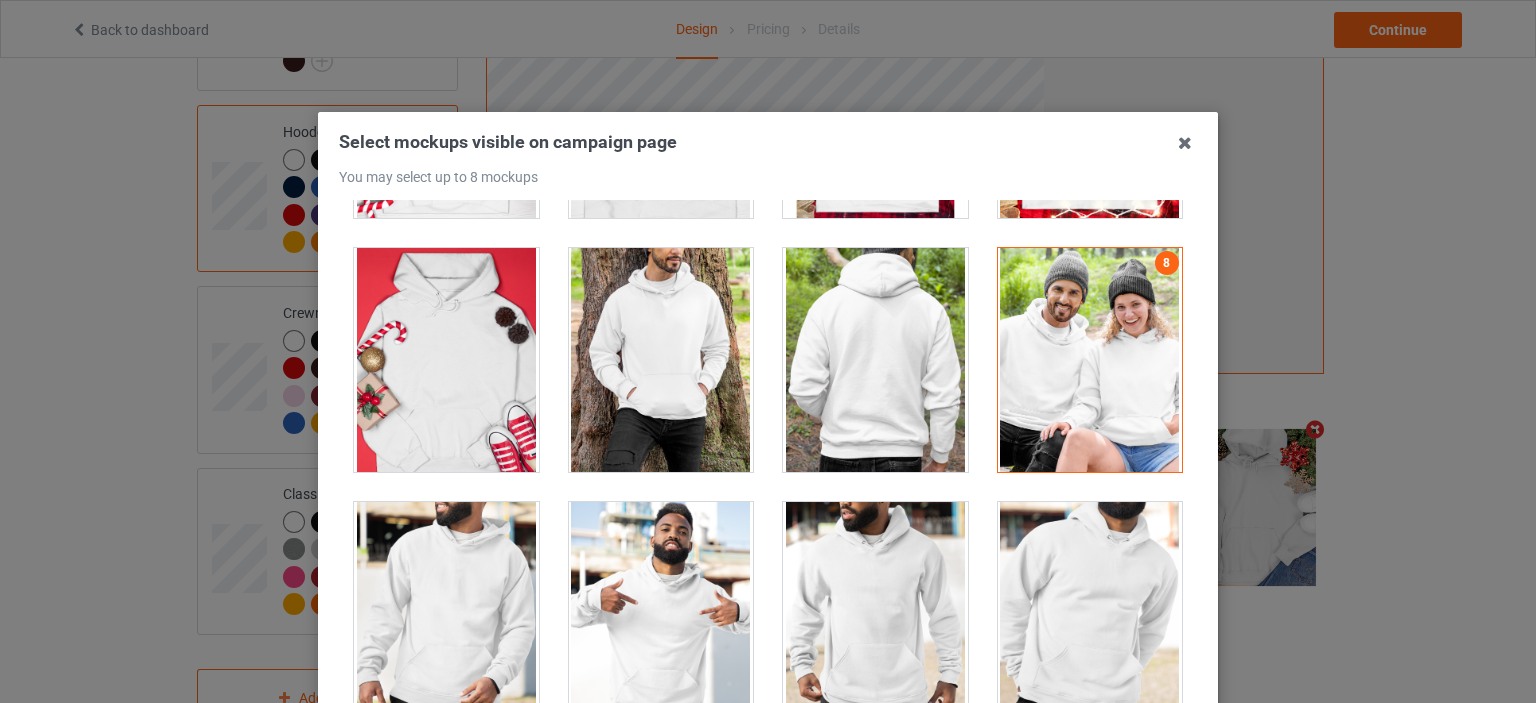 scroll, scrollTop: 14700, scrollLeft: 0, axis: vertical 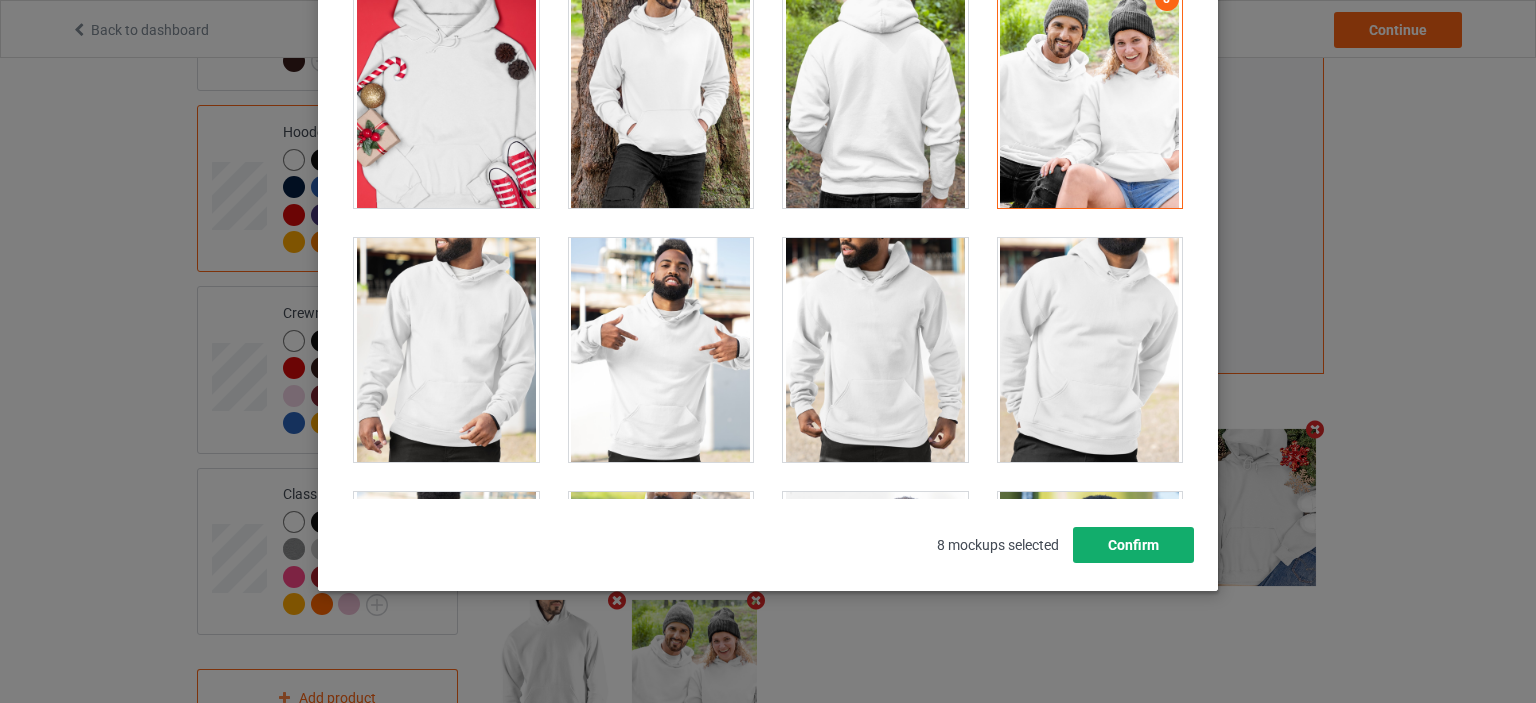 click on "Confirm" at bounding box center [1133, 545] 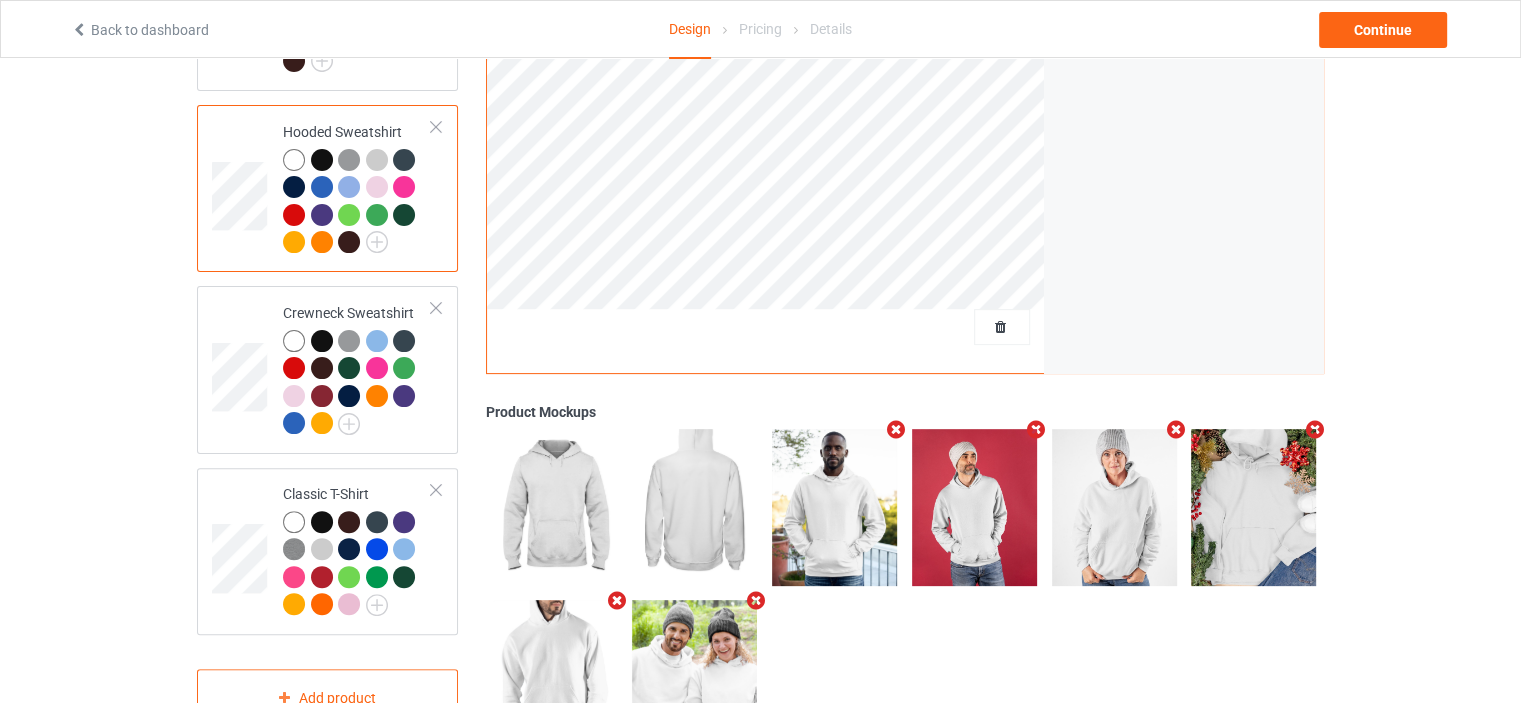 scroll, scrollTop: 388, scrollLeft: 0, axis: vertical 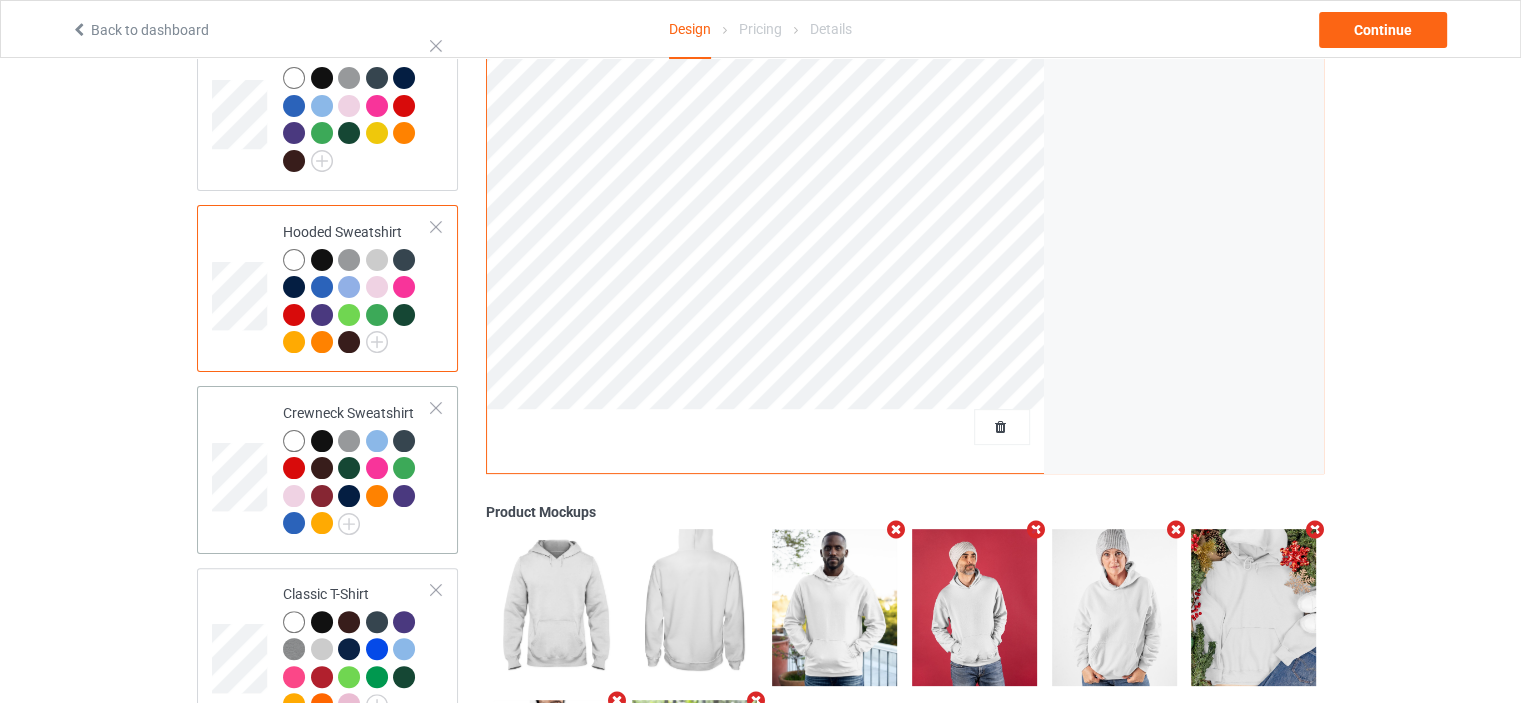 click on "Crewneck Sweatshirt" at bounding box center (357, 469) 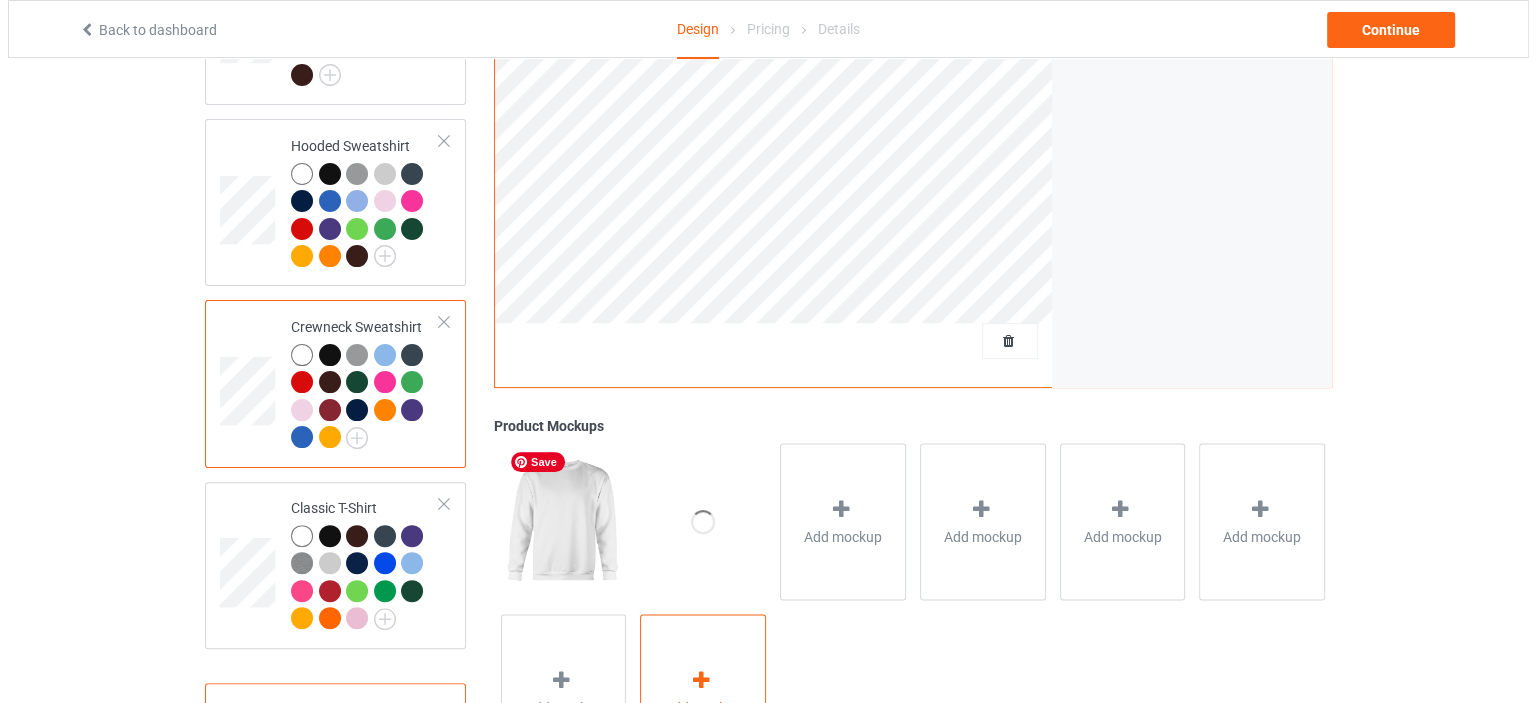 scroll, scrollTop: 588, scrollLeft: 0, axis: vertical 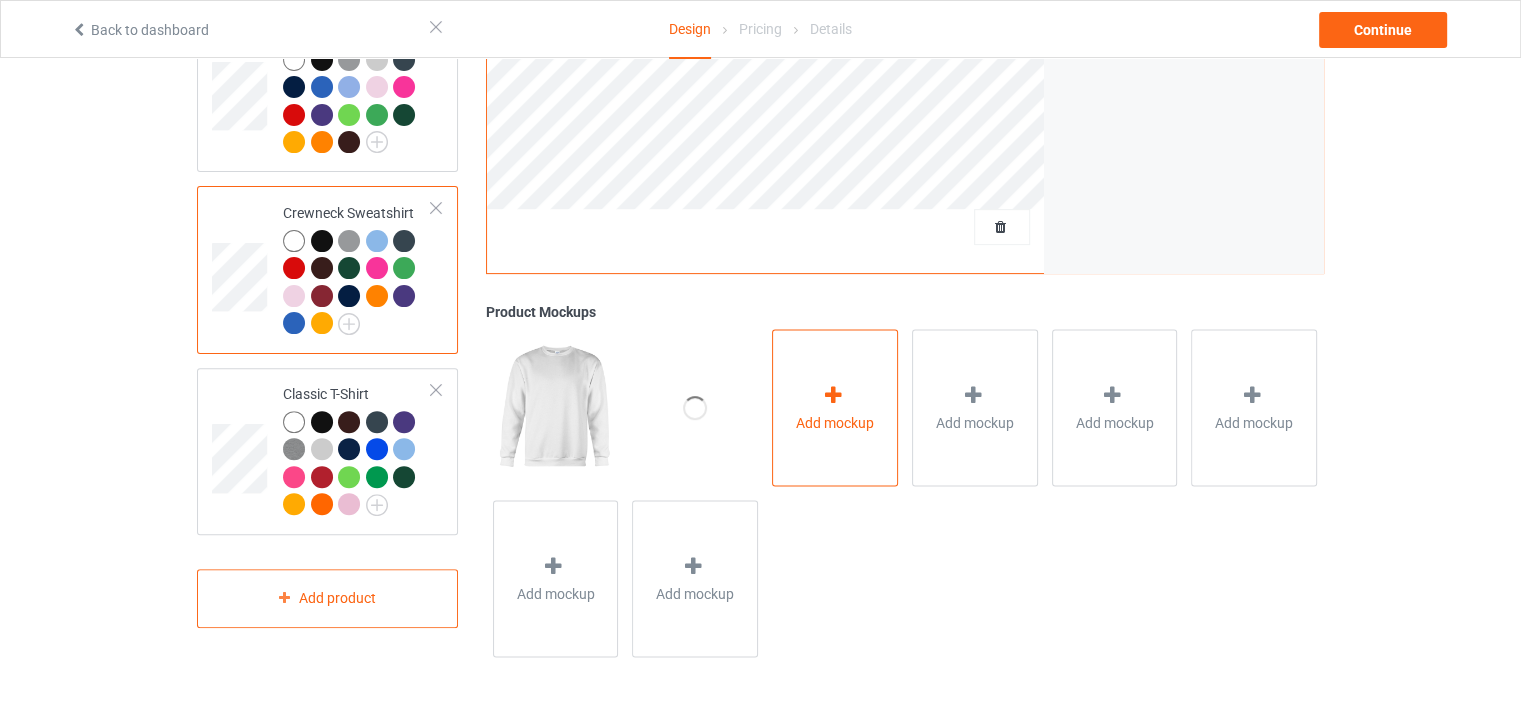 click on "Add mockup" at bounding box center (835, 407) 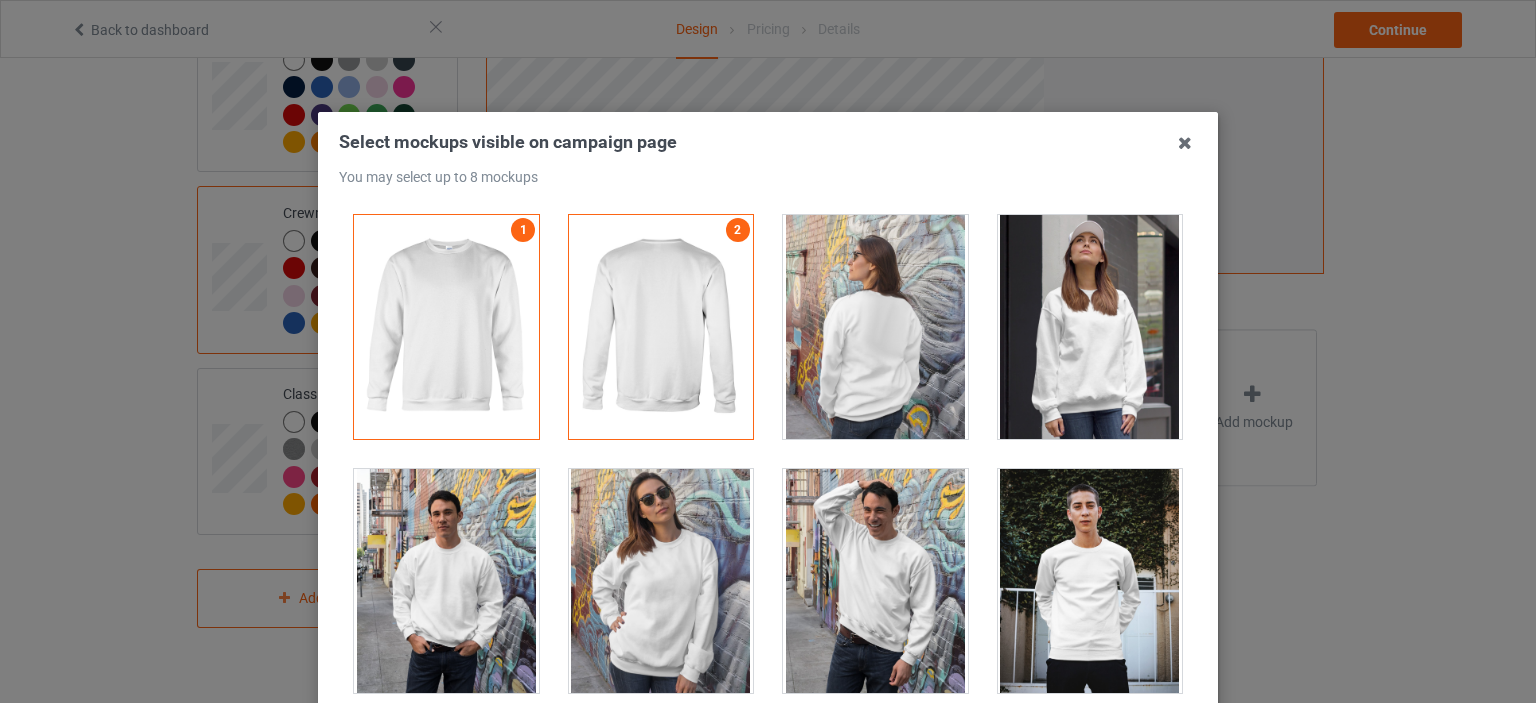 drag, startPoint x: 486, startPoint y: 570, endPoint x: 517, endPoint y: 560, distance: 32.572994 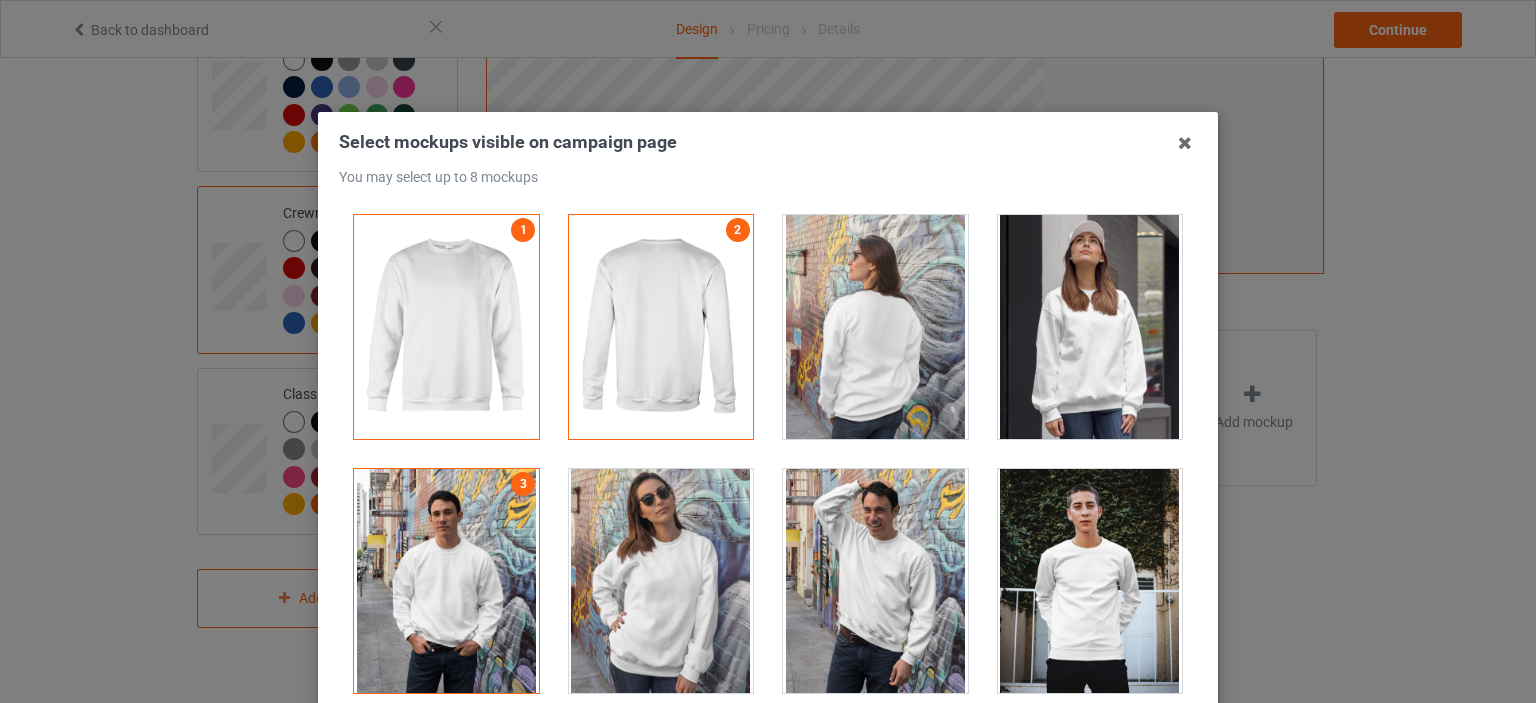 click at bounding box center [661, 581] 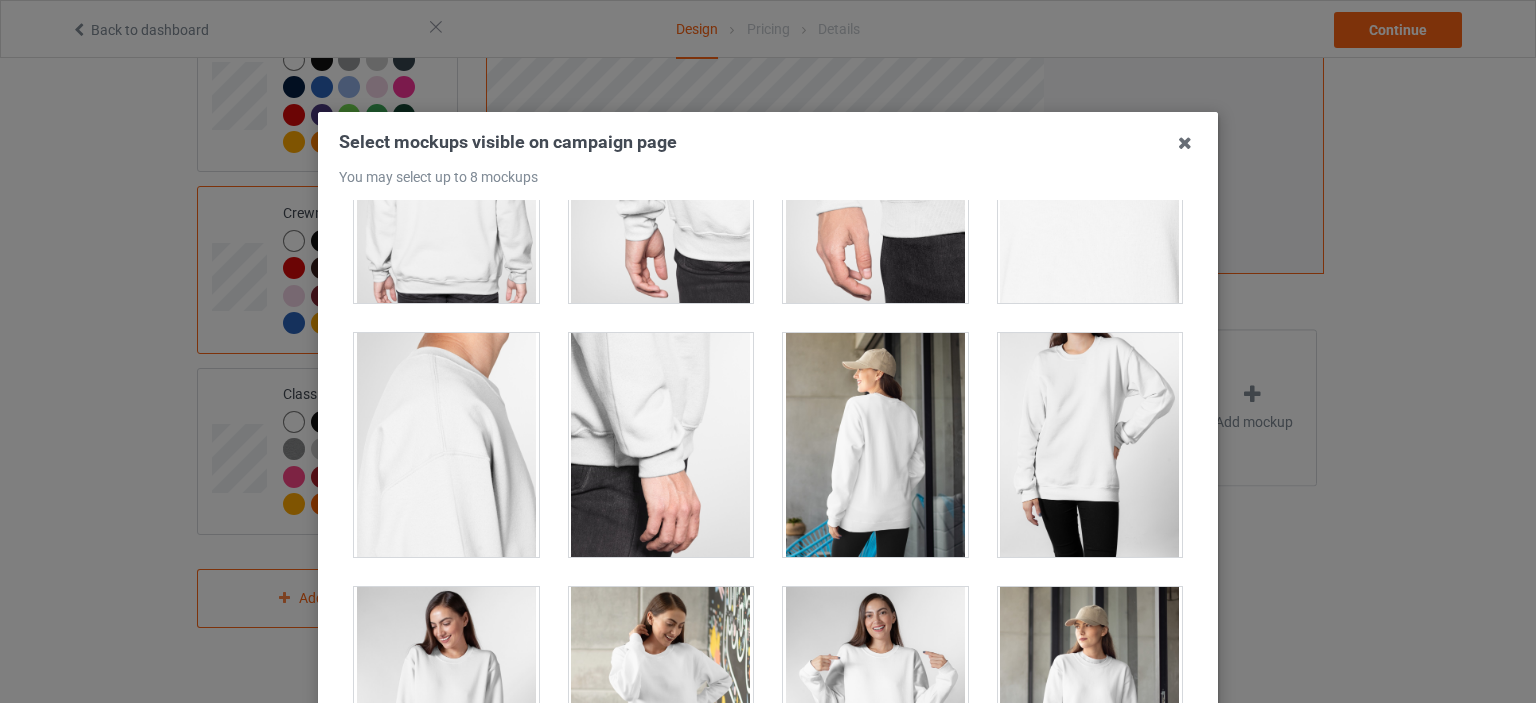 scroll, scrollTop: 1500, scrollLeft: 0, axis: vertical 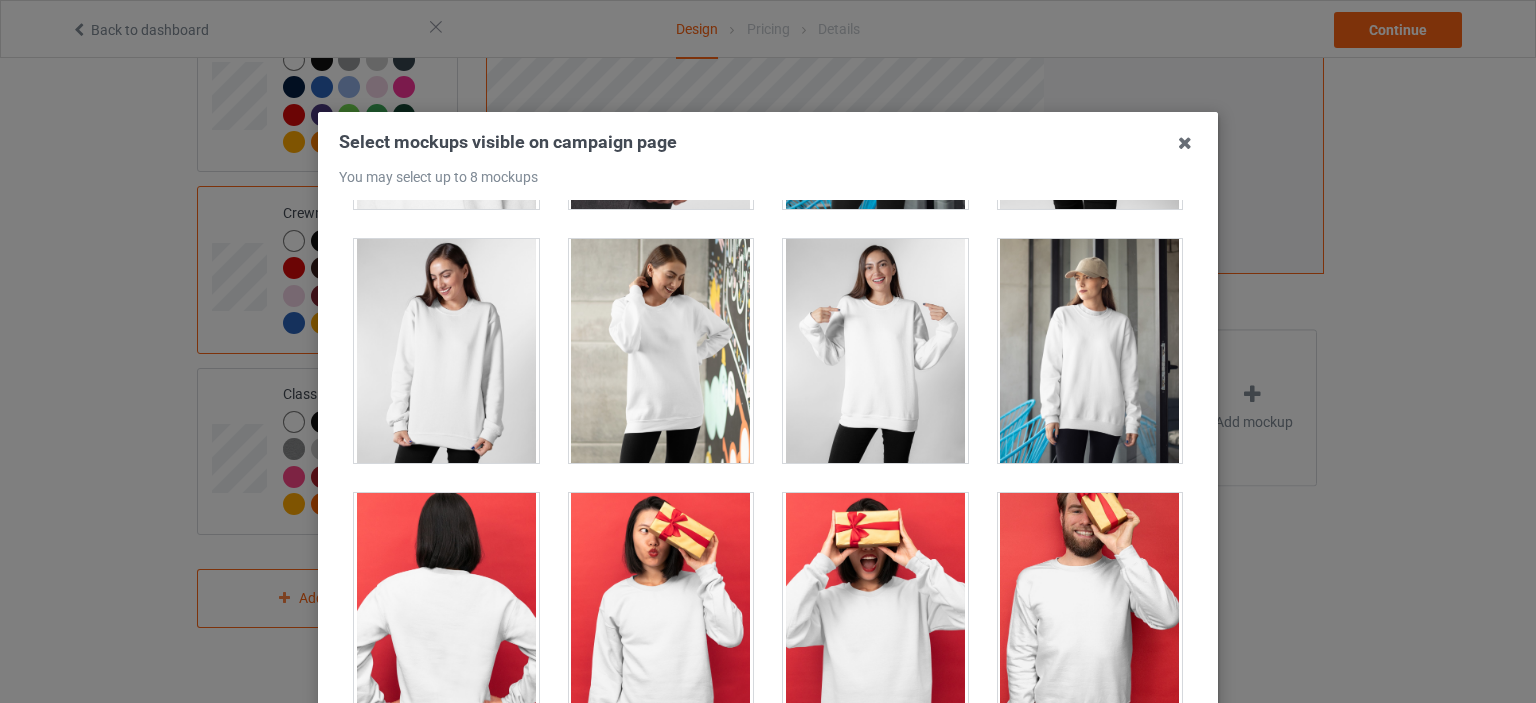 click at bounding box center [875, 351] 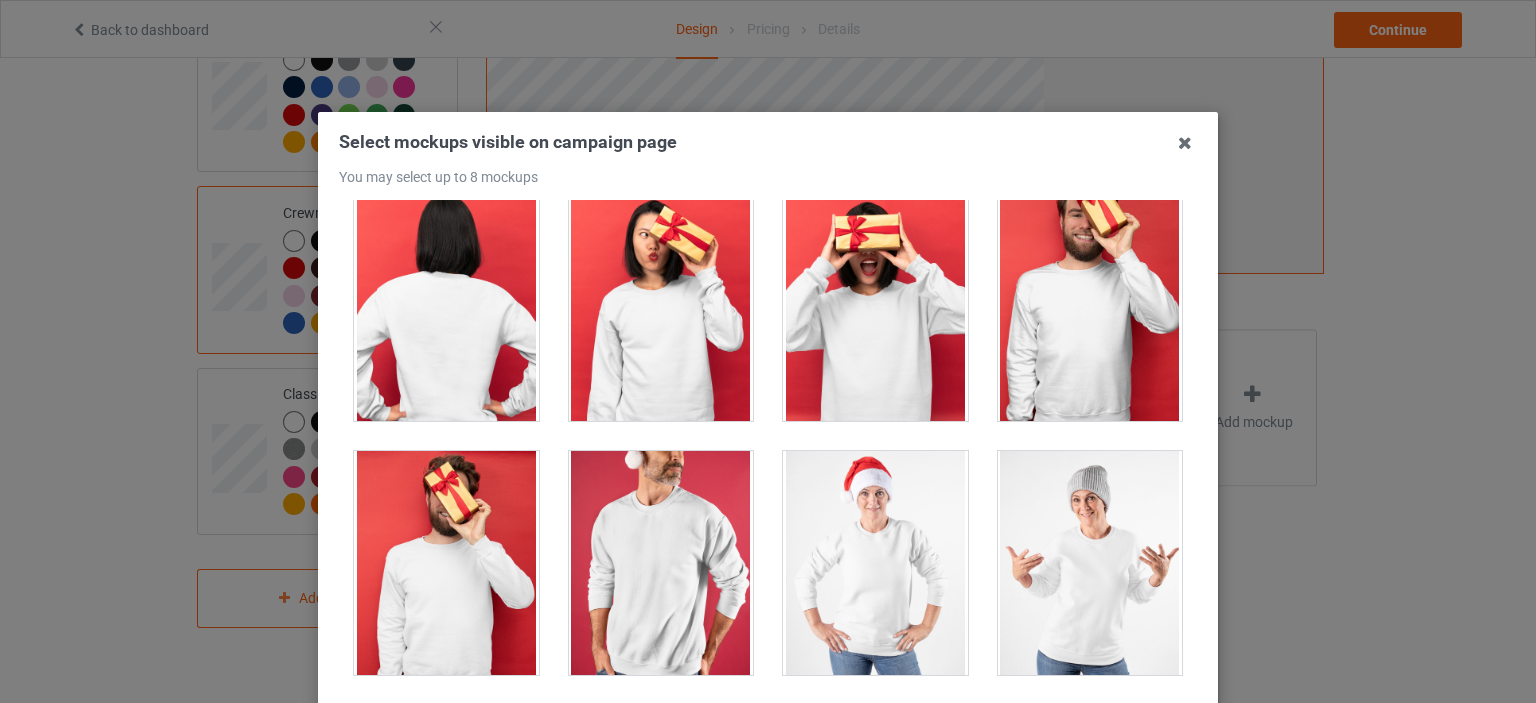 scroll, scrollTop: 2000, scrollLeft: 0, axis: vertical 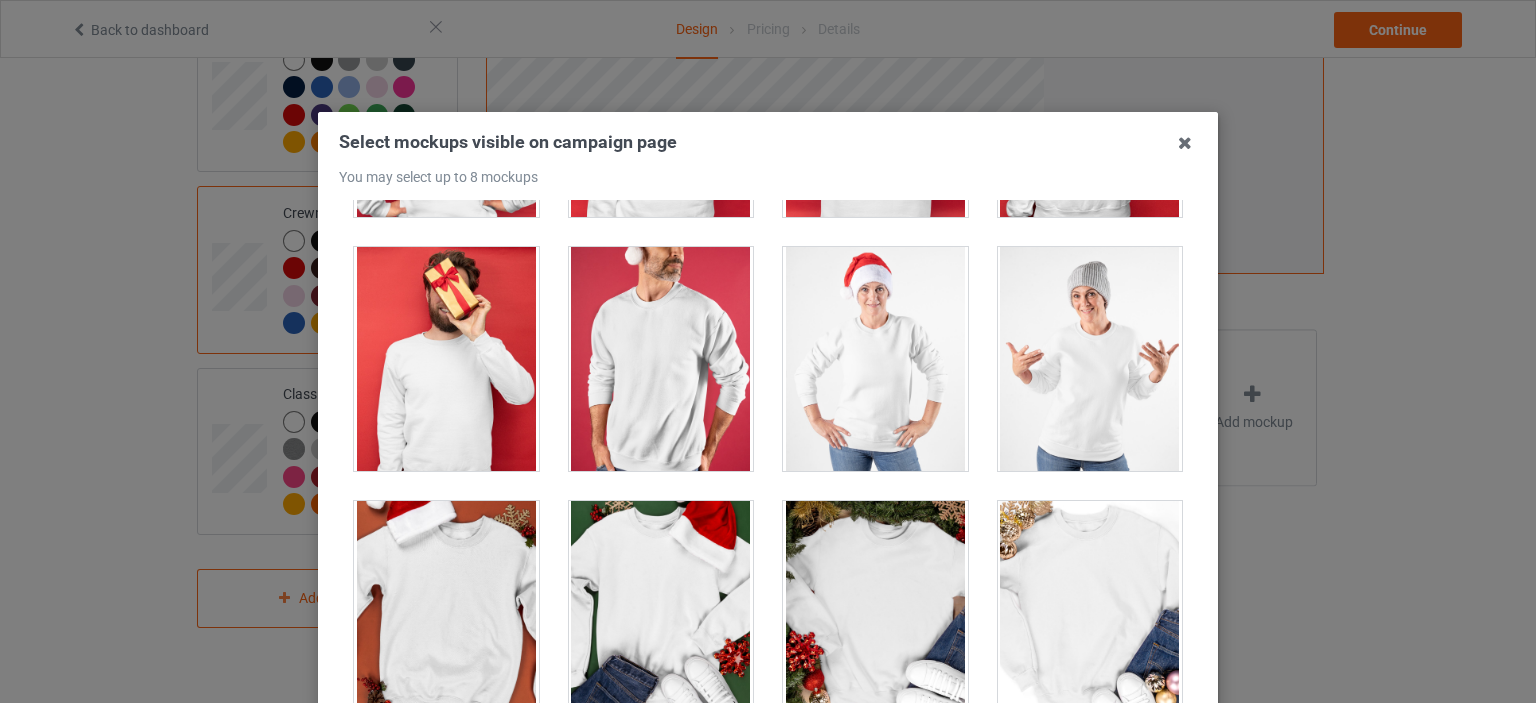click at bounding box center [661, 359] 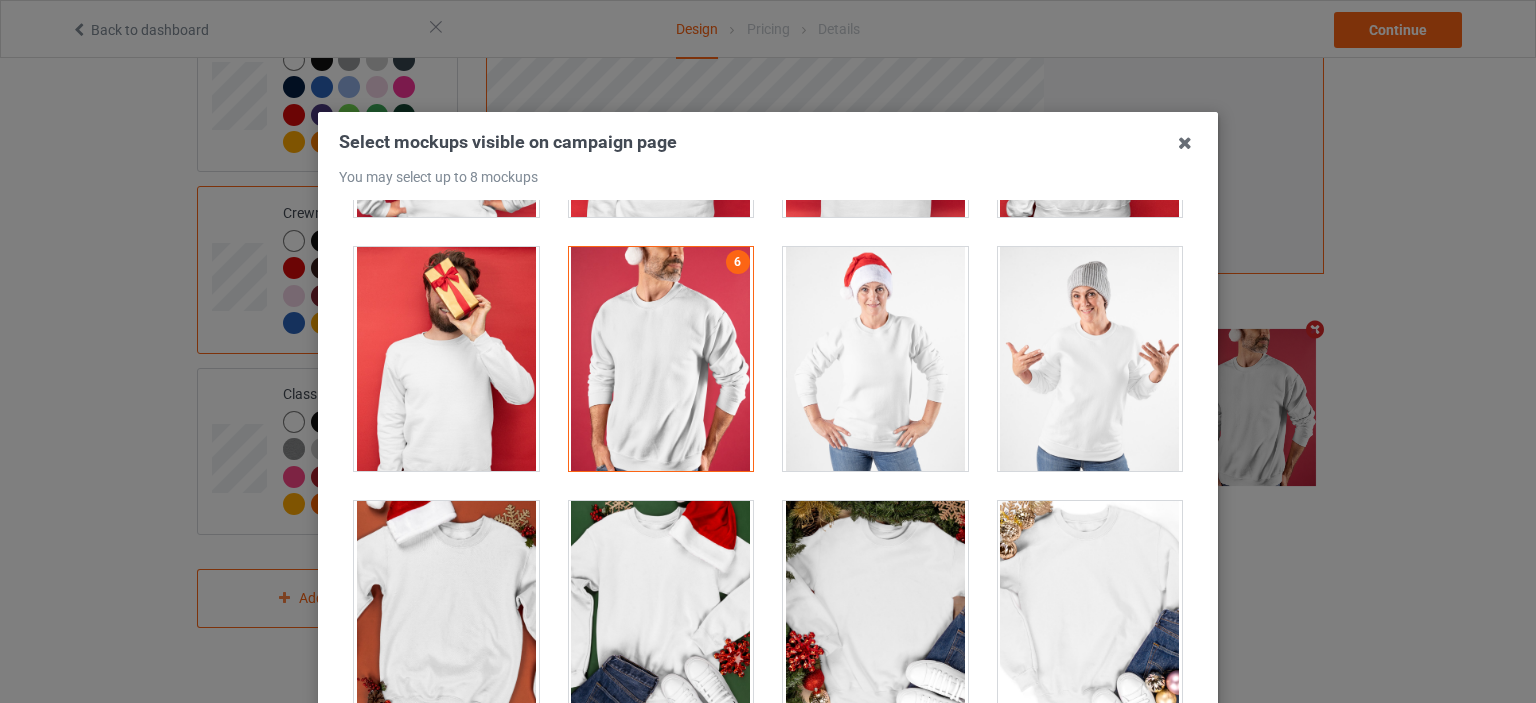 click at bounding box center (1090, 359) 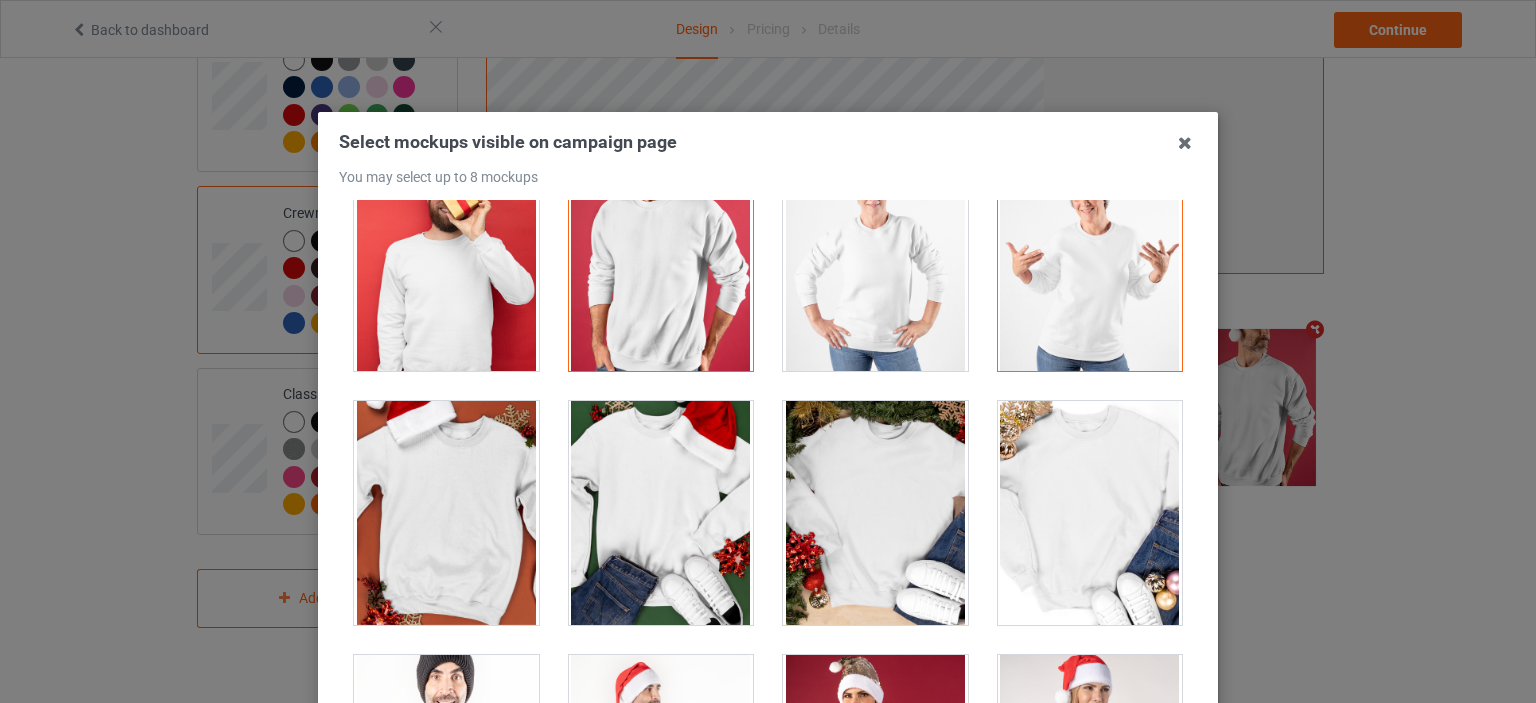scroll, scrollTop: 1800, scrollLeft: 0, axis: vertical 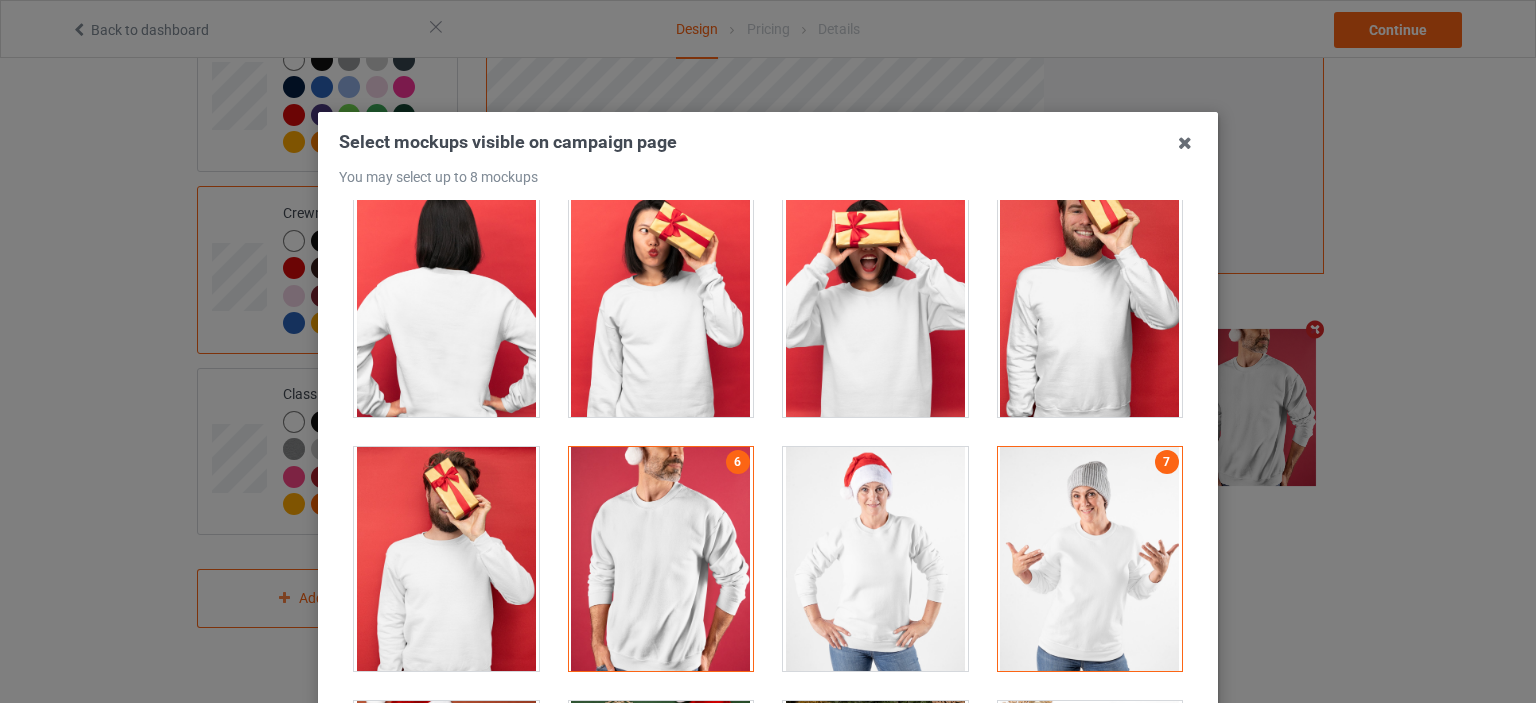 click at bounding box center [1090, 559] 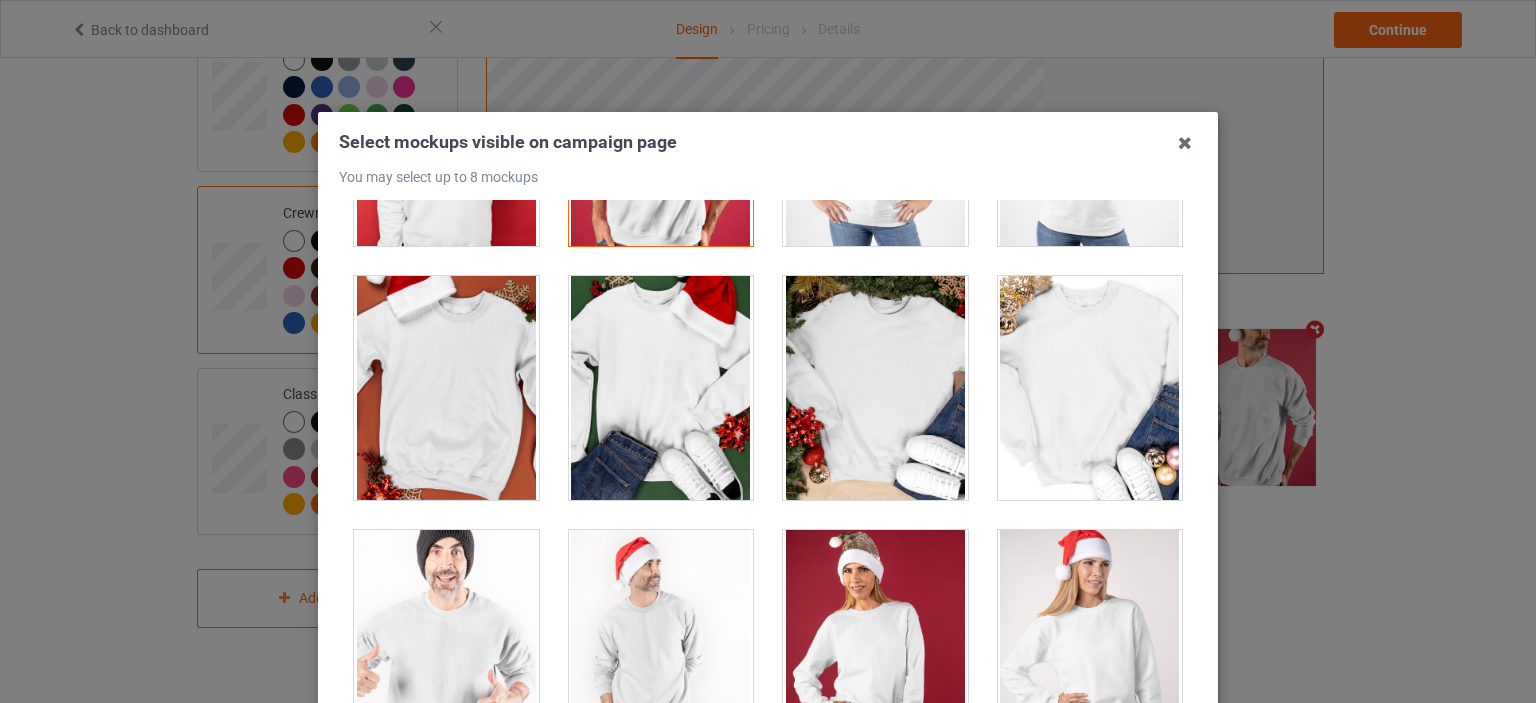 scroll, scrollTop: 2400, scrollLeft: 0, axis: vertical 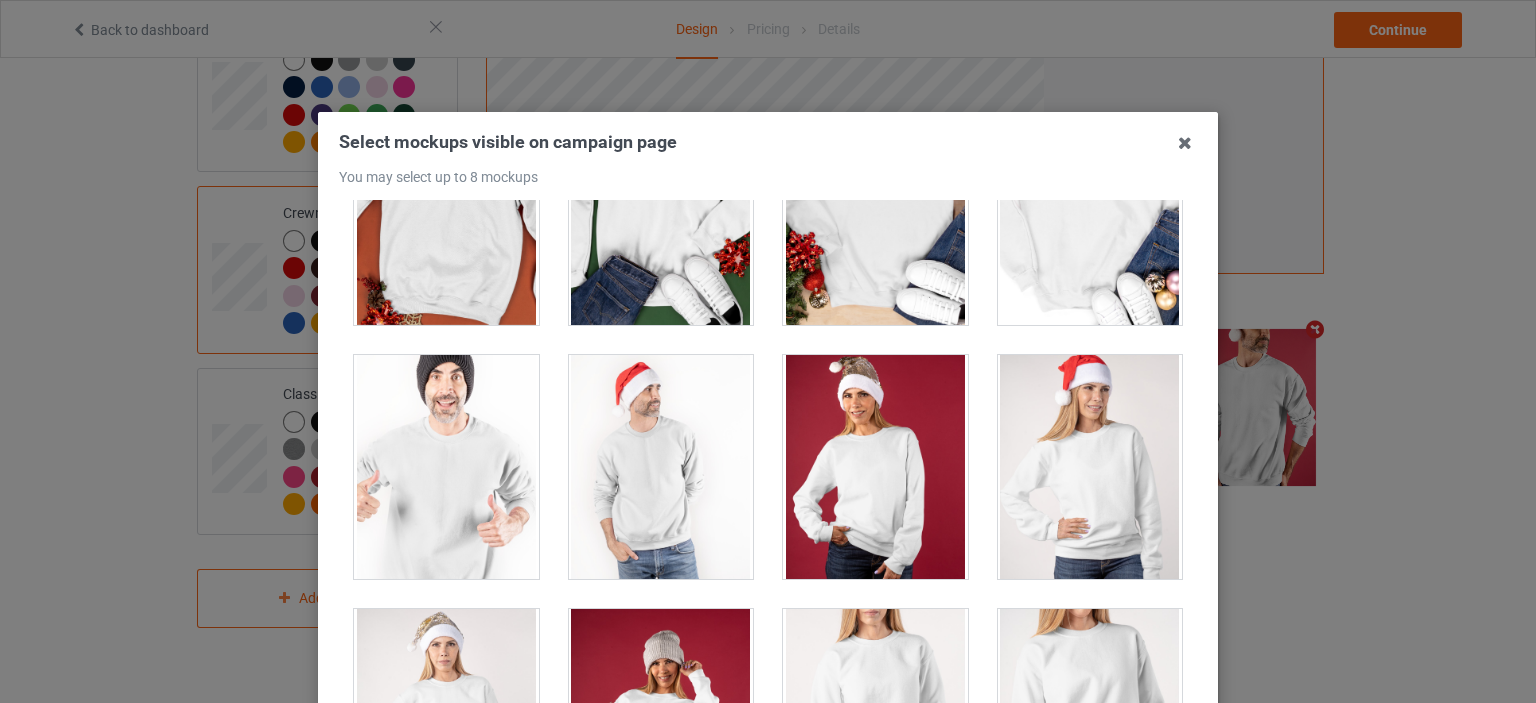 click at bounding box center [446, 467] 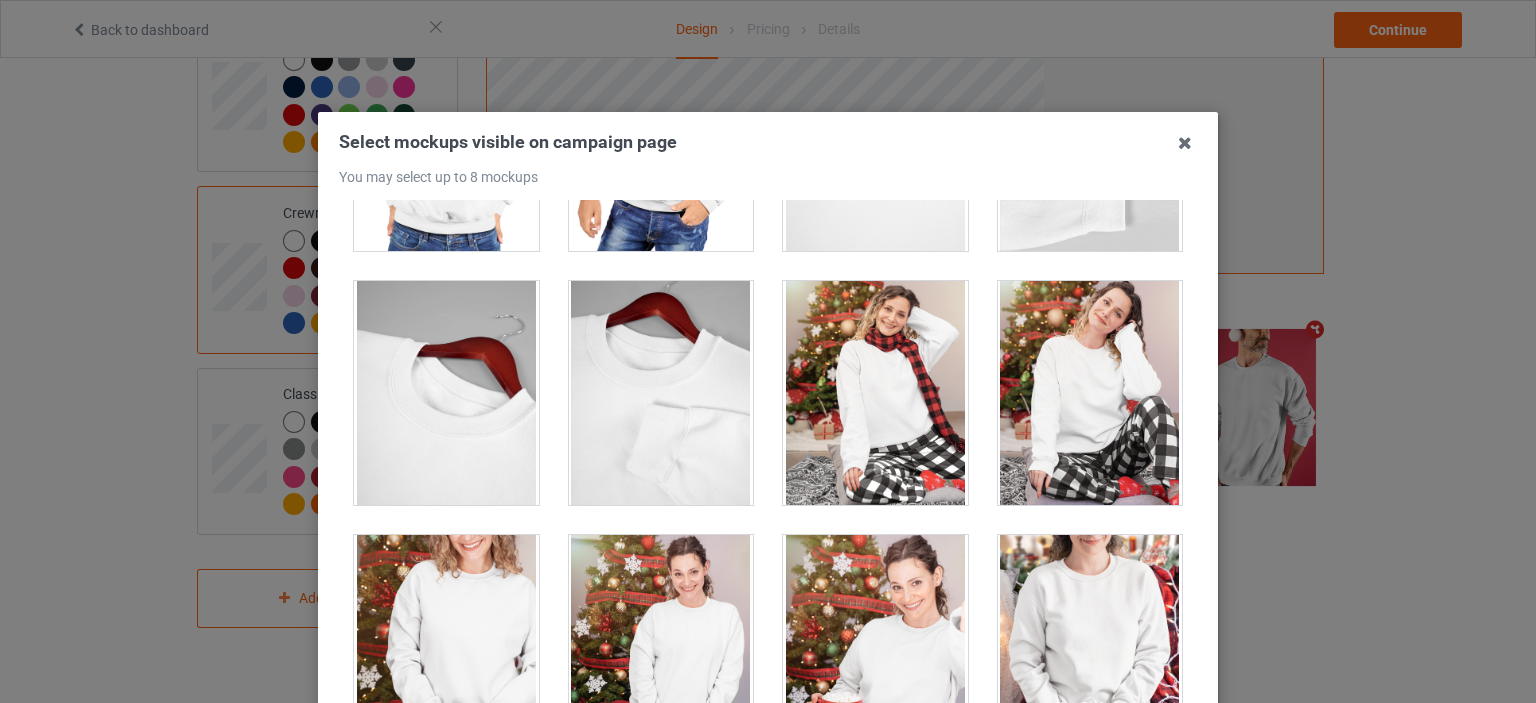 scroll, scrollTop: 7100, scrollLeft: 0, axis: vertical 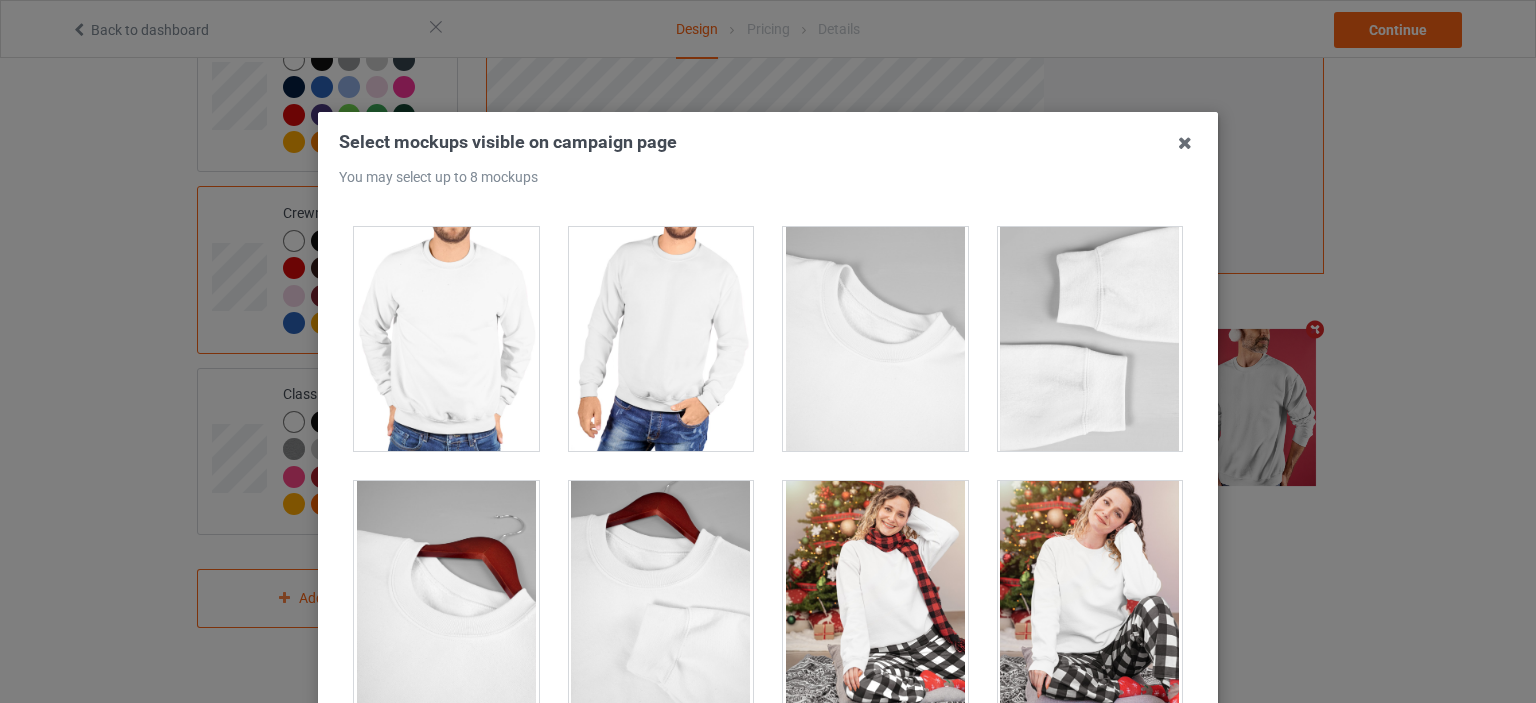 click at bounding box center [661, 339] 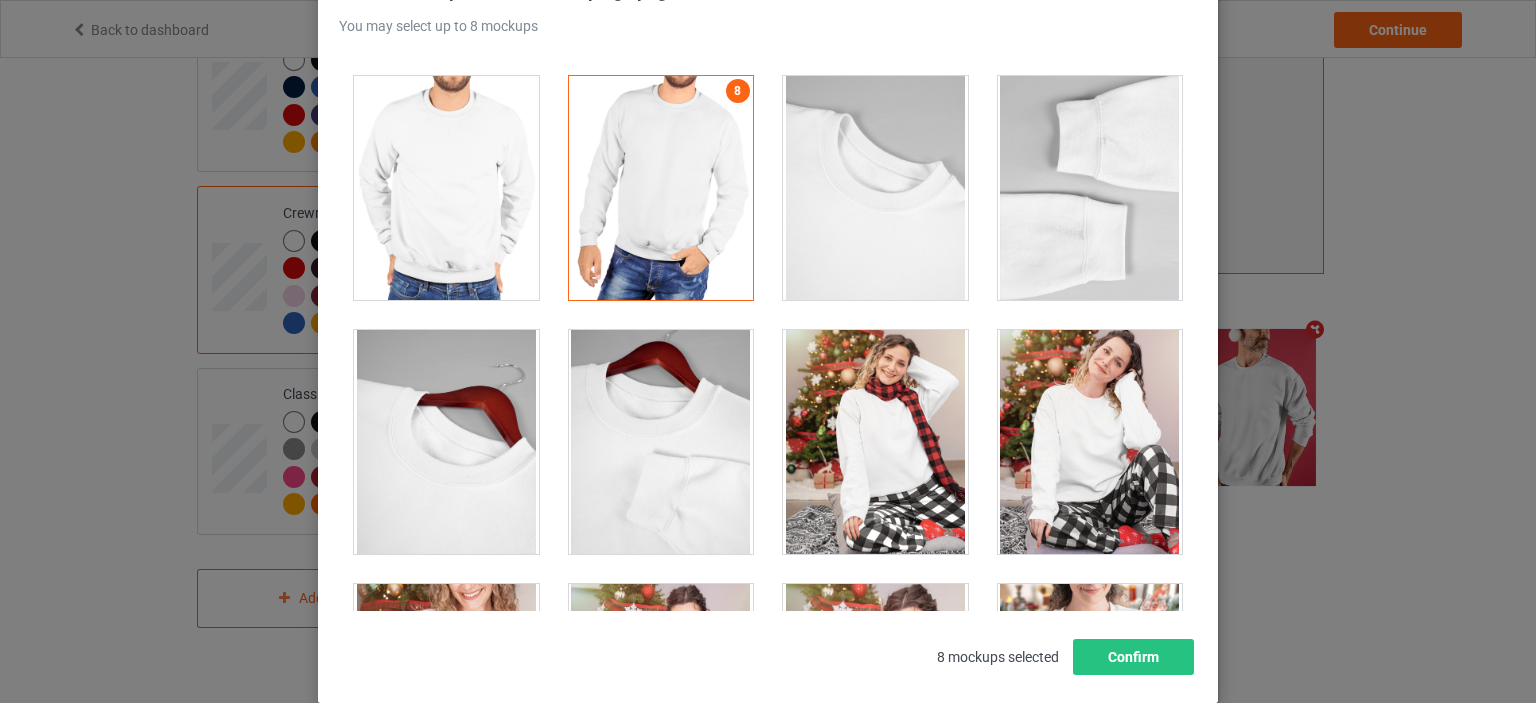 scroll, scrollTop: 263, scrollLeft: 0, axis: vertical 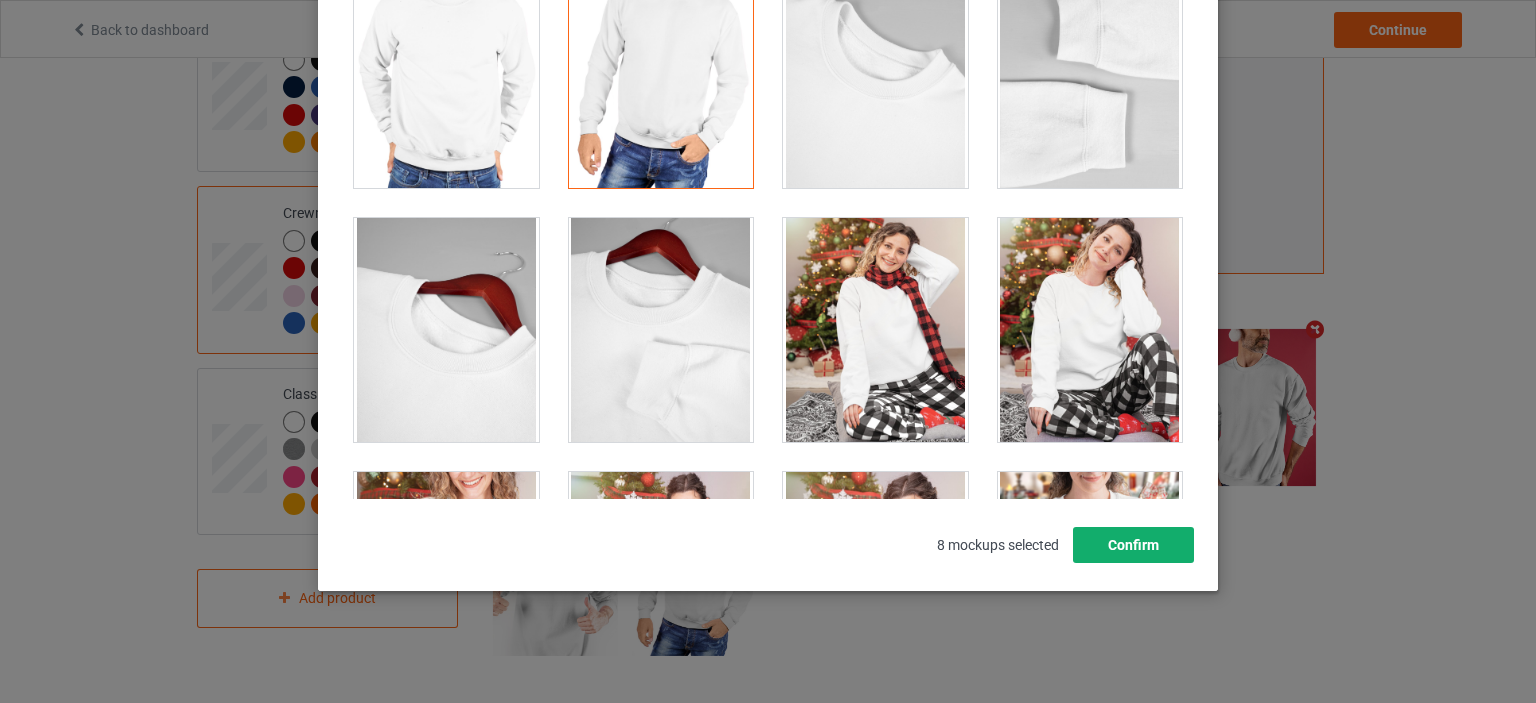 click on "Confirm" at bounding box center (1133, 545) 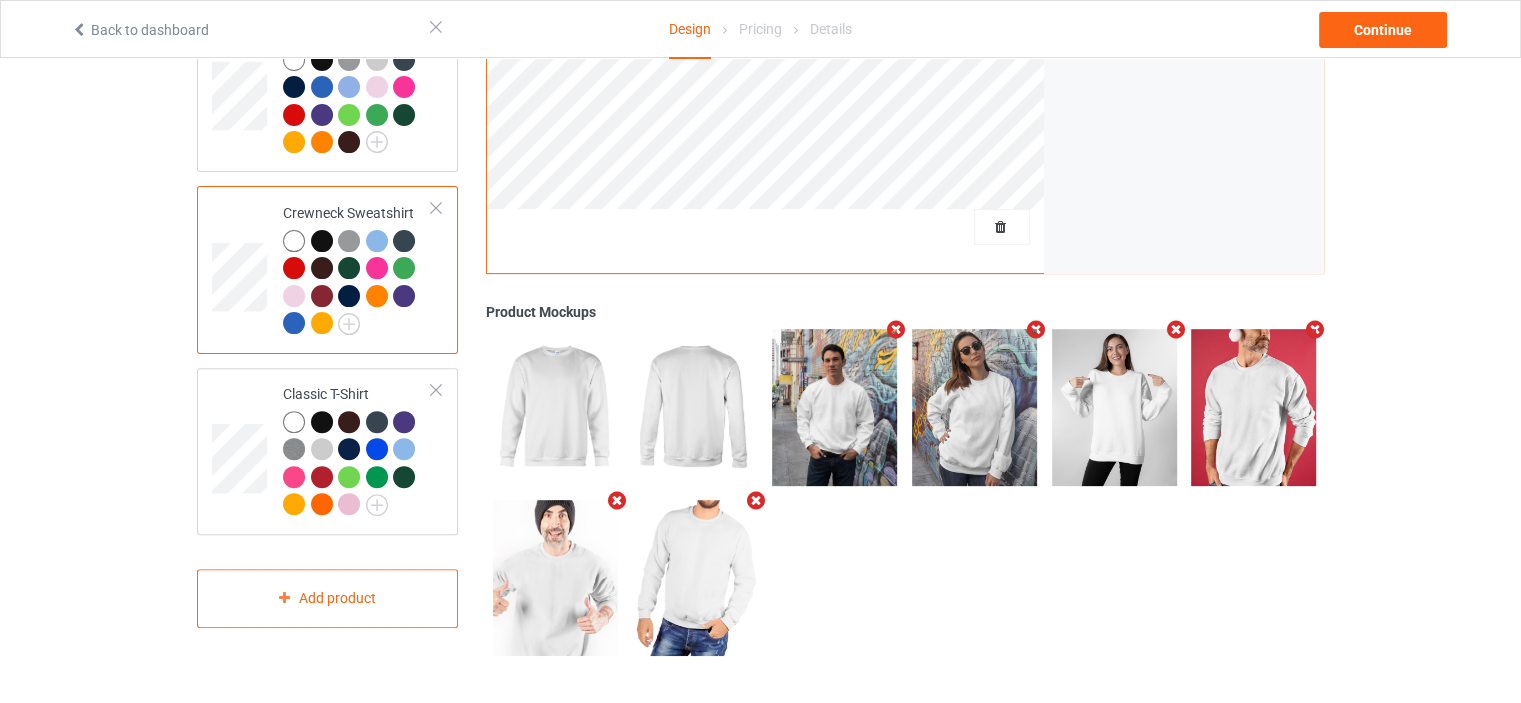 click at bounding box center [756, 500] 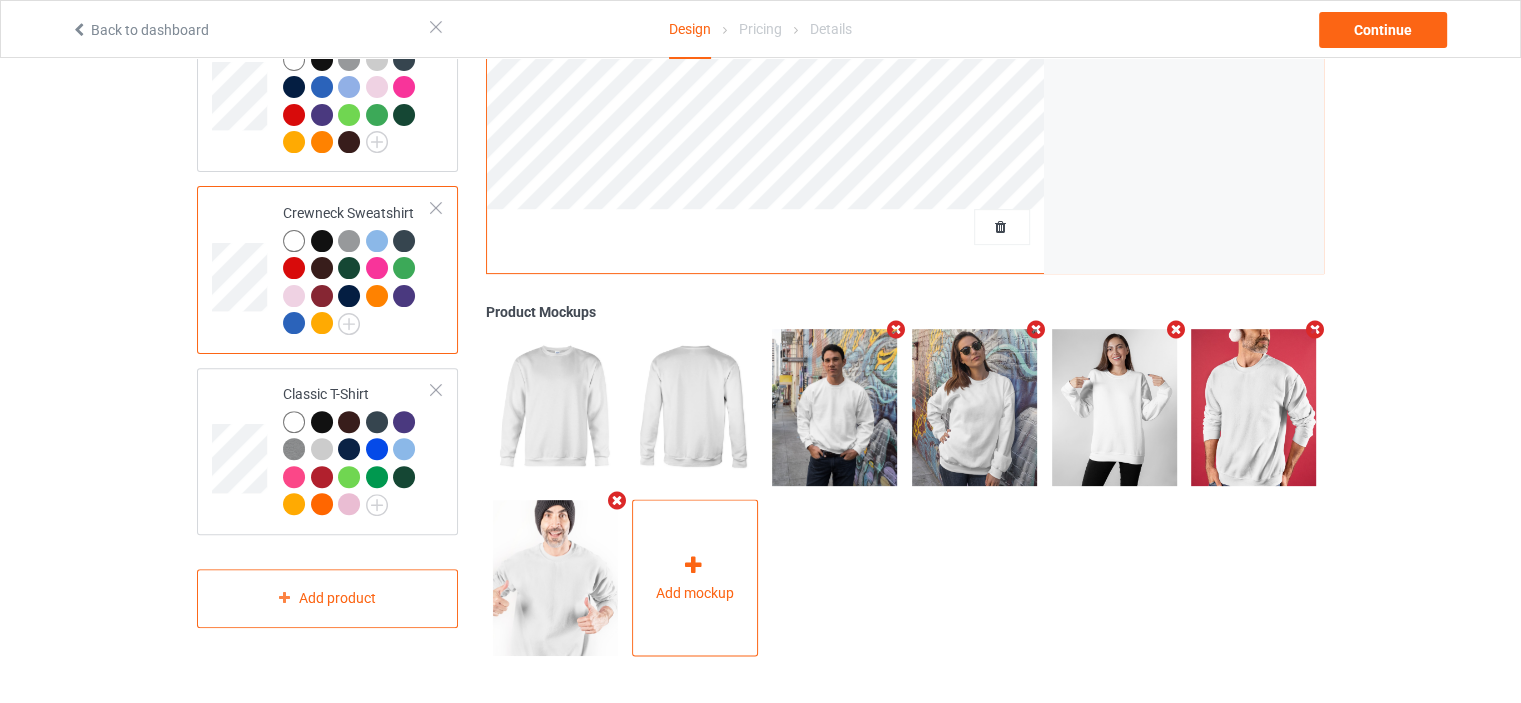 click on "Add mockup" at bounding box center (695, 578) 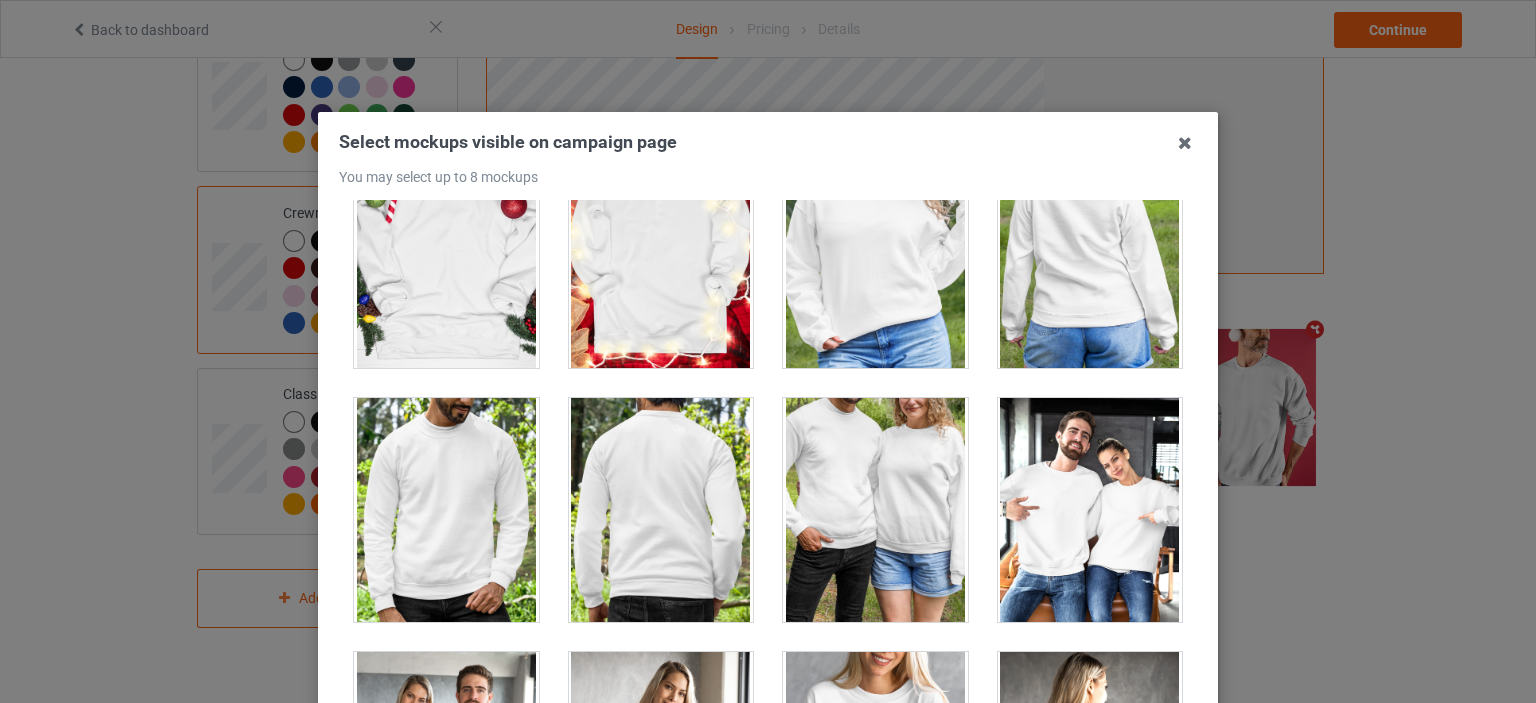scroll, scrollTop: 9248, scrollLeft: 0, axis: vertical 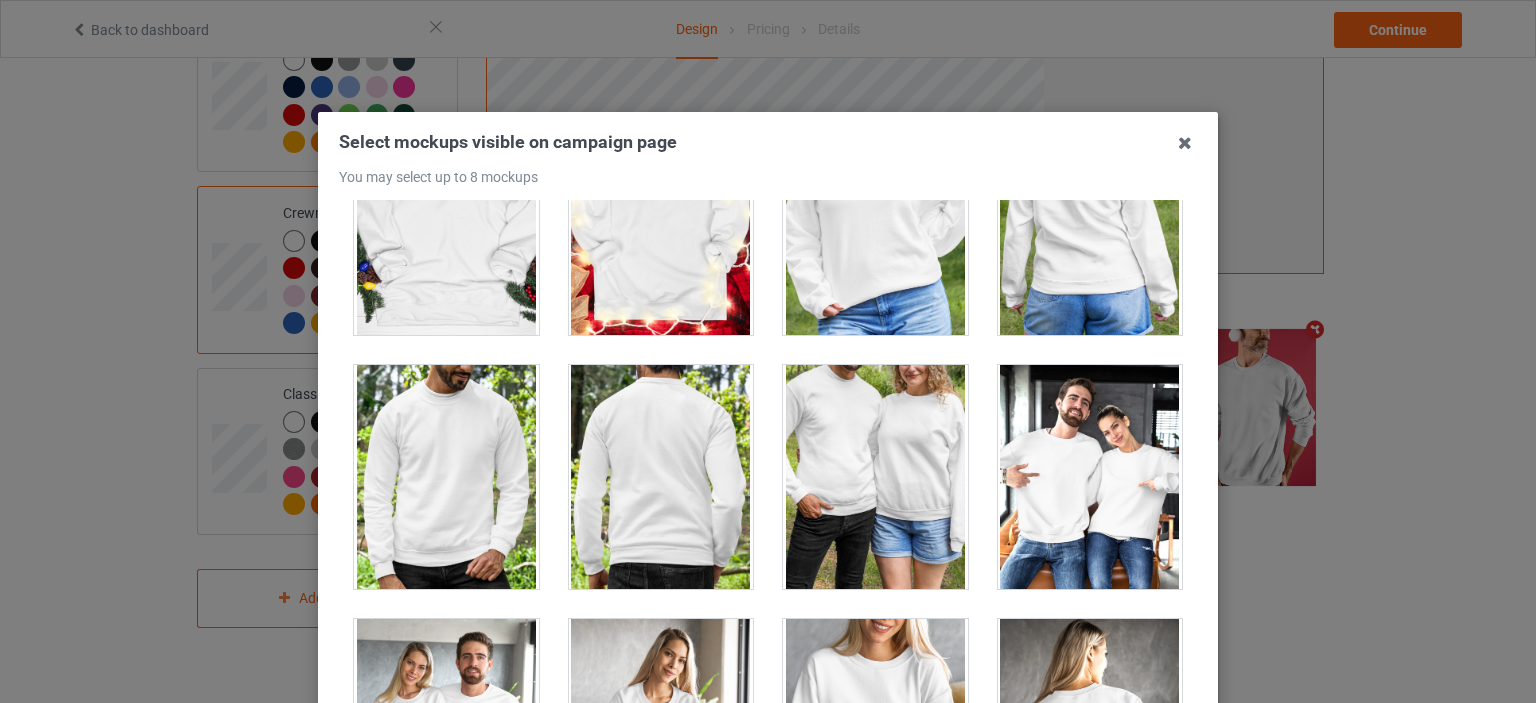 click at bounding box center [875, 477] 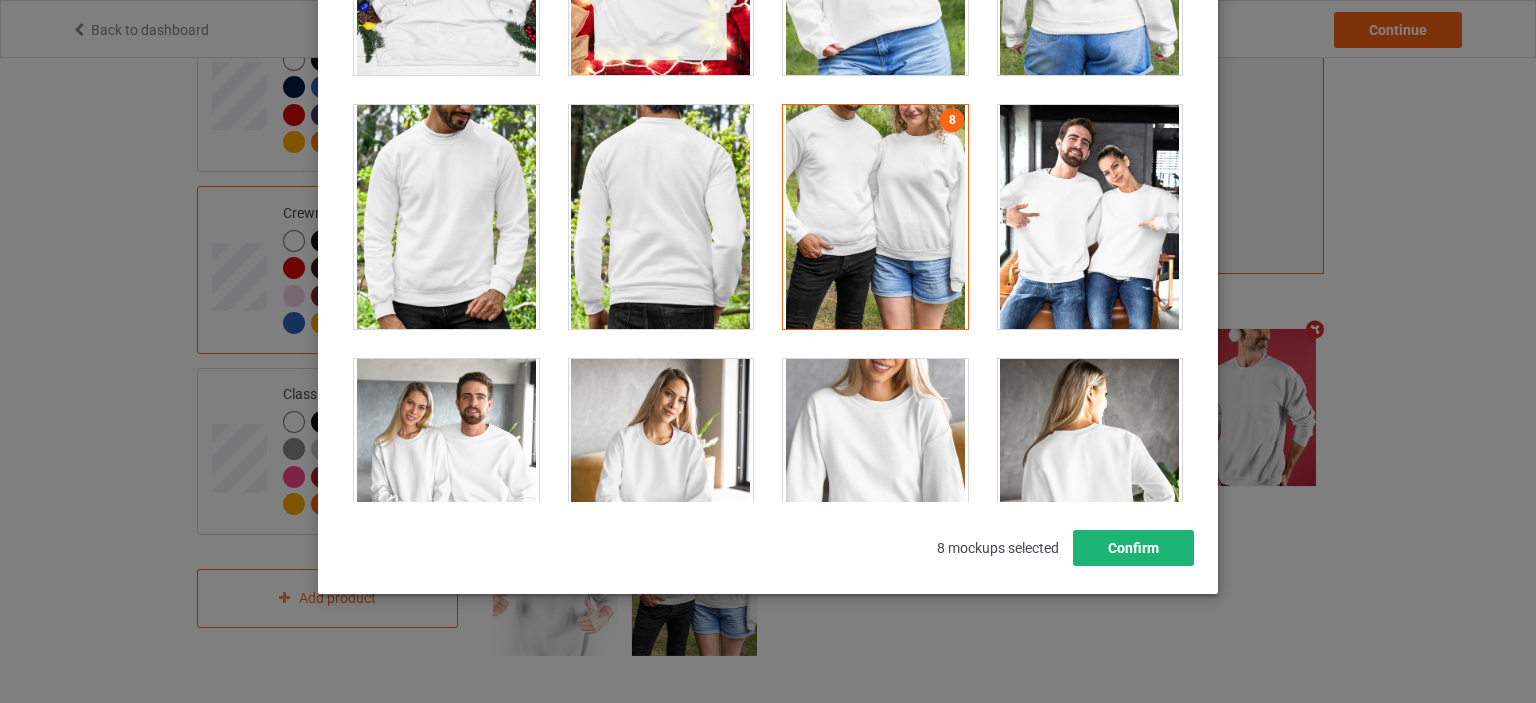 scroll, scrollTop: 263, scrollLeft: 0, axis: vertical 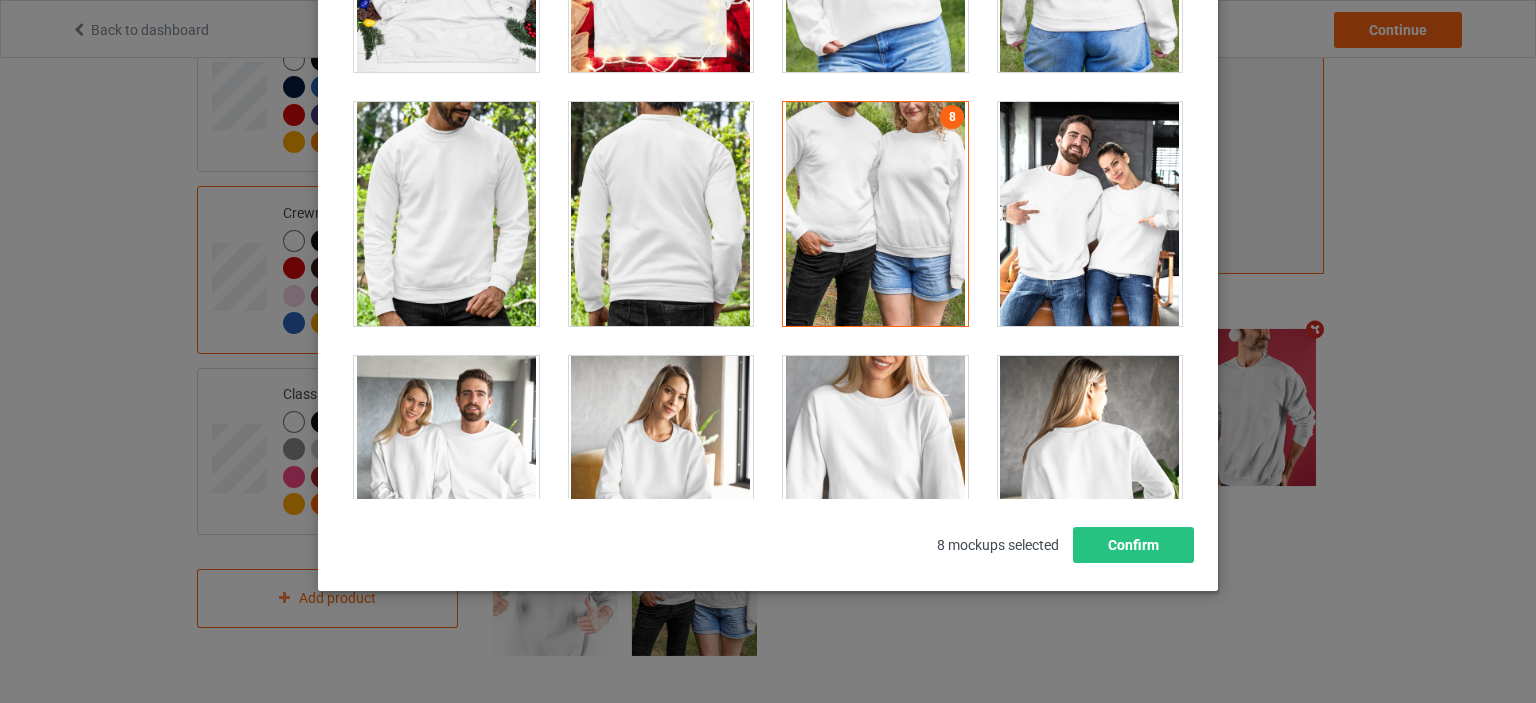 drag, startPoint x: 1137, startPoint y: 523, endPoint x: 1157, endPoint y: 529, distance: 20.880613 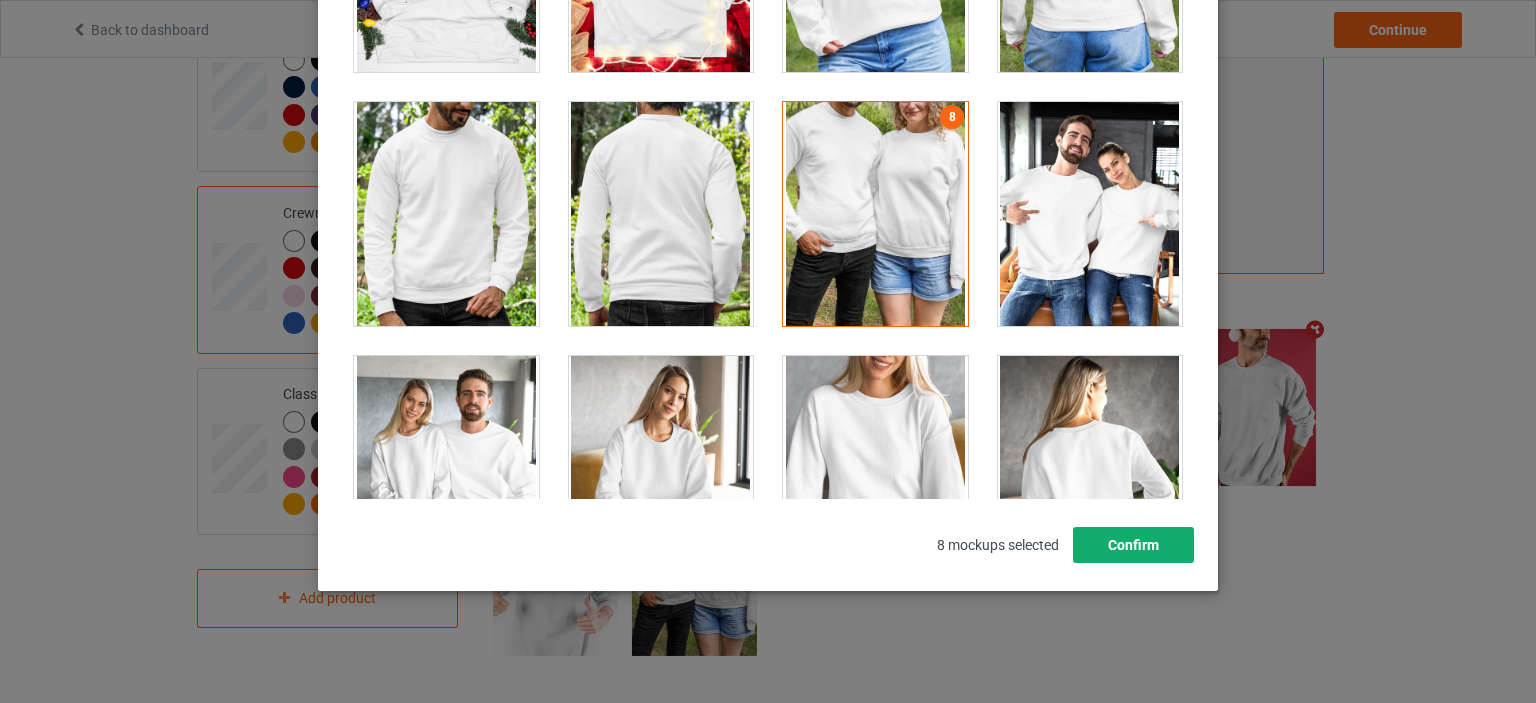 click on "Confirm" at bounding box center (1133, 545) 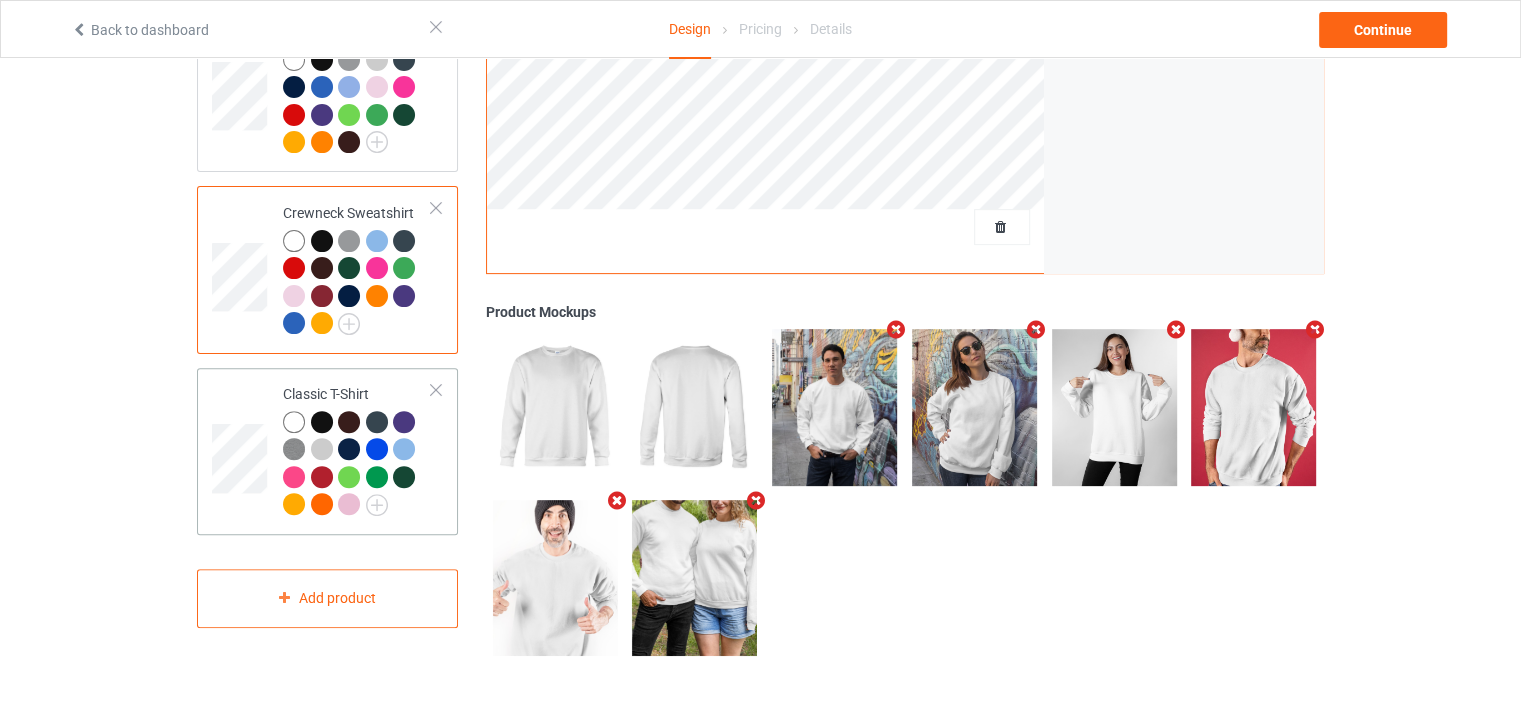 click on "Classic T-Shirt" at bounding box center (327, 451) 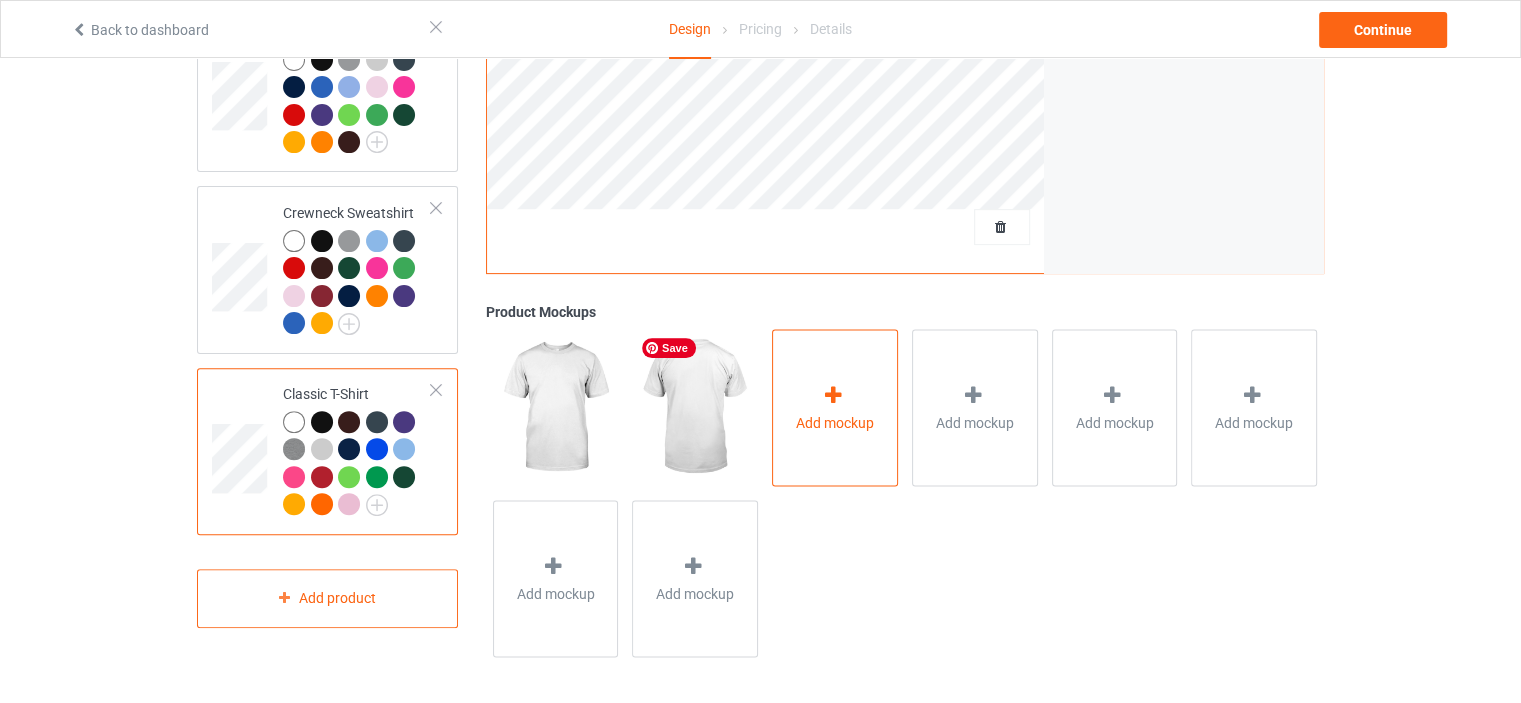 click on "Add mockup" at bounding box center [835, 407] 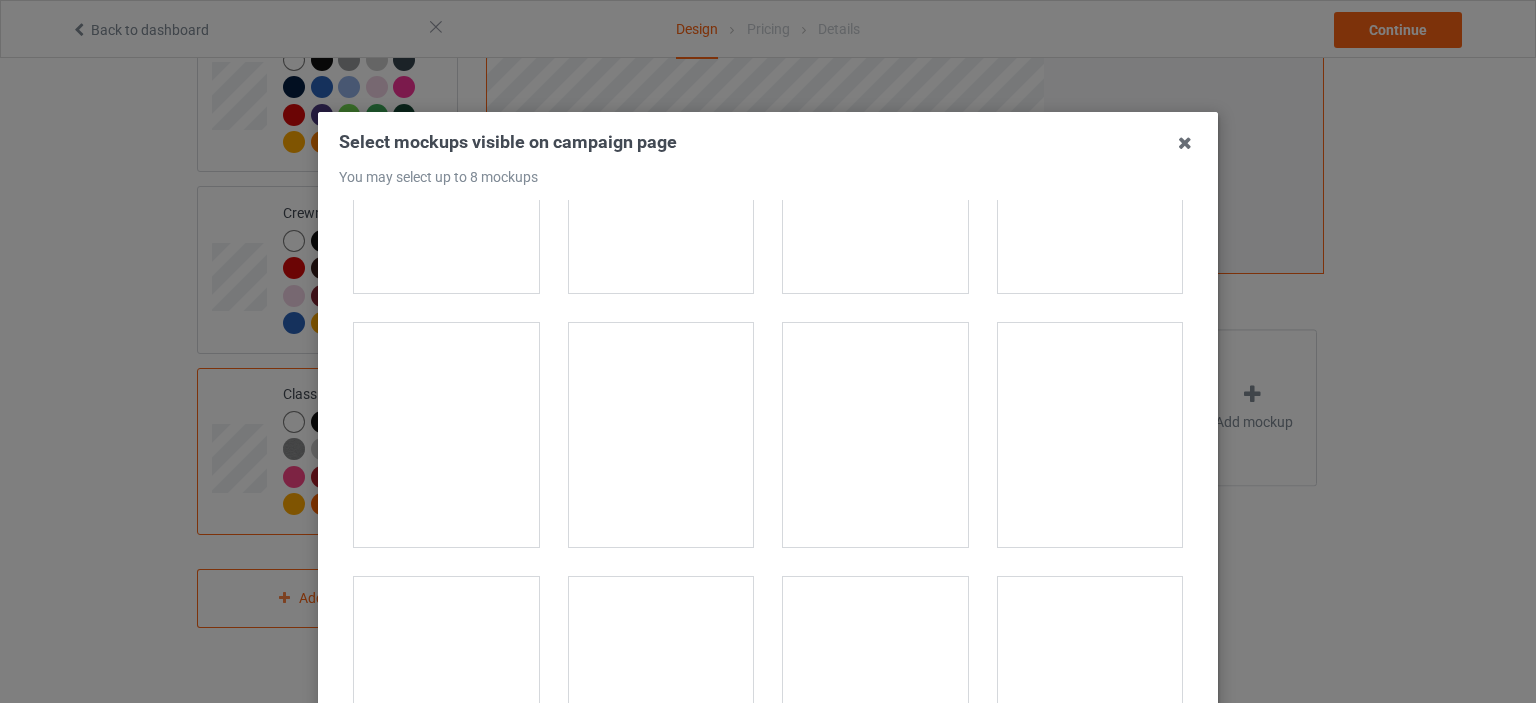 scroll, scrollTop: 600, scrollLeft: 0, axis: vertical 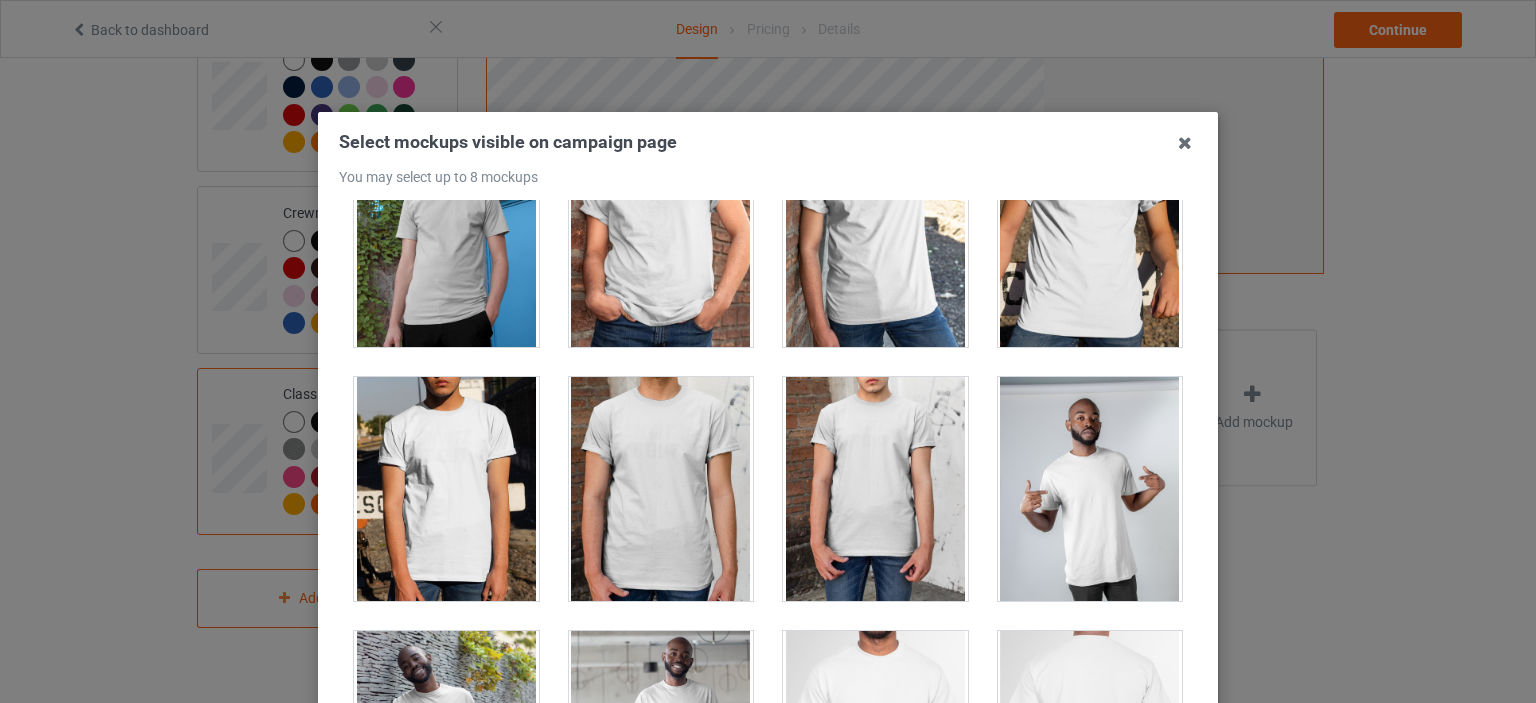 click at bounding box center (661, 489) 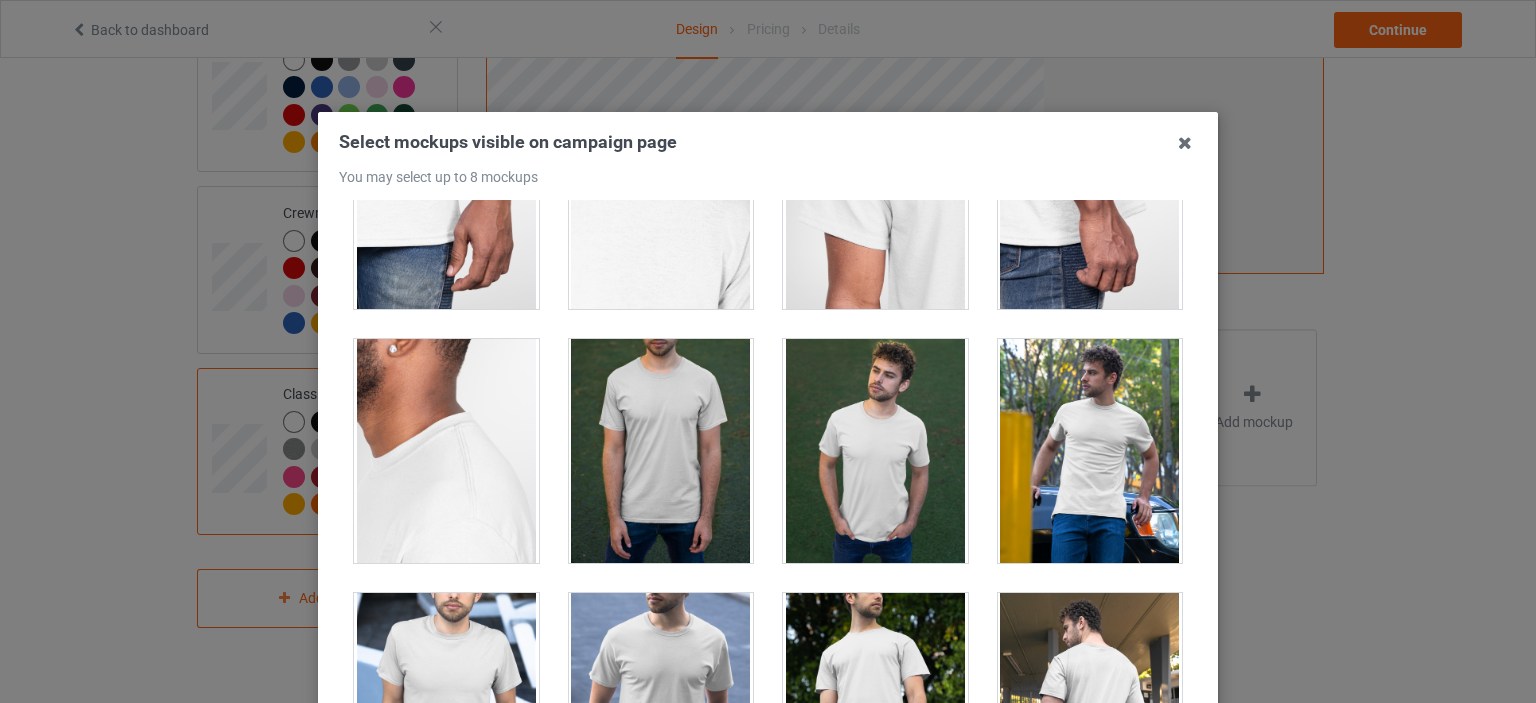 click at bounding box center (875, 451) 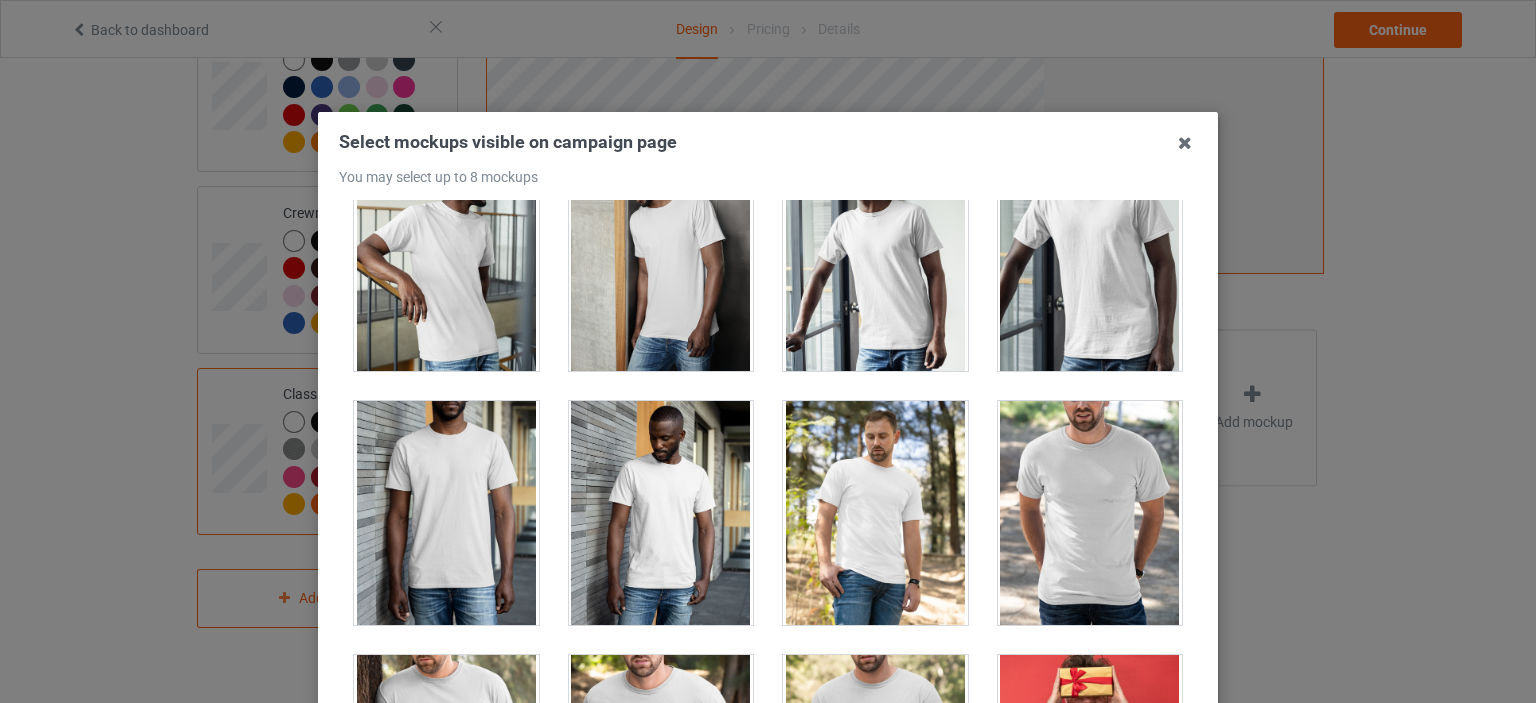 click at bounding box center [875, 513] 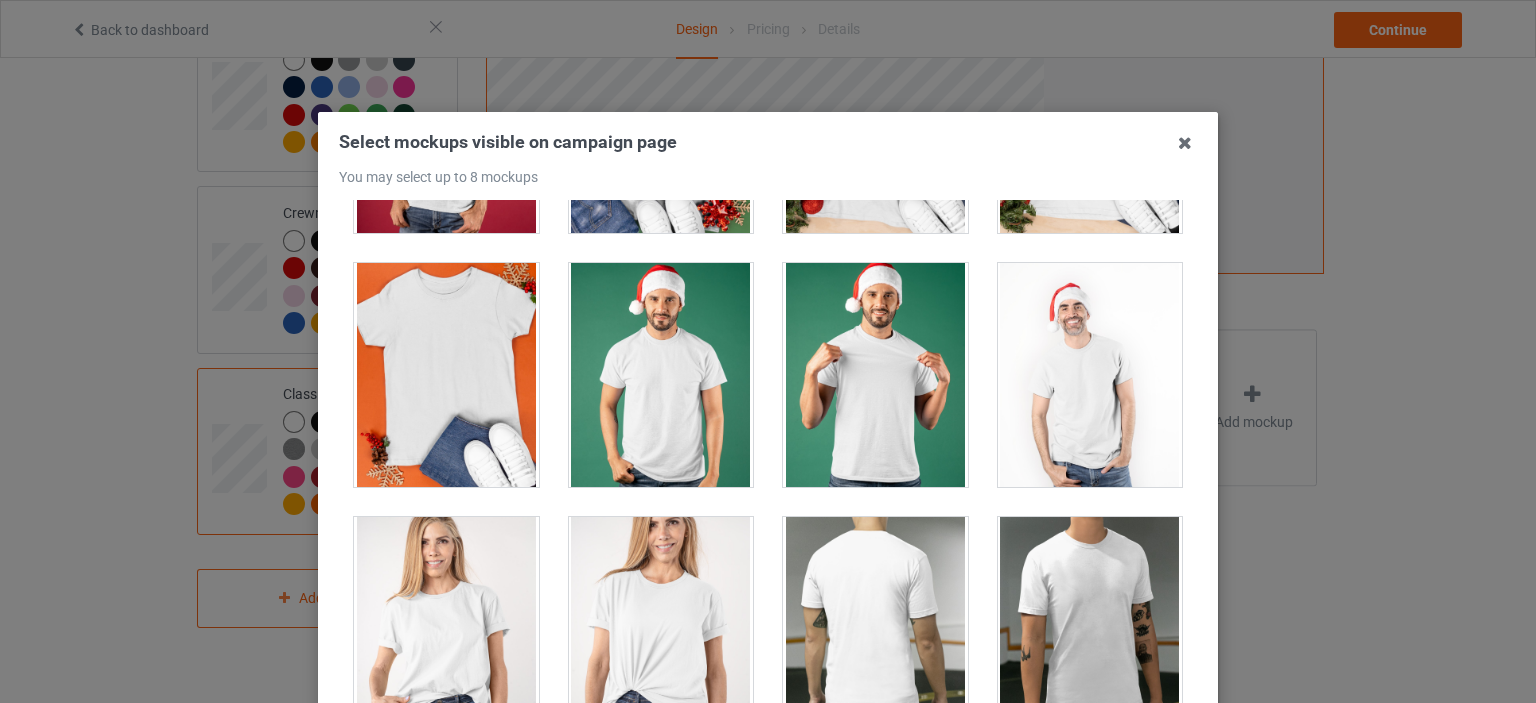scroll, scrollTop: 3200, scrollLeft: 0, axis: vertical 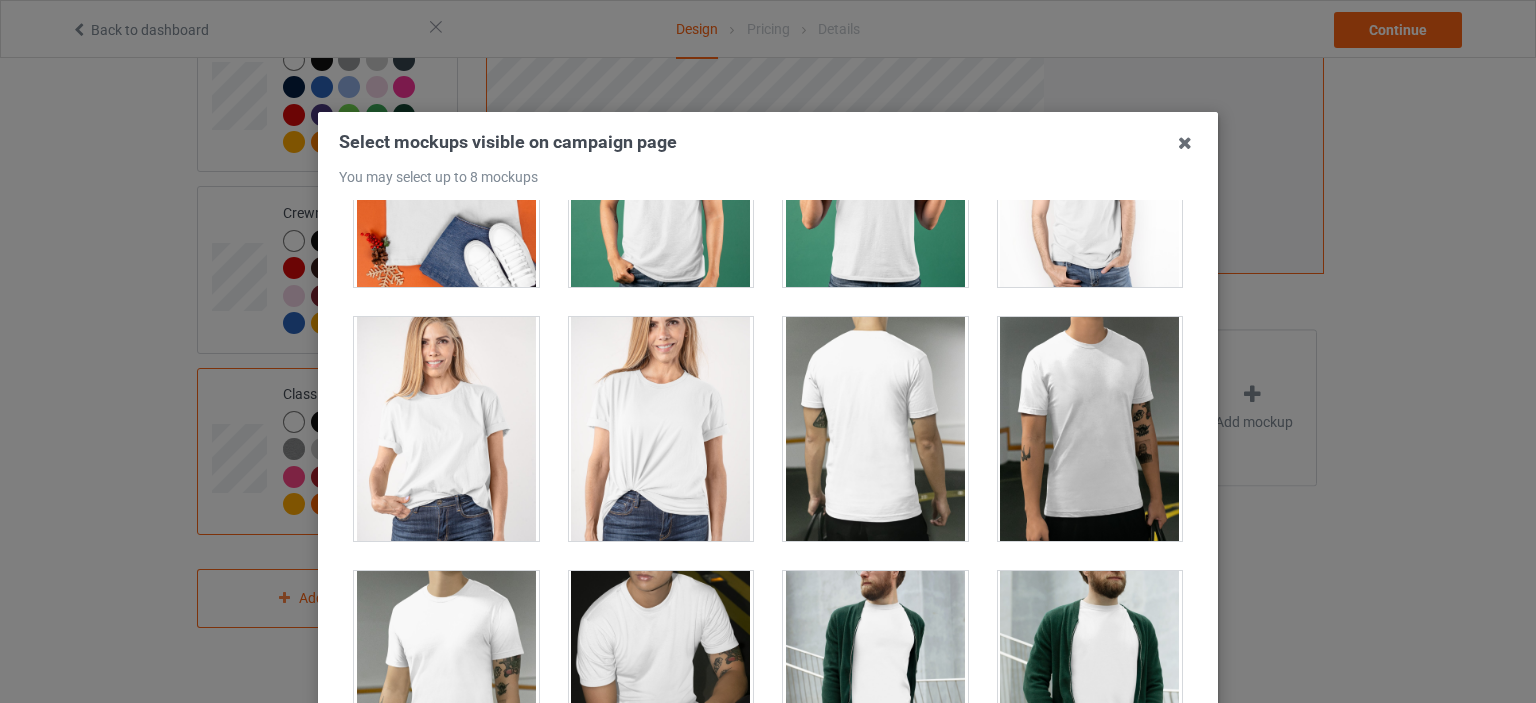 click at bounding box center [661, 429] 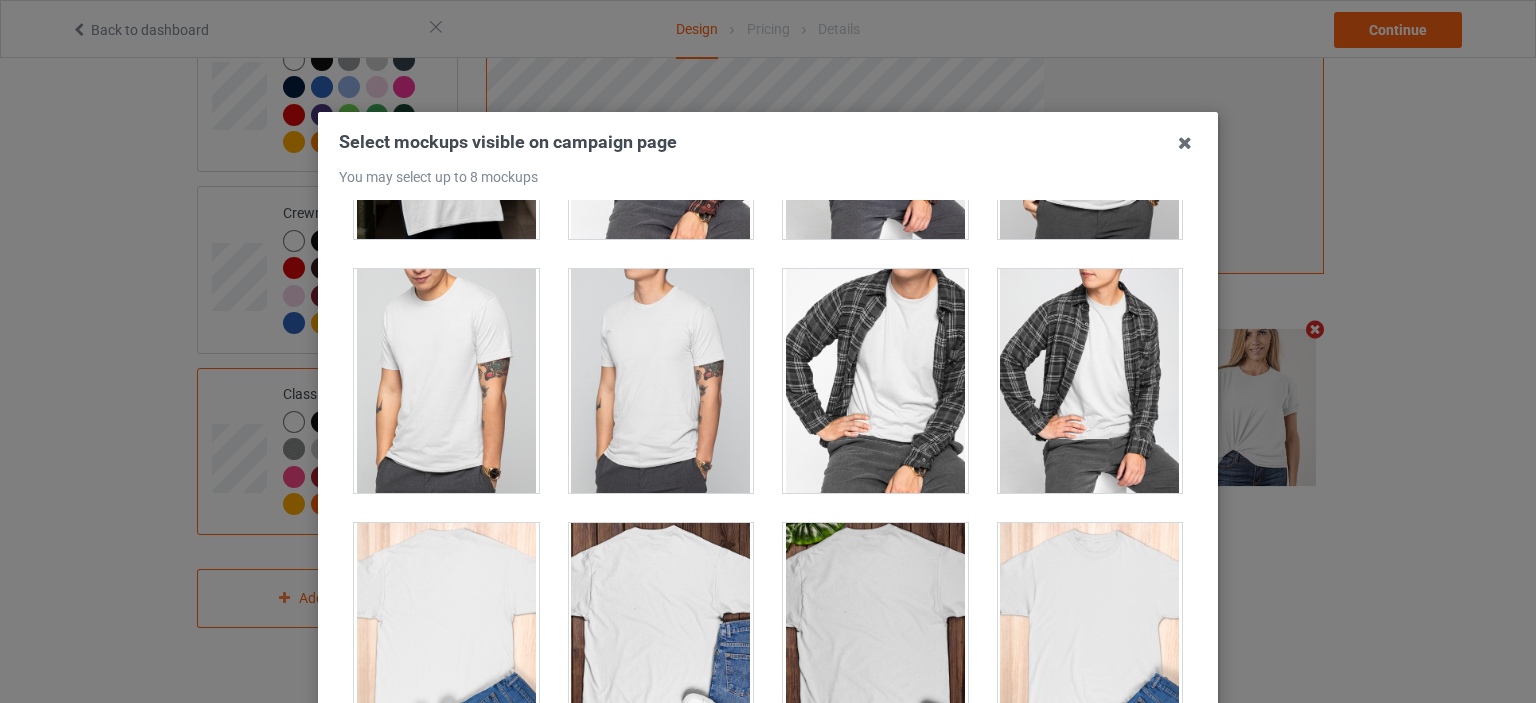 scroll, scrollTop: 5600, scrollLeft: 0, axis: vertical 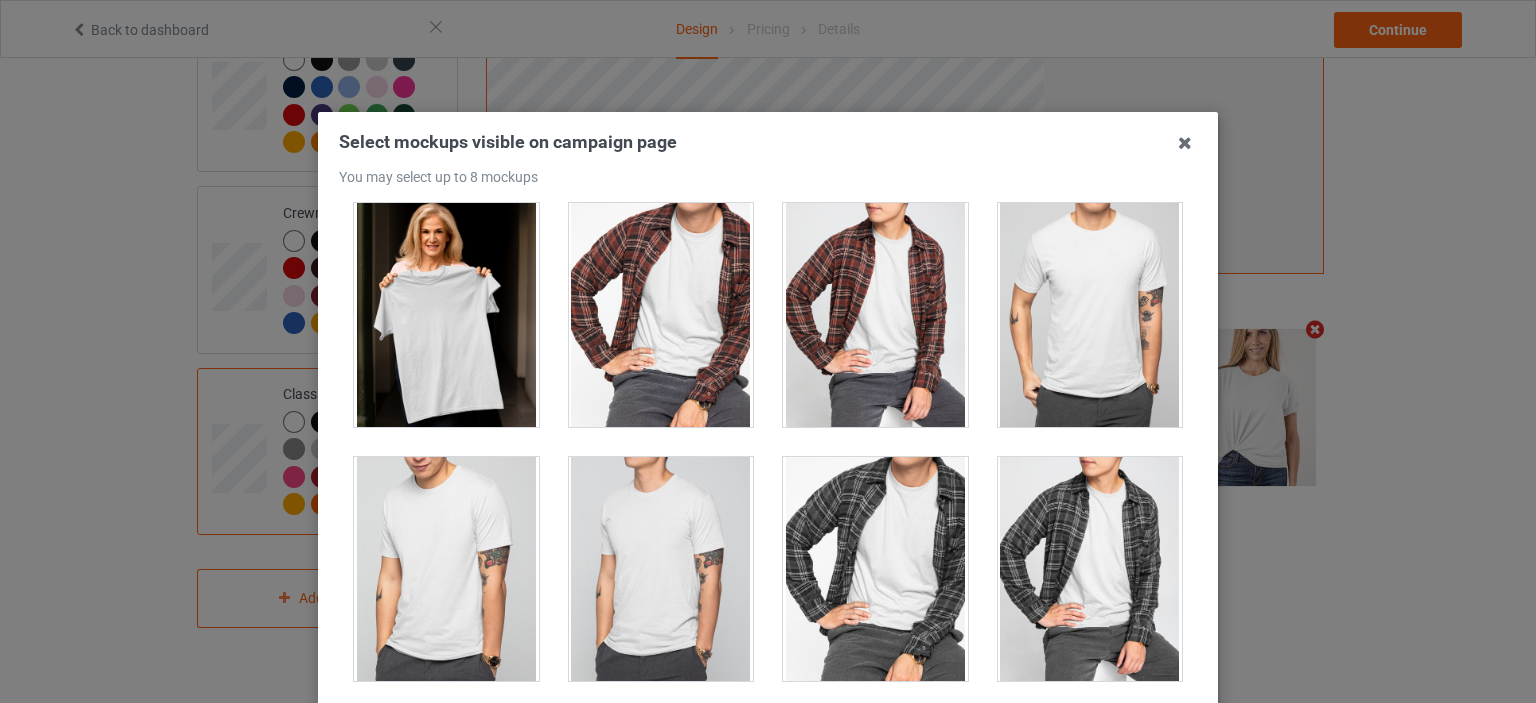 click at bounding box center (446, 315) 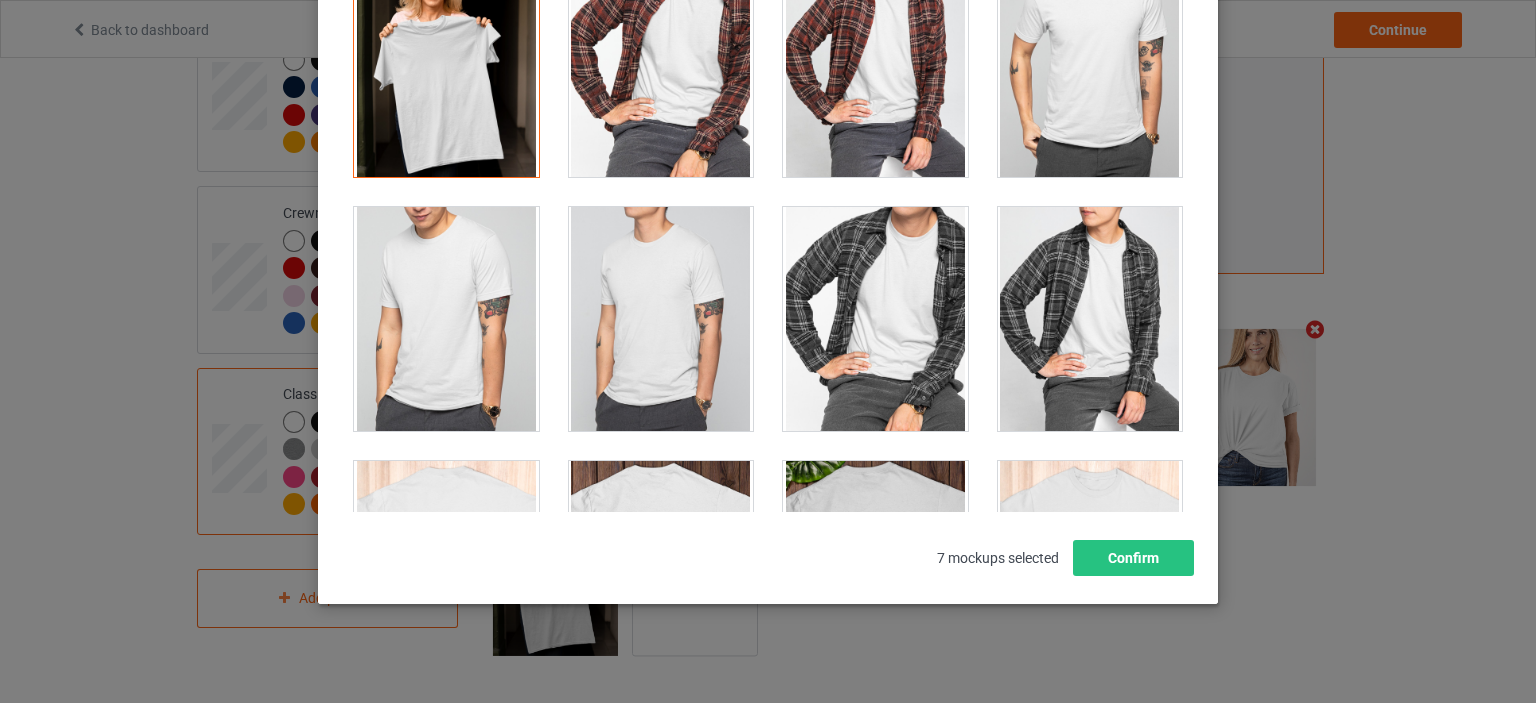 scroll, scrollTop: 263, scrollLeft: 0, axis: vertical 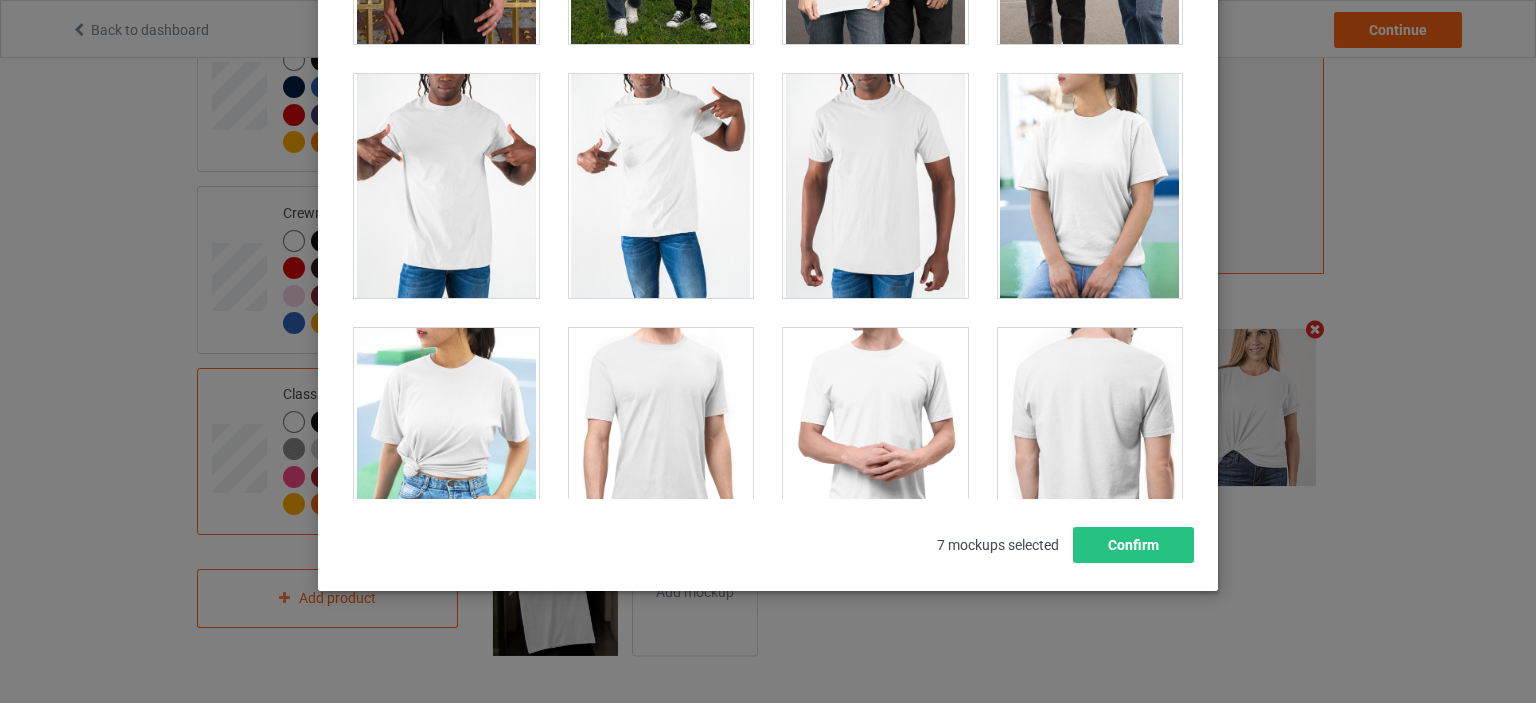 click at bounding box center (1090, 186) 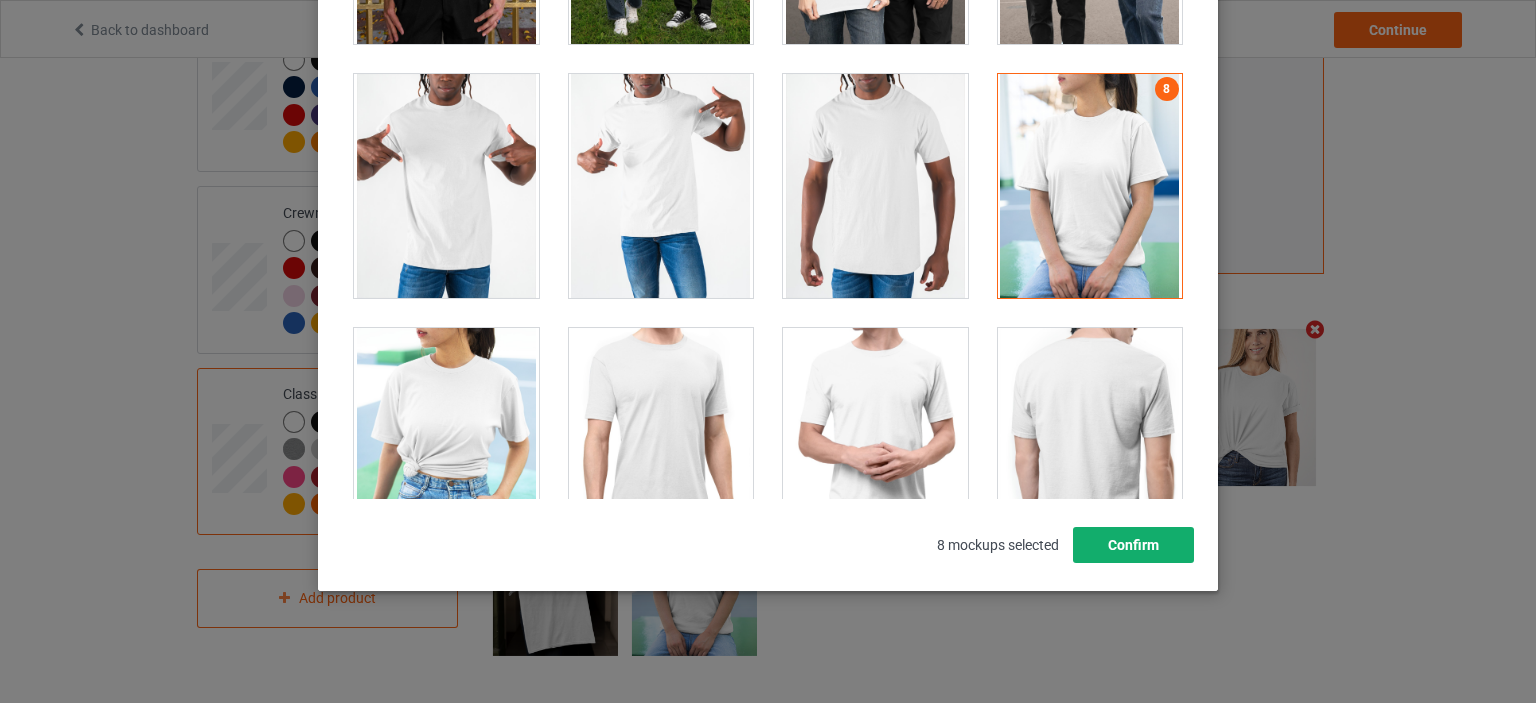 click on "Confirm" at bounding box center [1133, 545] 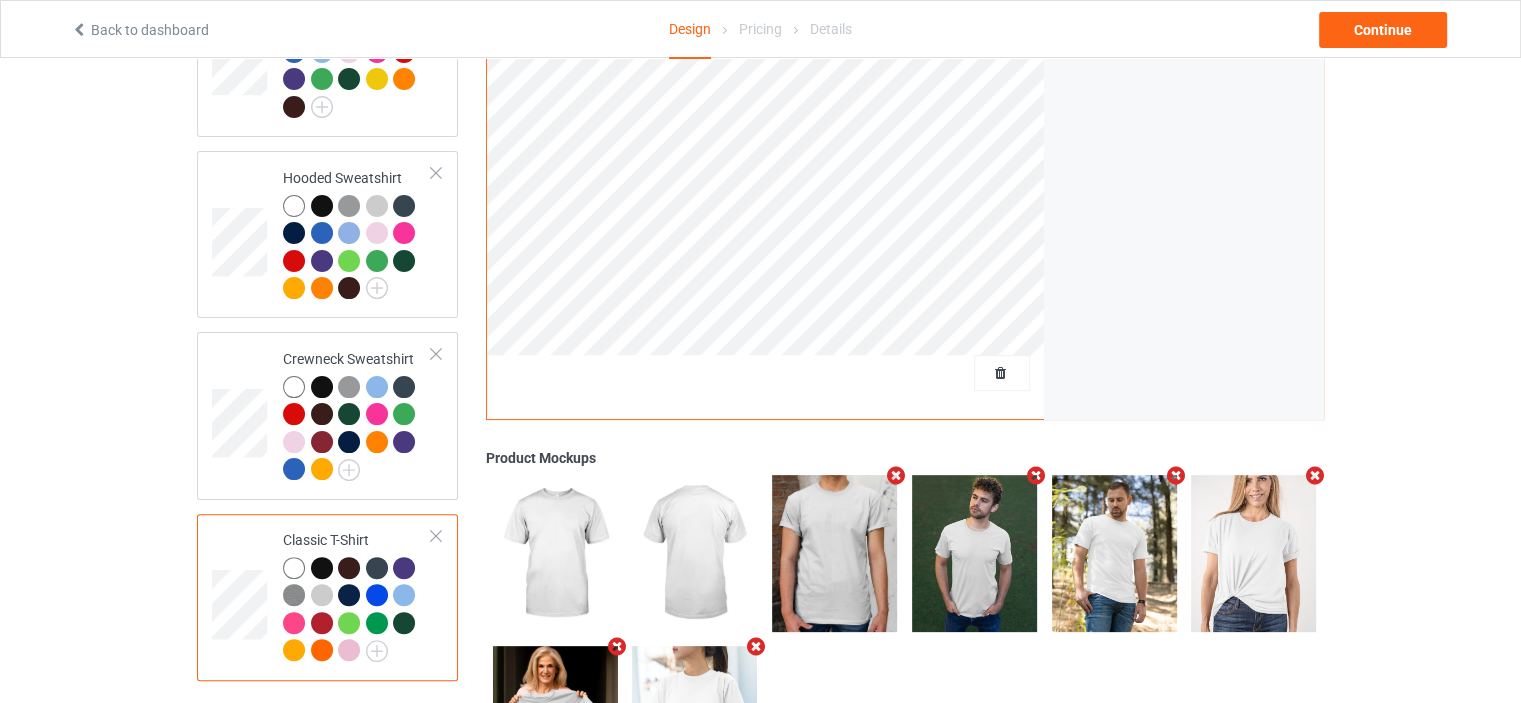 scroll, scrollTop: 188, scrollLeft: 0, axis: vertical 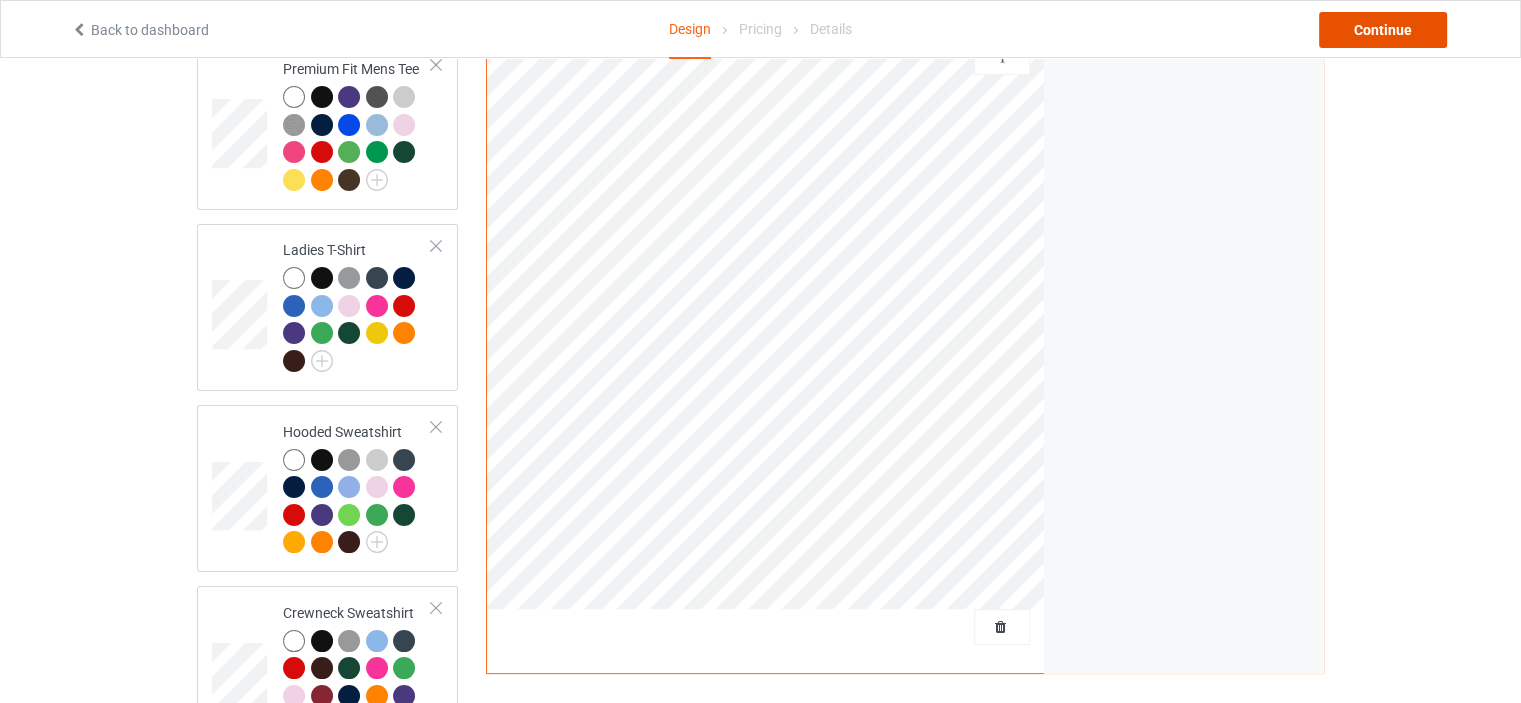 click on "Continue" at bounding box center (1383, 30) 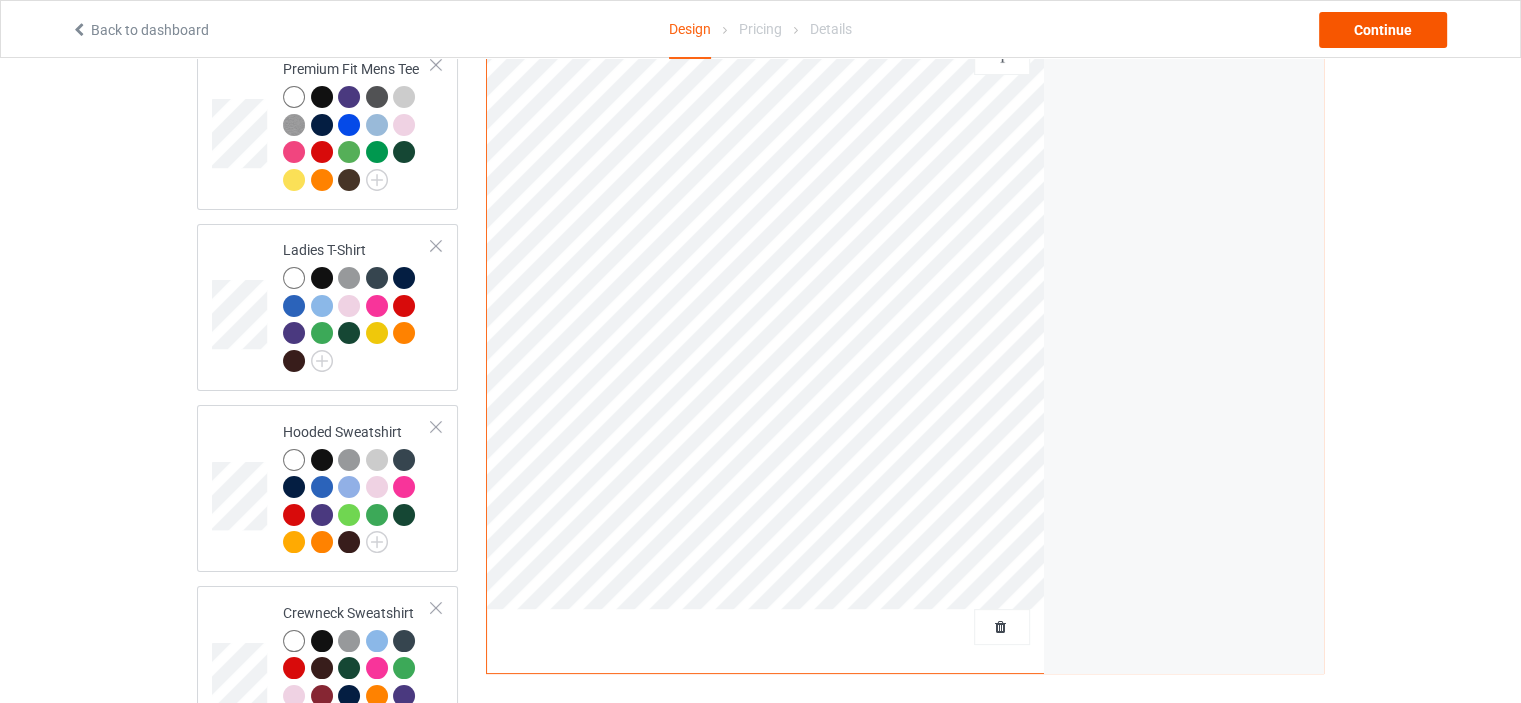 scroll, scrollTop: 0, scrollLeft: 0, axis: both 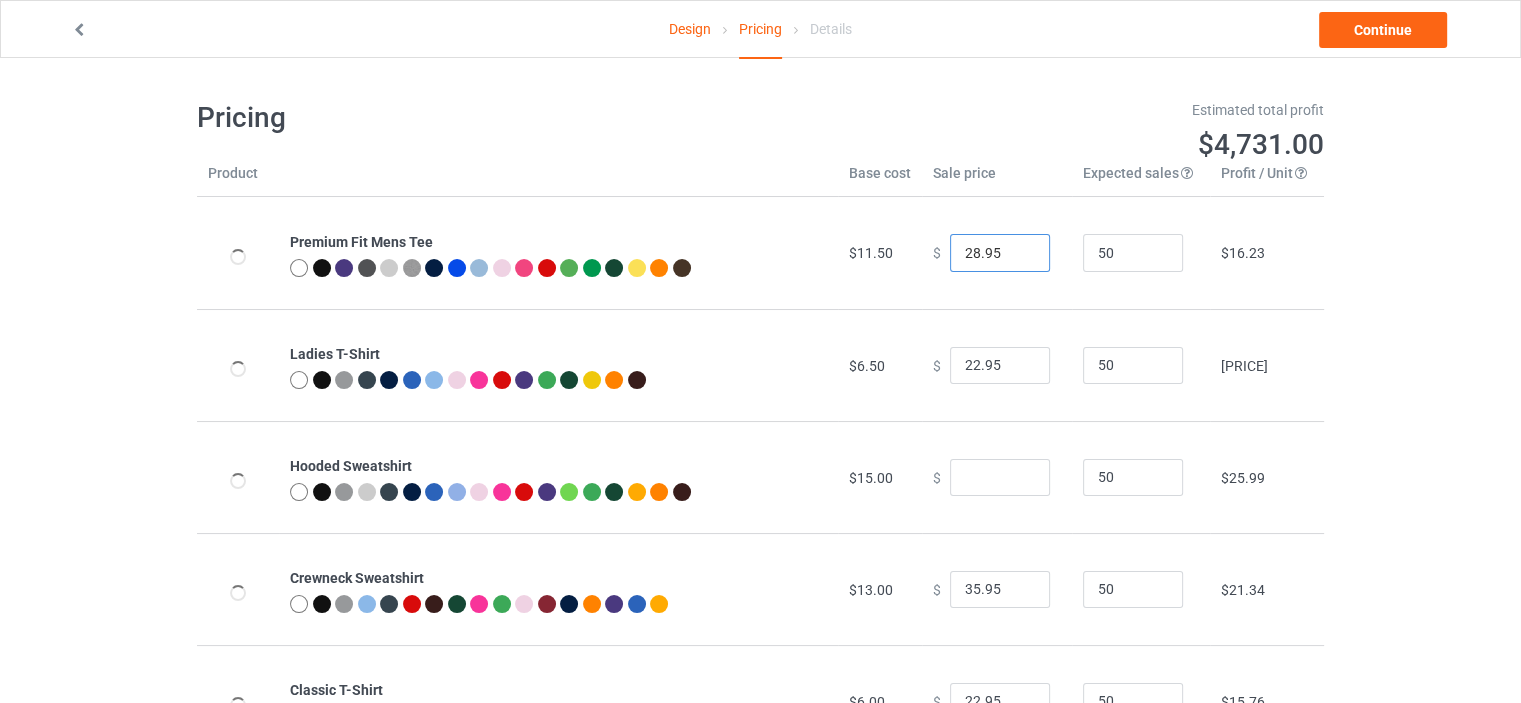 click on "28.95" at bounding box center (1000, 253) 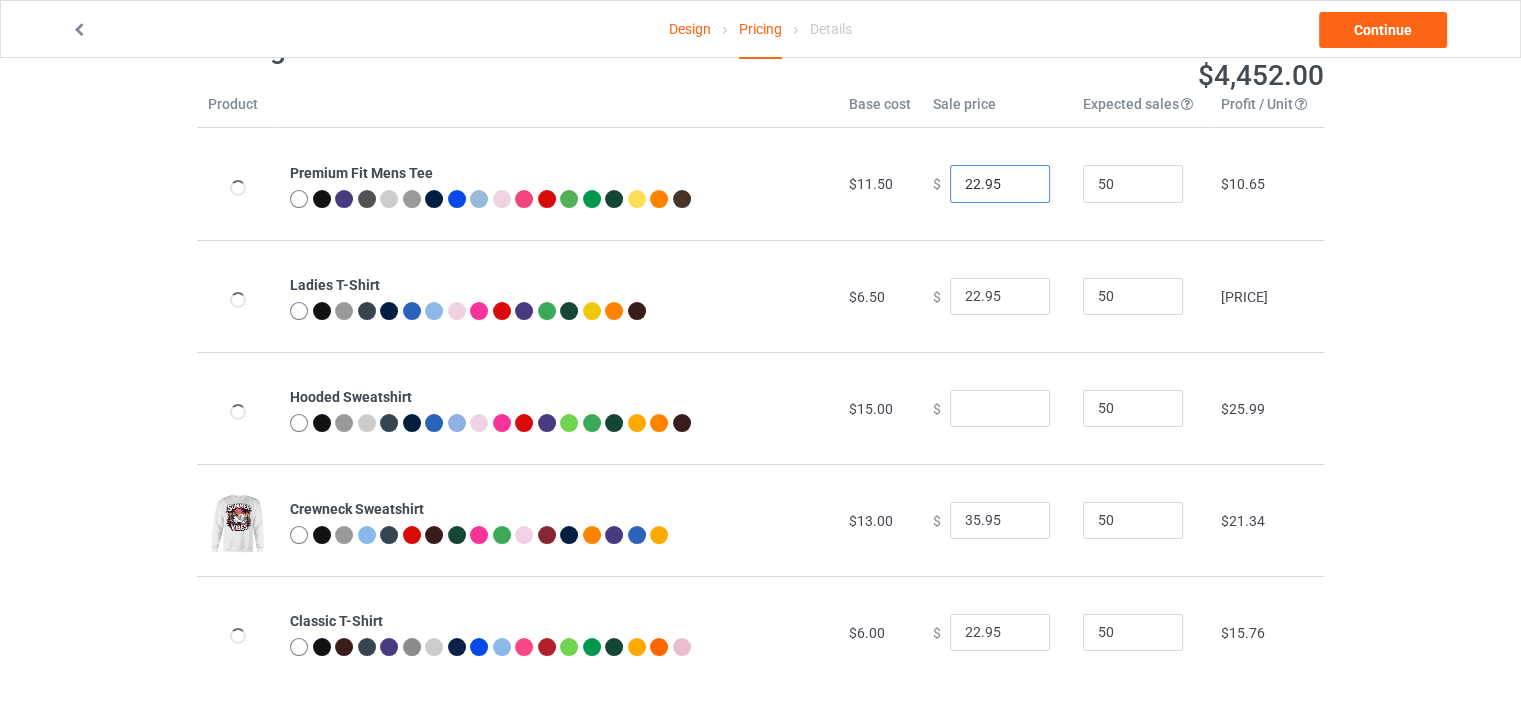 scroll, scrollTop: 96, scrollLeft: 0, axis: vertical 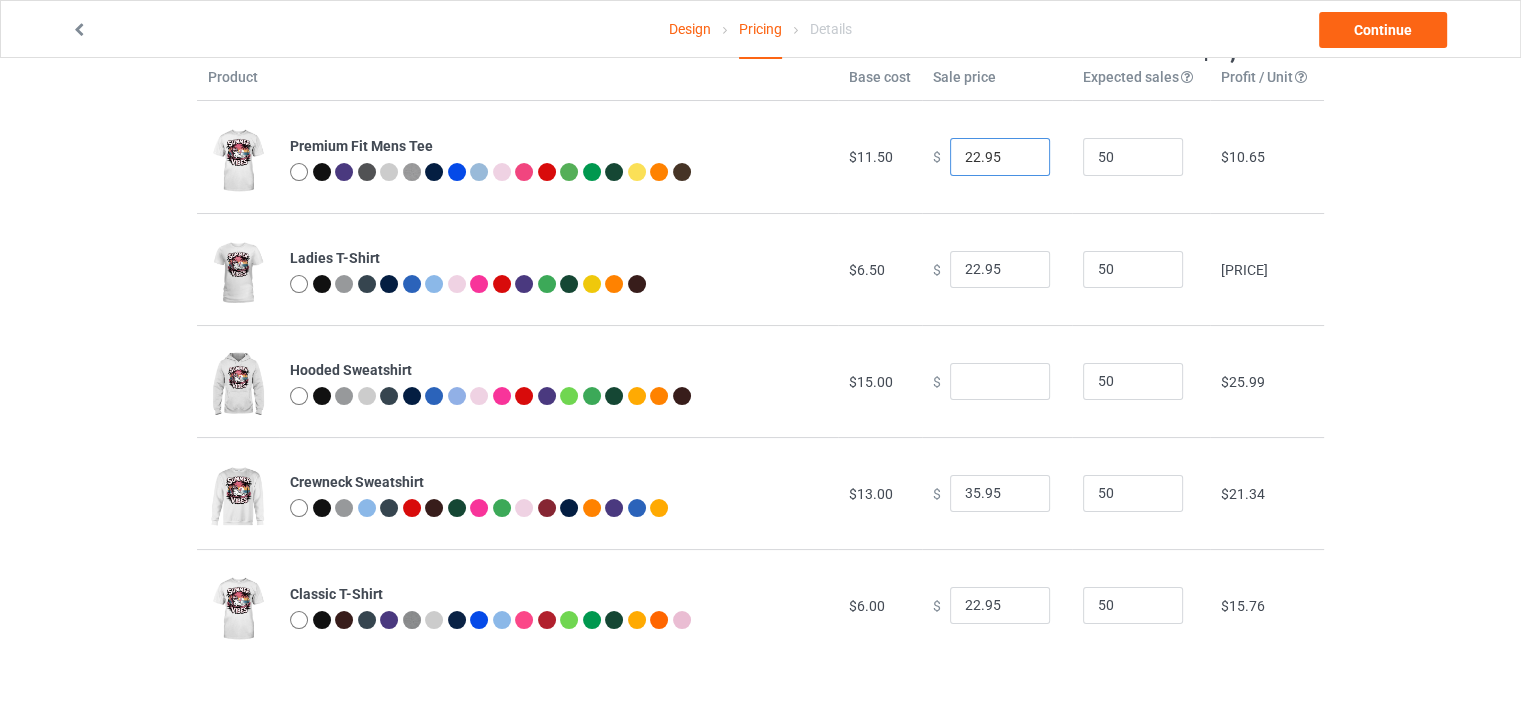 type on "22.95" 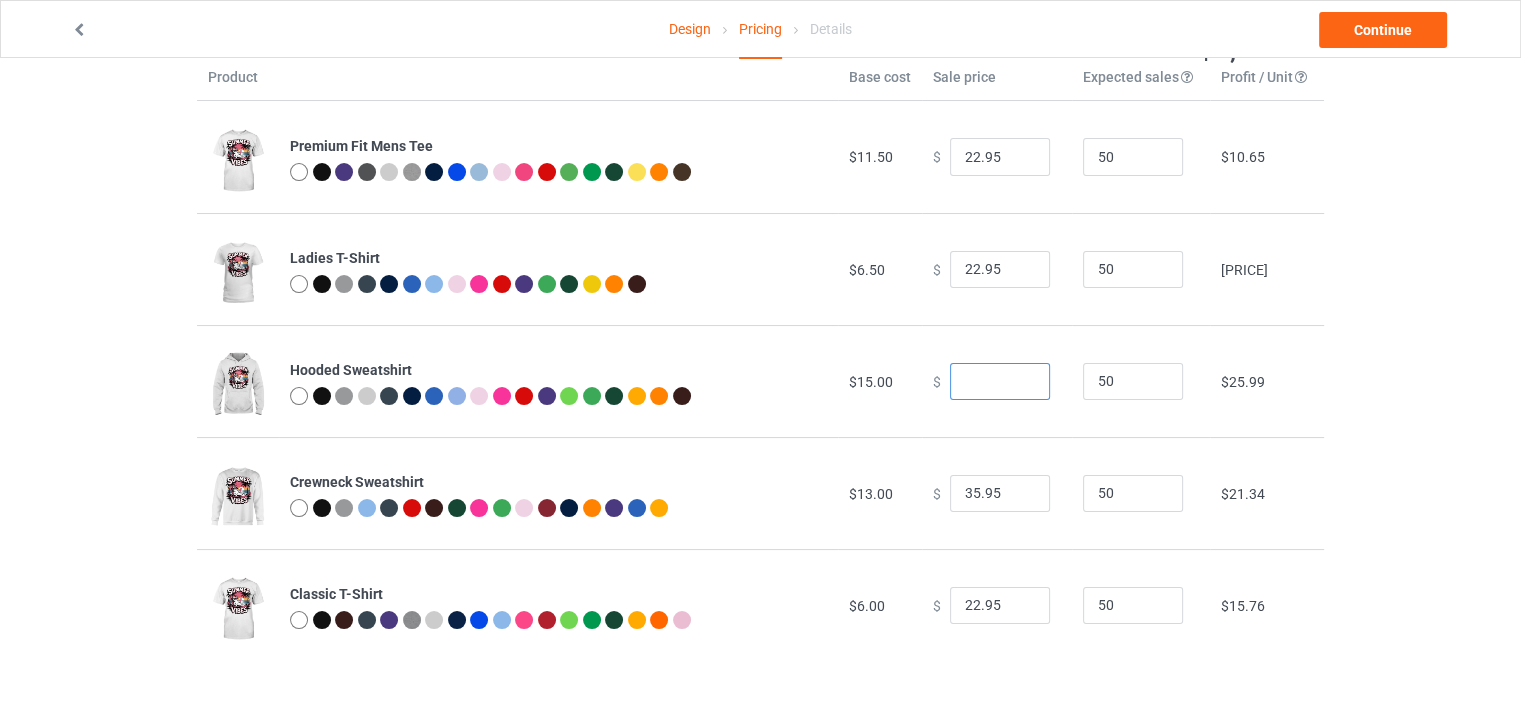 click on "[PRICE]" at bounding box center (1000, 382) 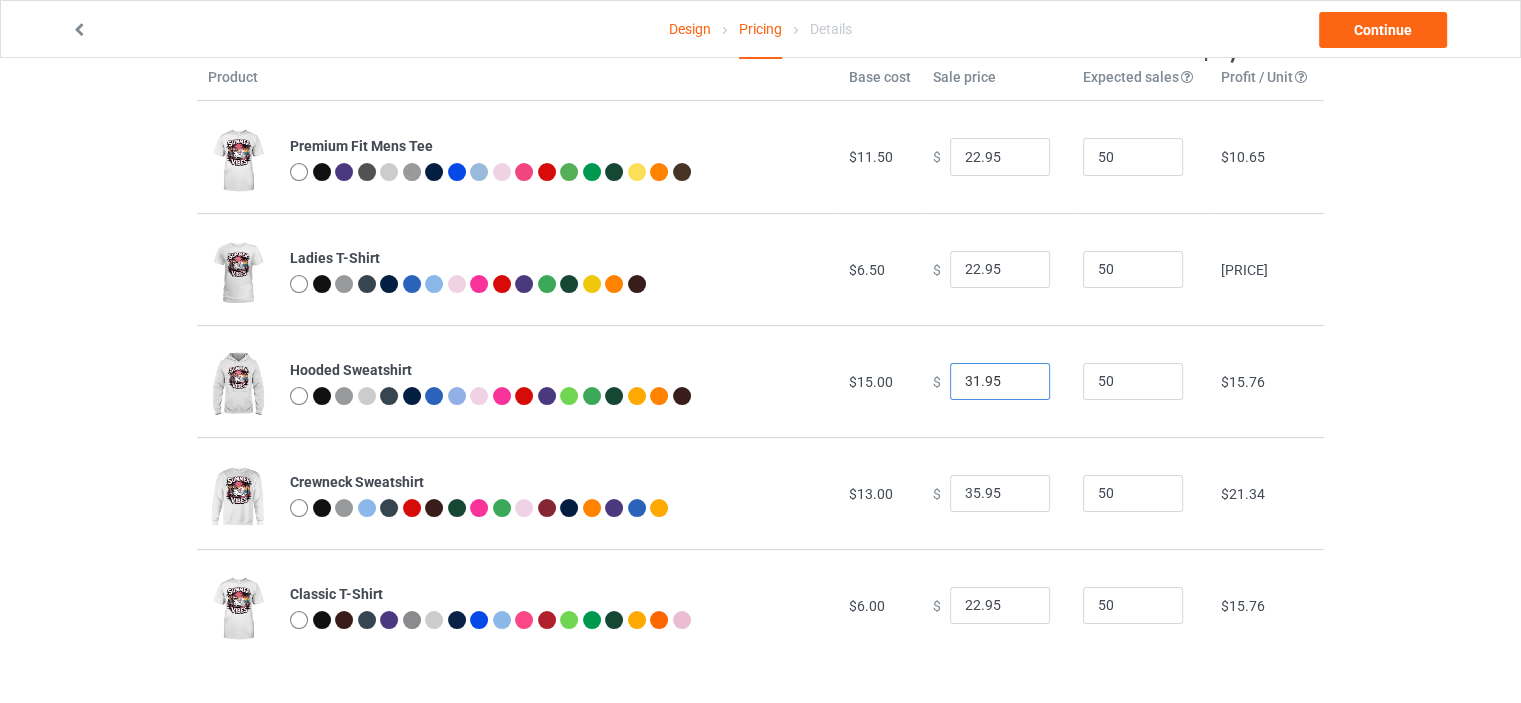 type on "31.95" 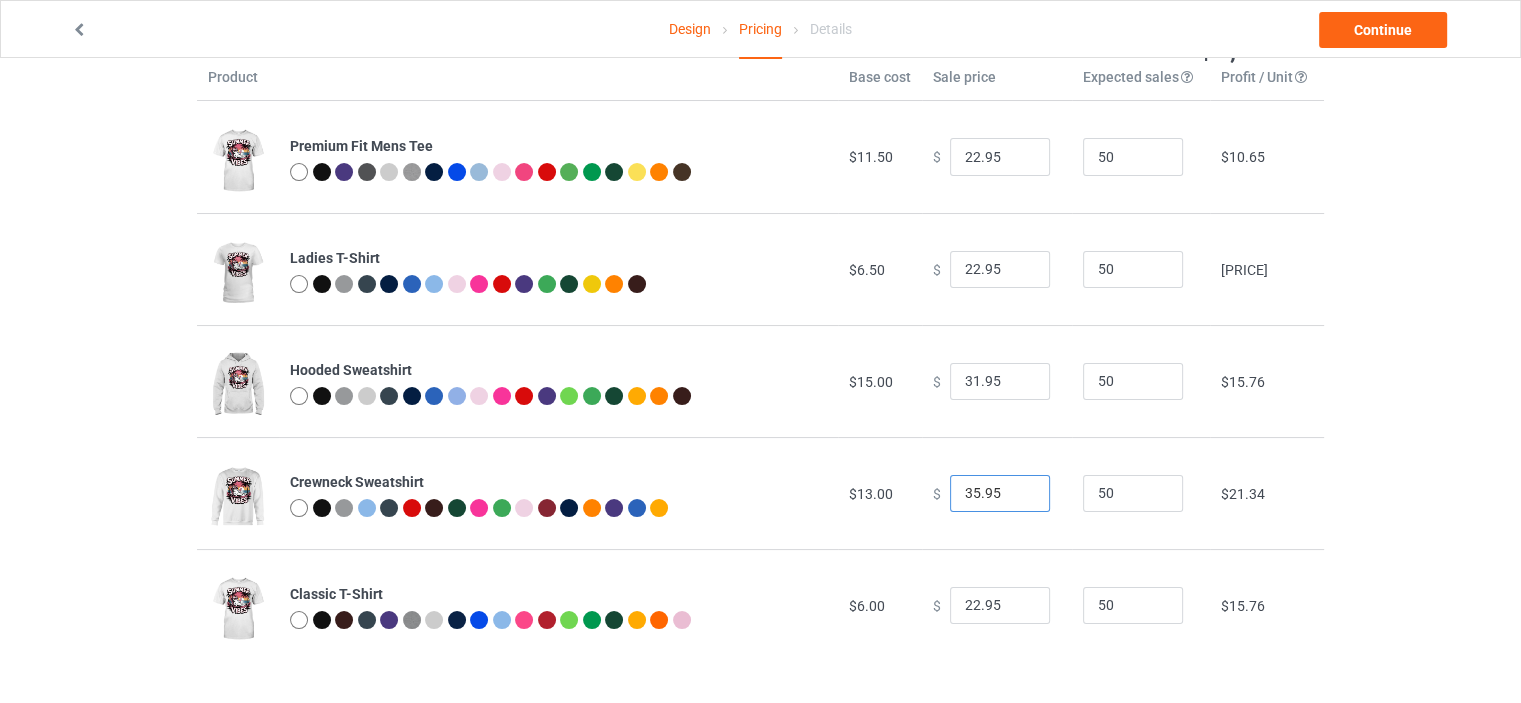 click on "35.95" at bounding box center (1000, 494) 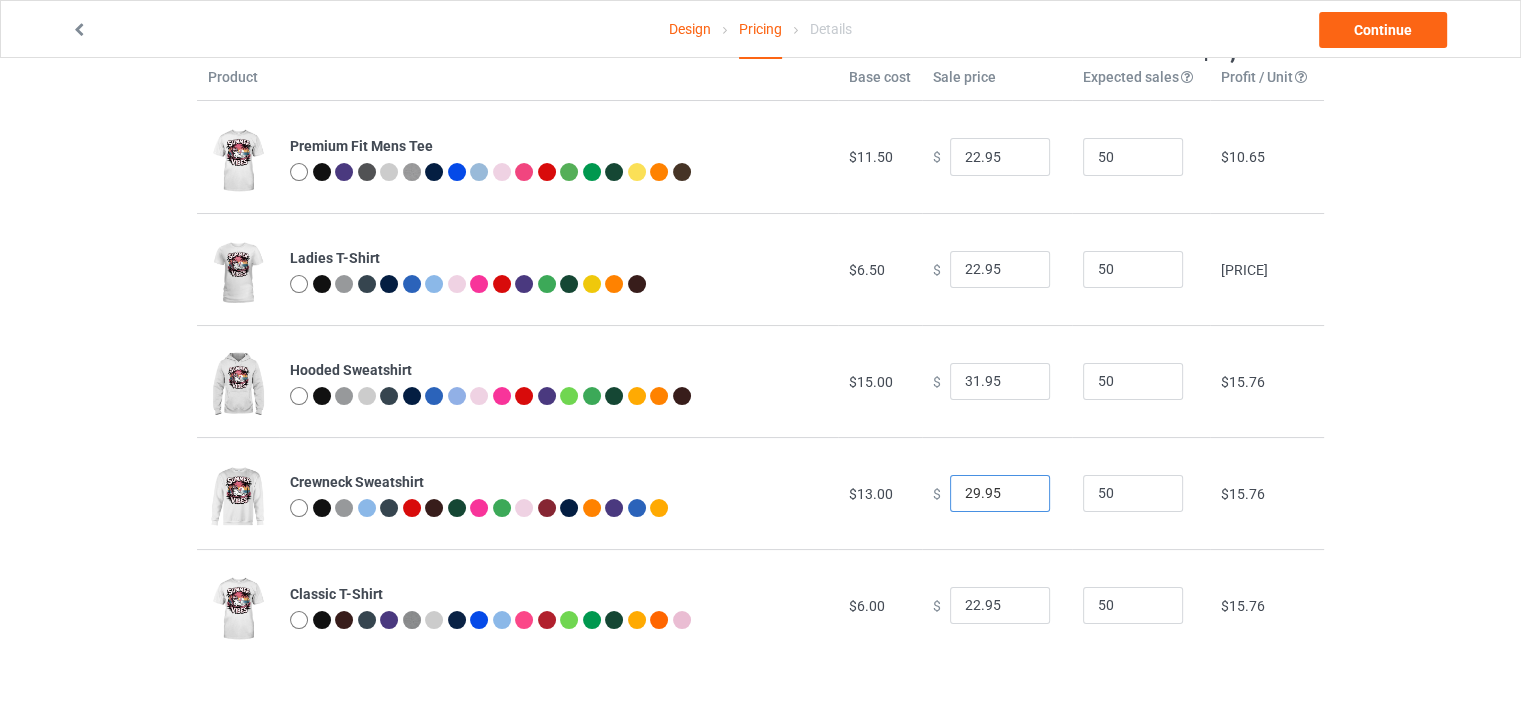 type on "29.95" 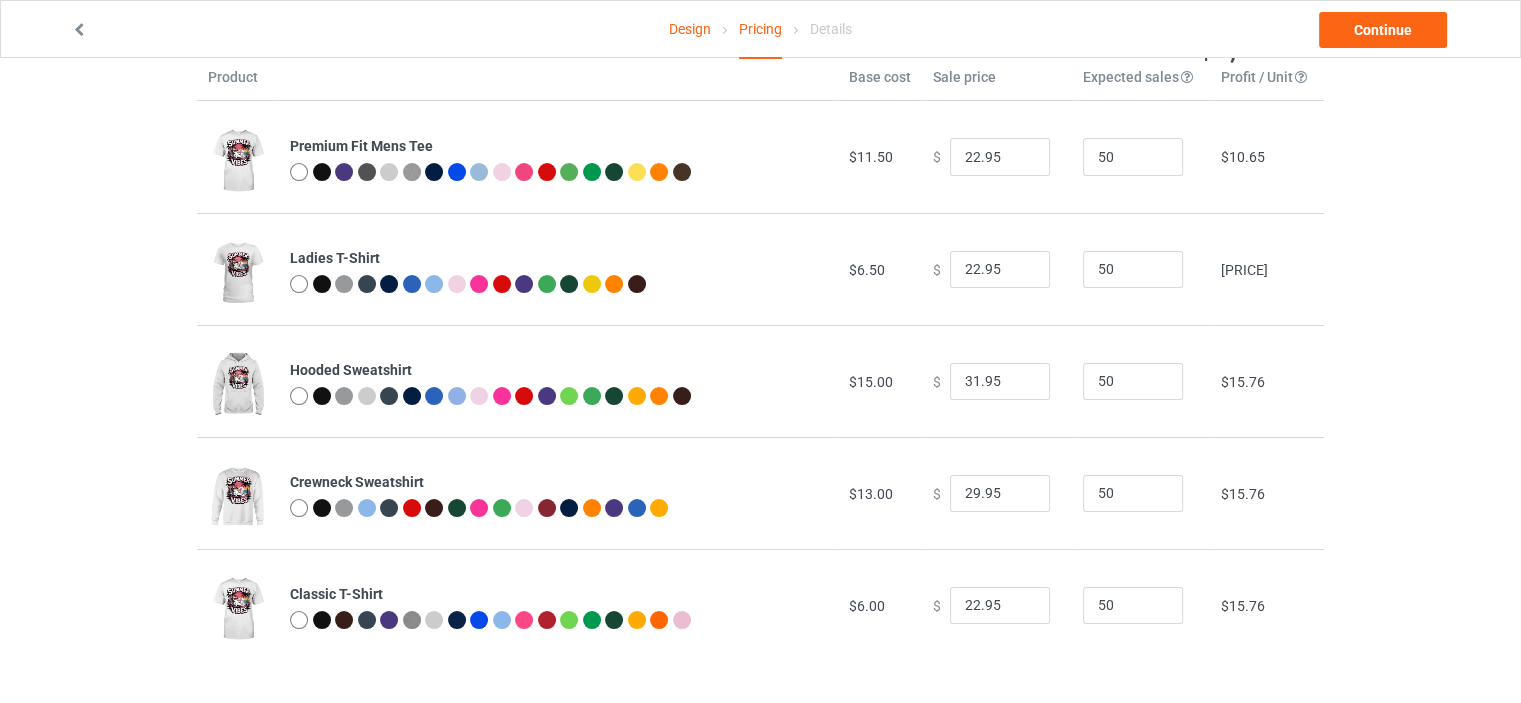 click on "50" at bounding box center (1141, 493) 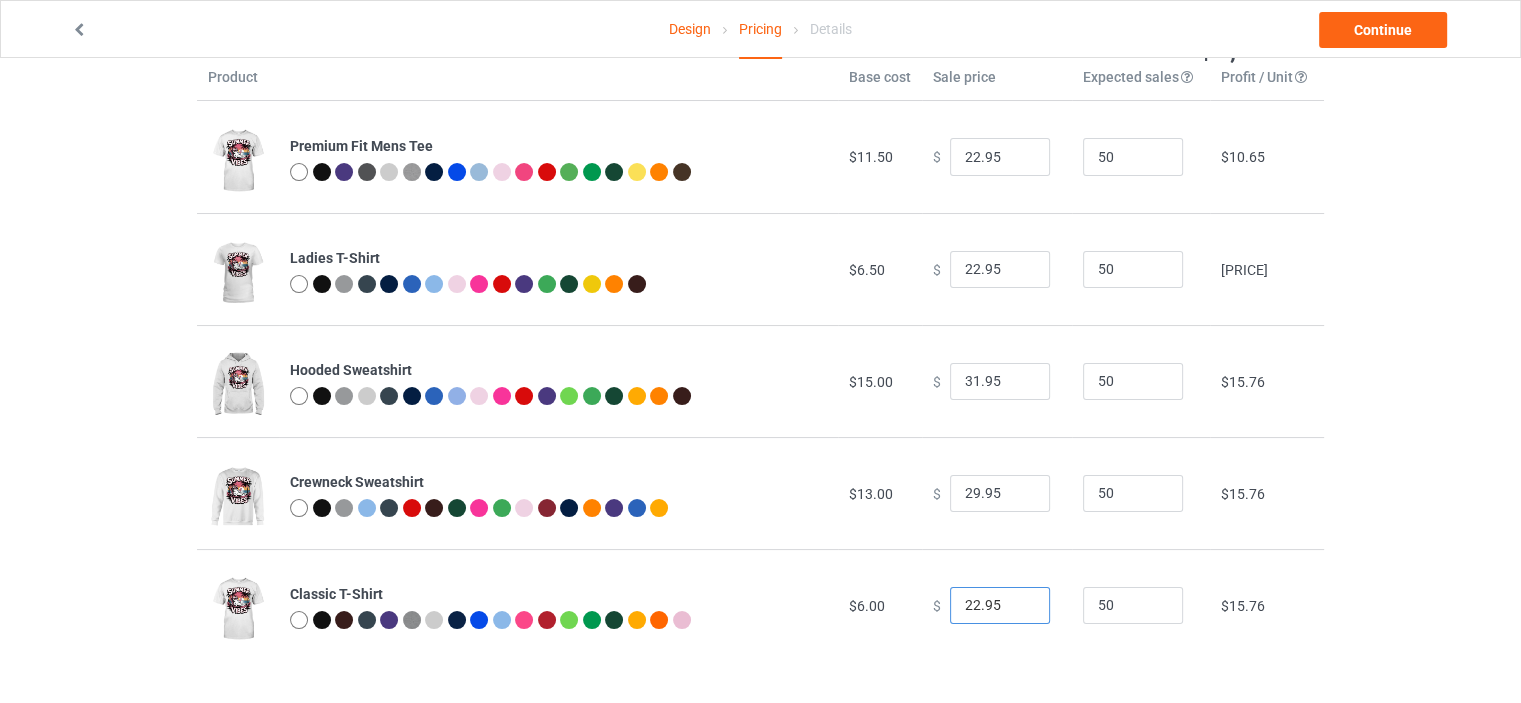 click on "22.95" at bounding box center (1000, 606) 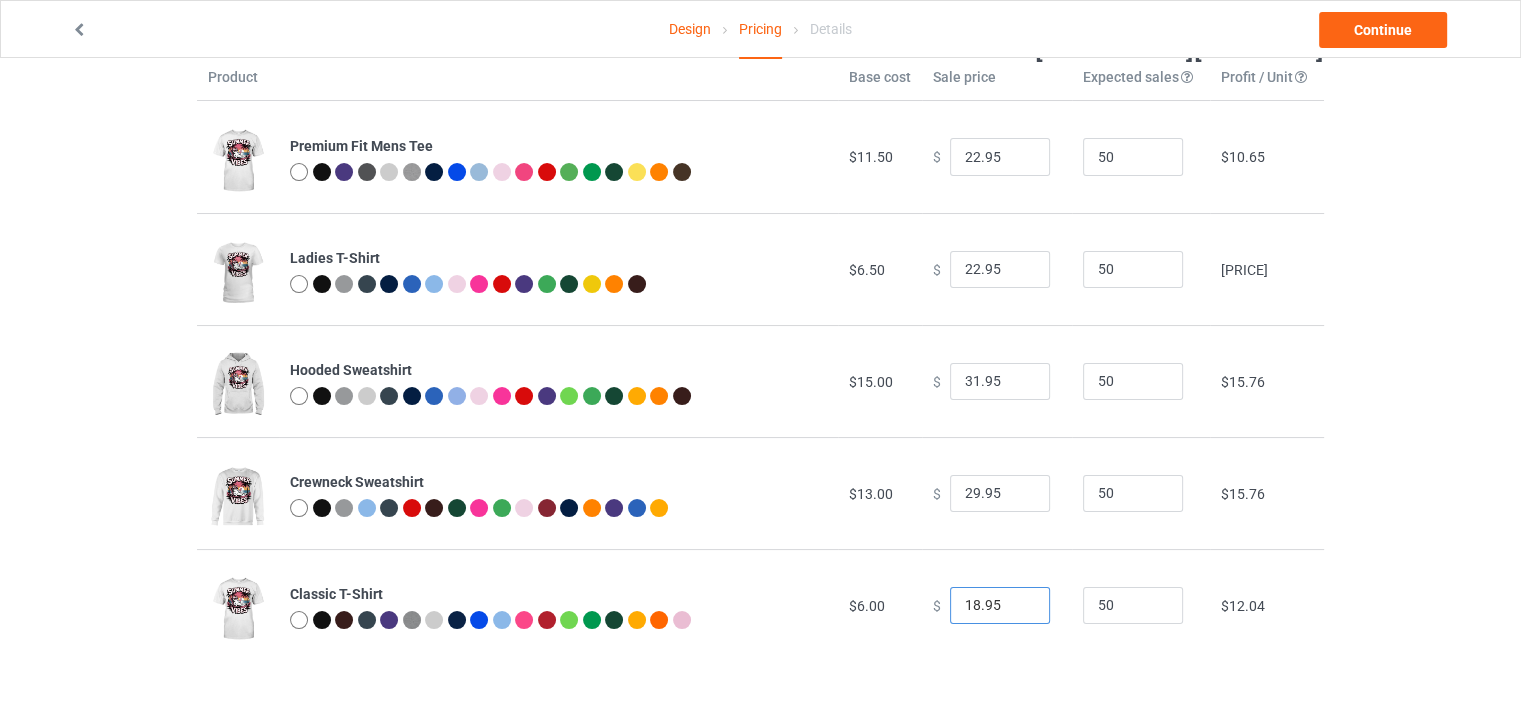 type on "18.95" 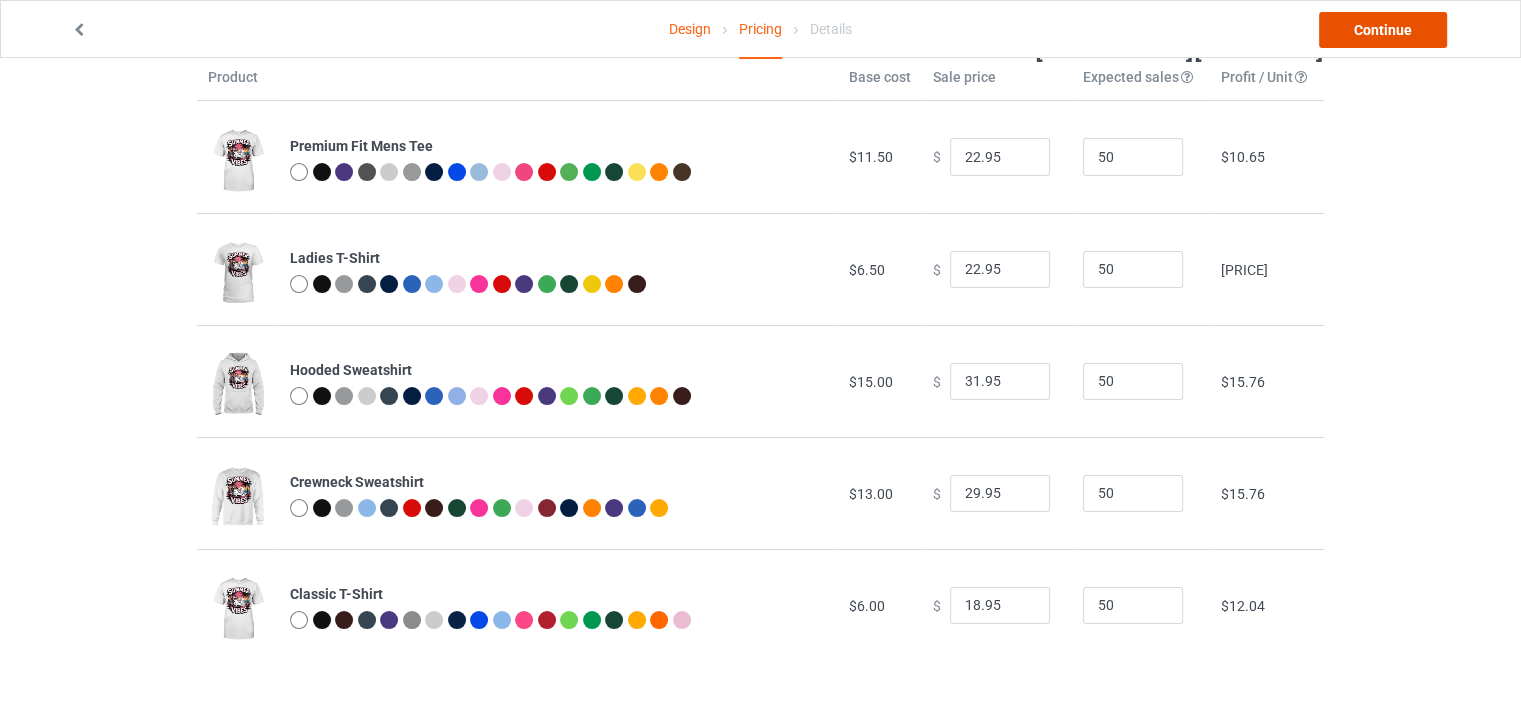 click on "Continue" at bounding box center [1383, 30] 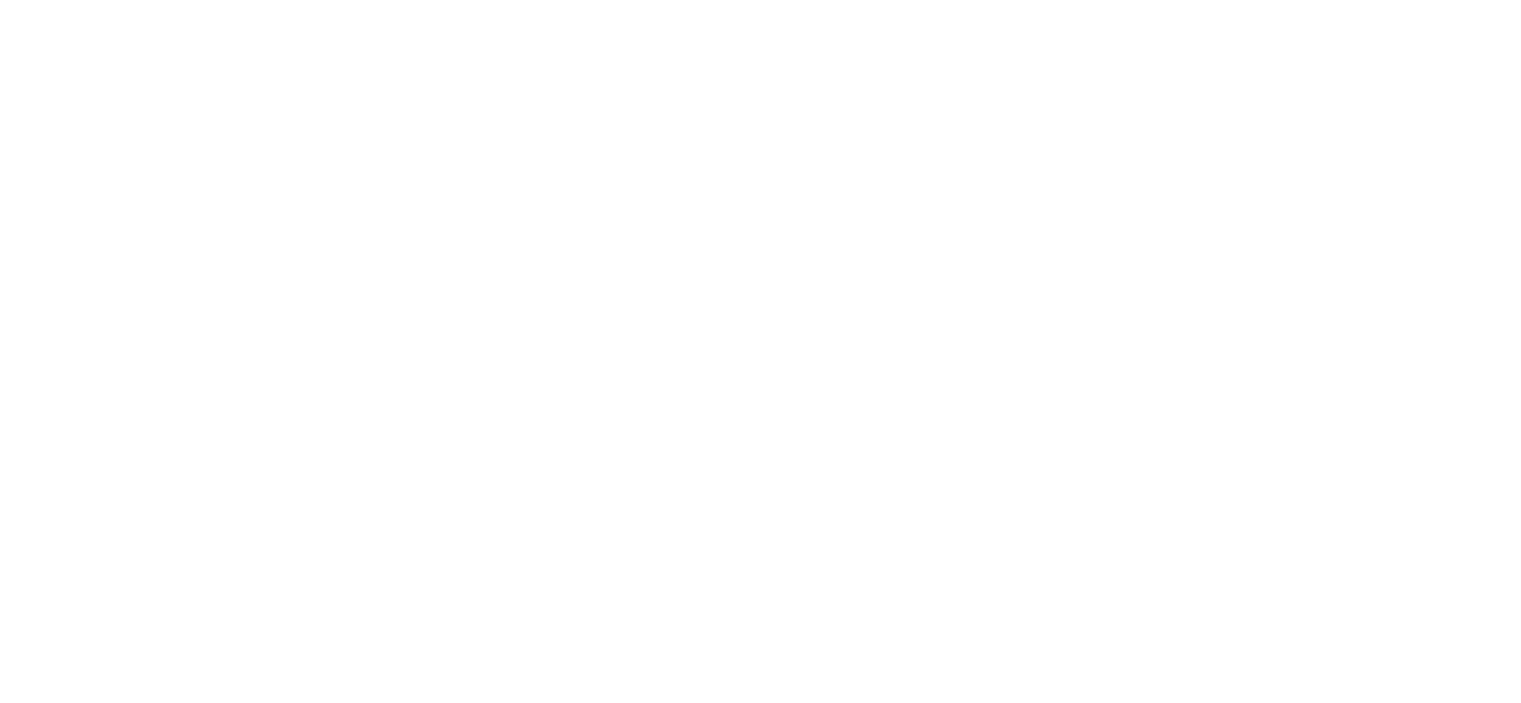 scroll, scrollTop: 0, scrollLeft: 0, axis: both 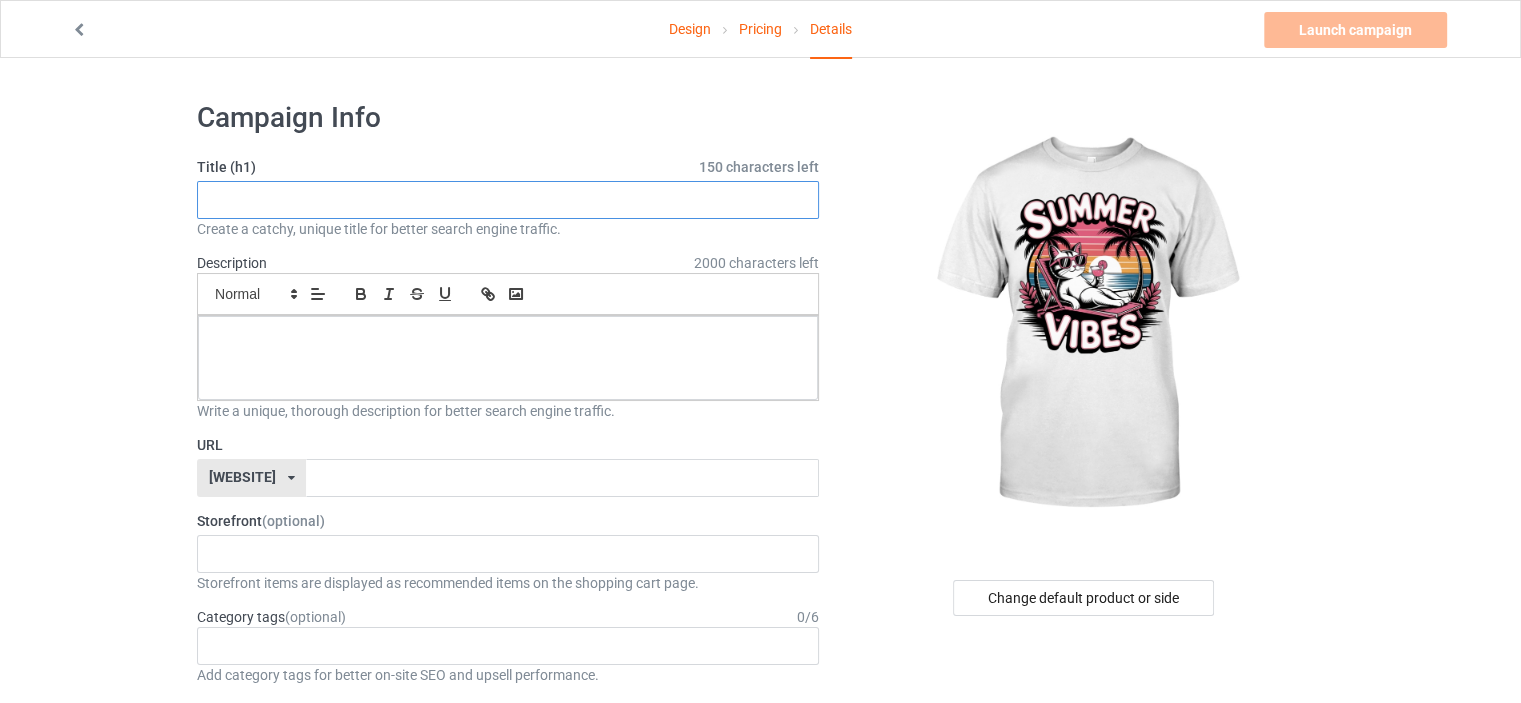 click at bounding box center (508, 200) 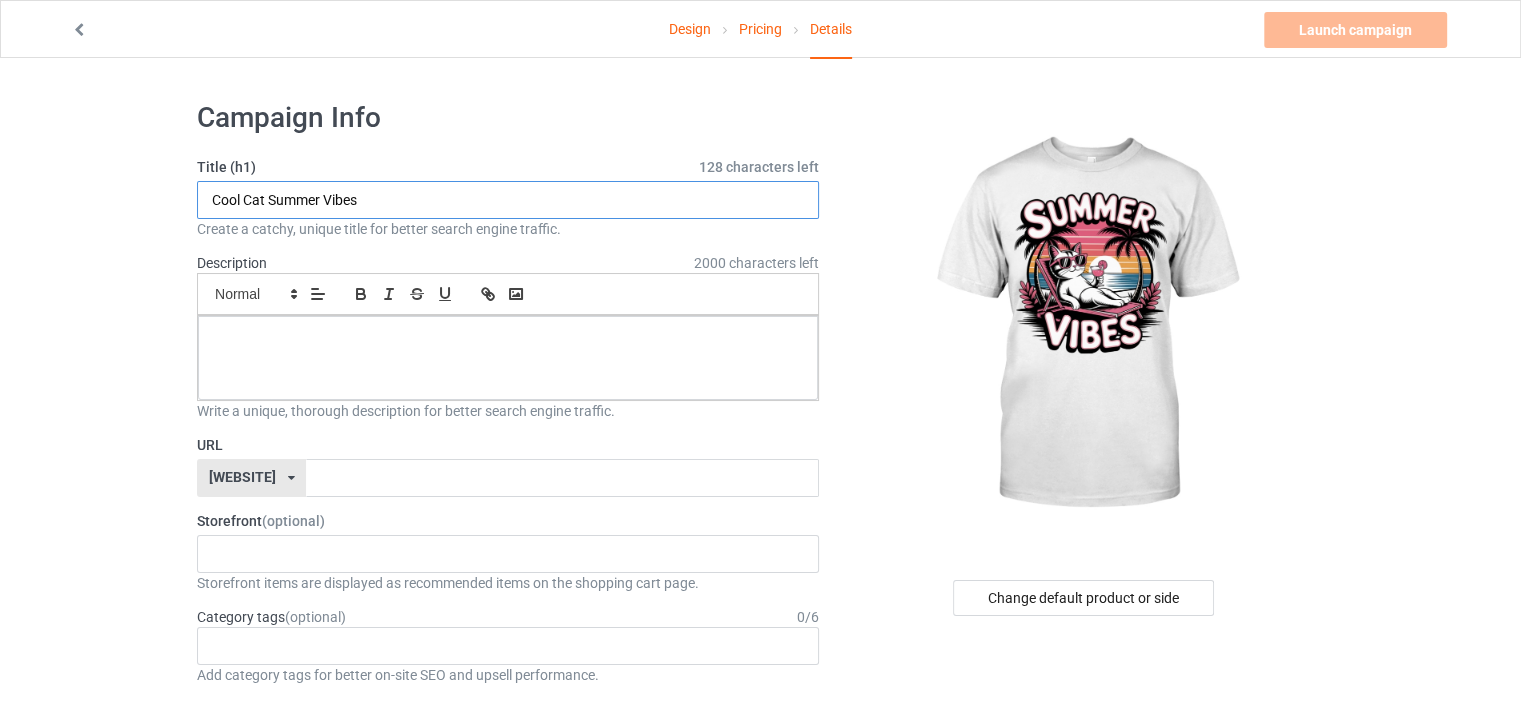 type on "Cool Cat Summer Vibes" 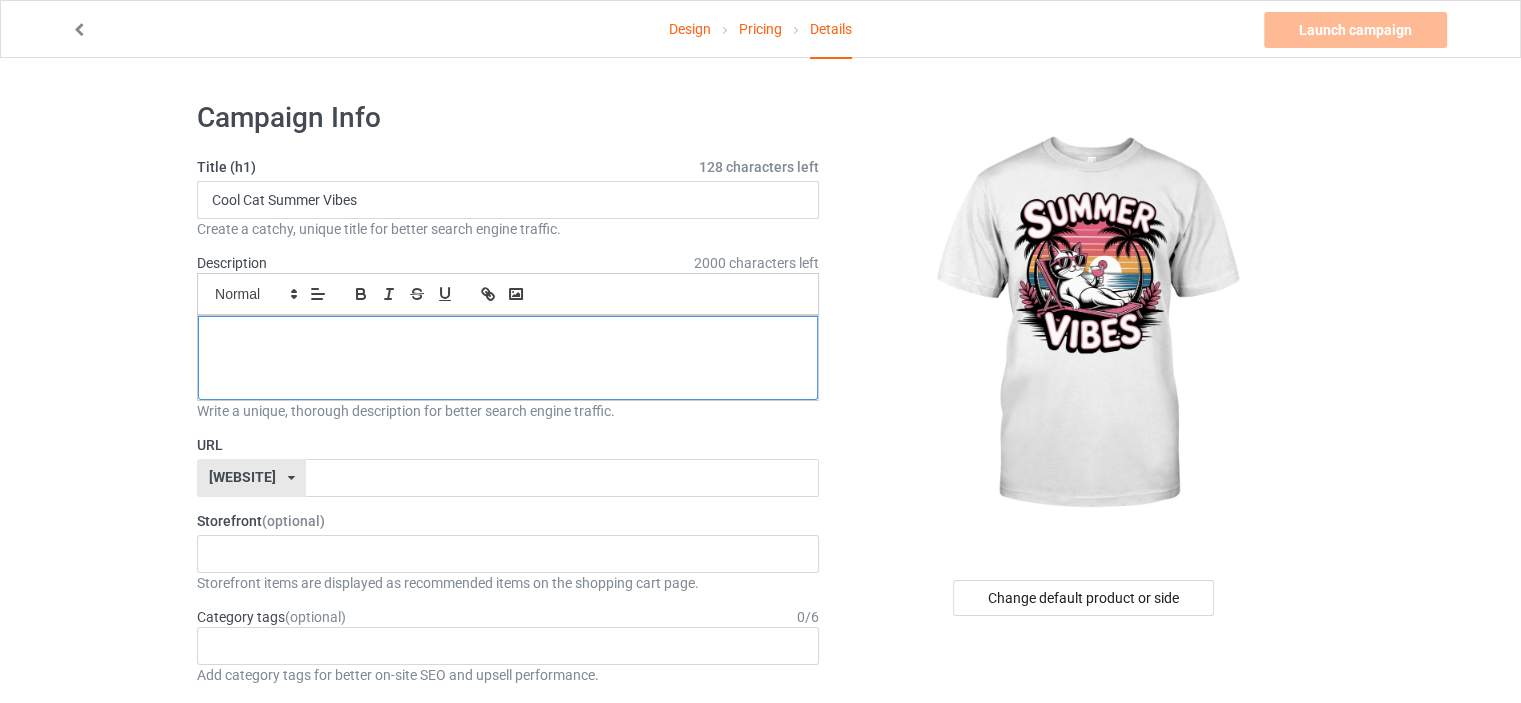 click at bounding box center [508, 358] 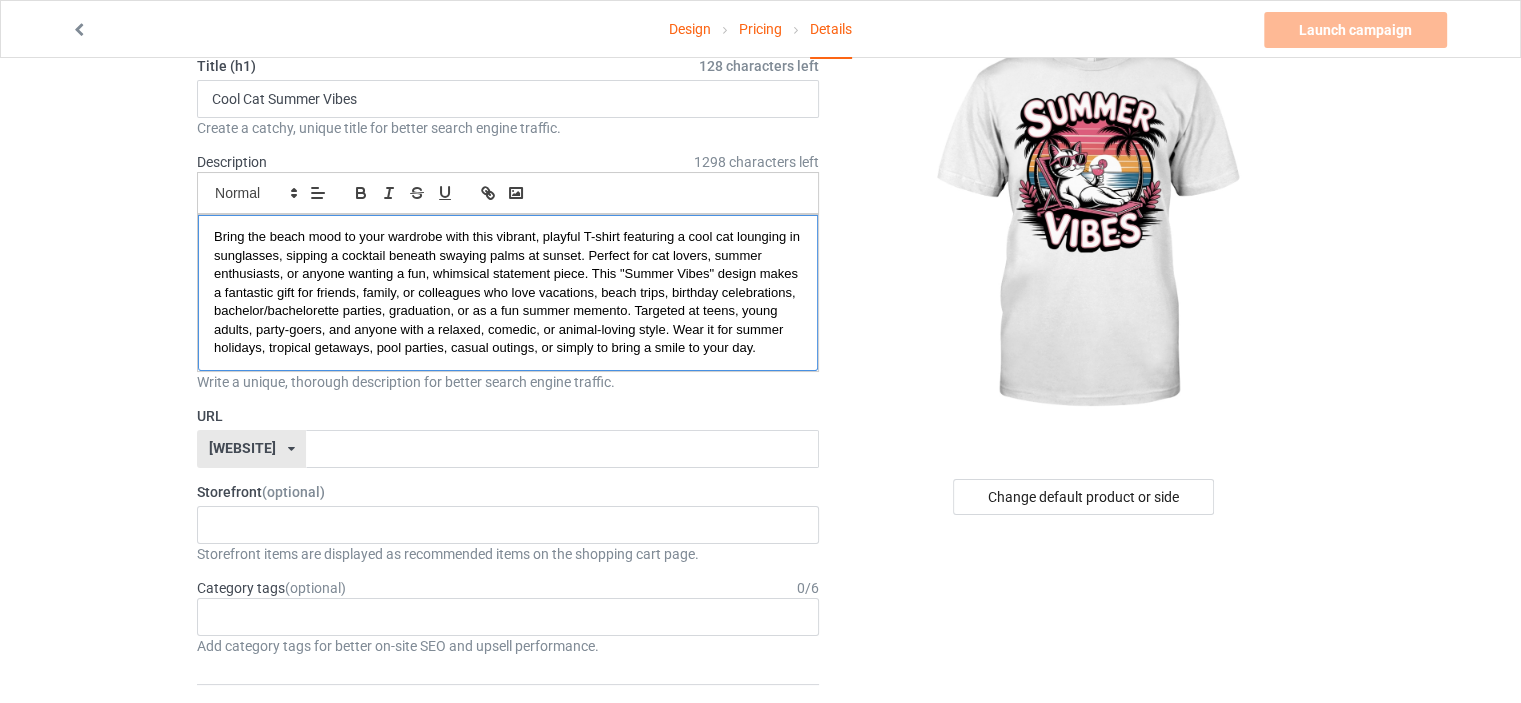 scroll, scrollTop: 200, scrollLeft: 0, axis: vertical 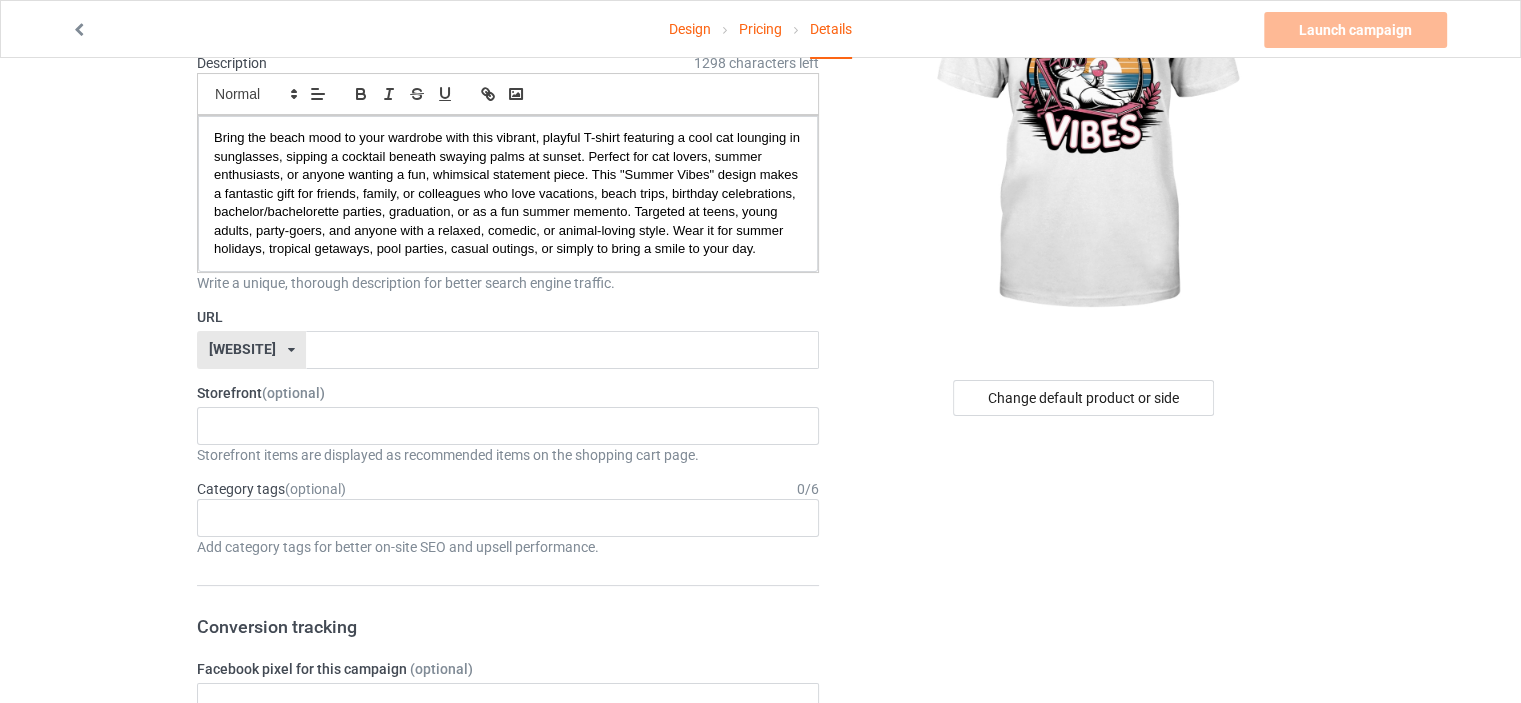 click on "[WEBSITE]" at bounding box center (242, 349) 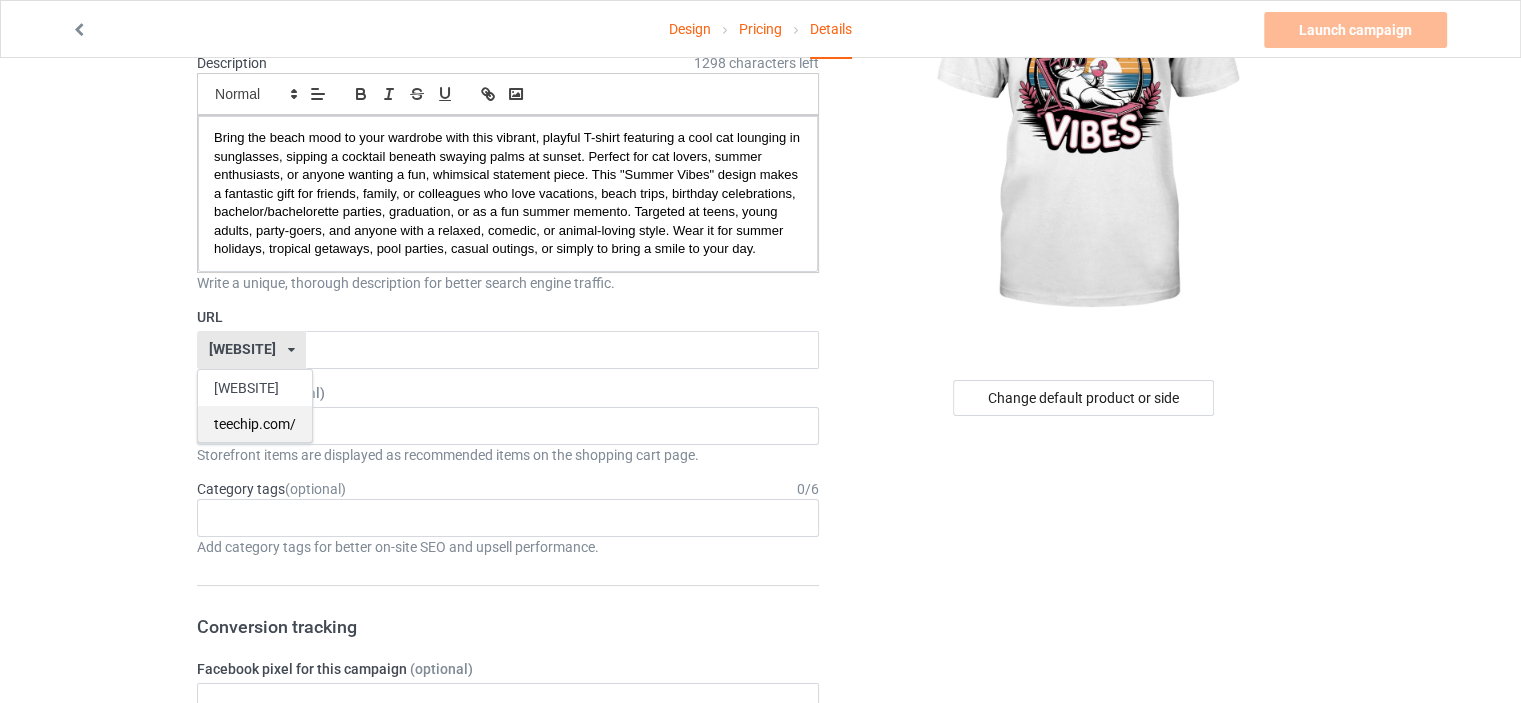 click on "teechip.com/" at bounding box center [255, 424] 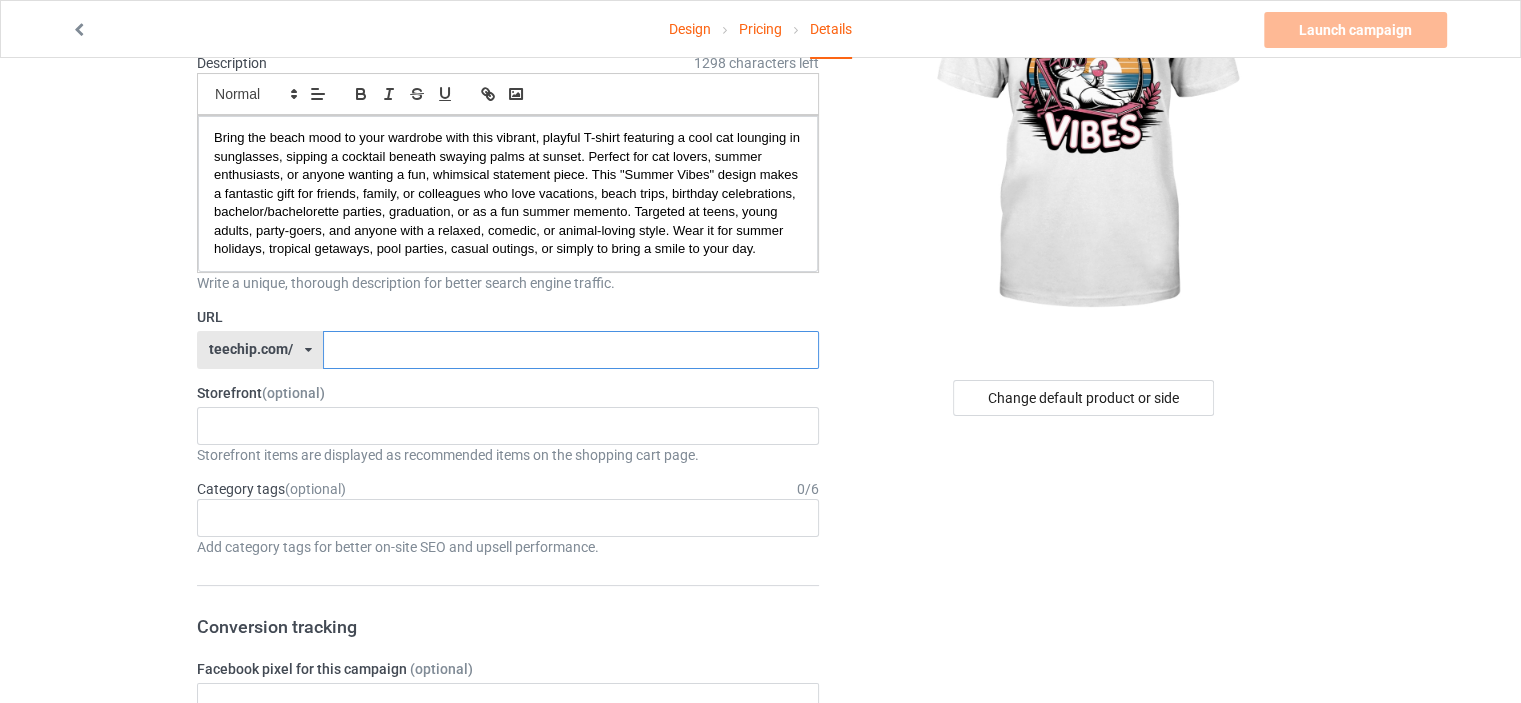 click at bounding box center (570, 350) 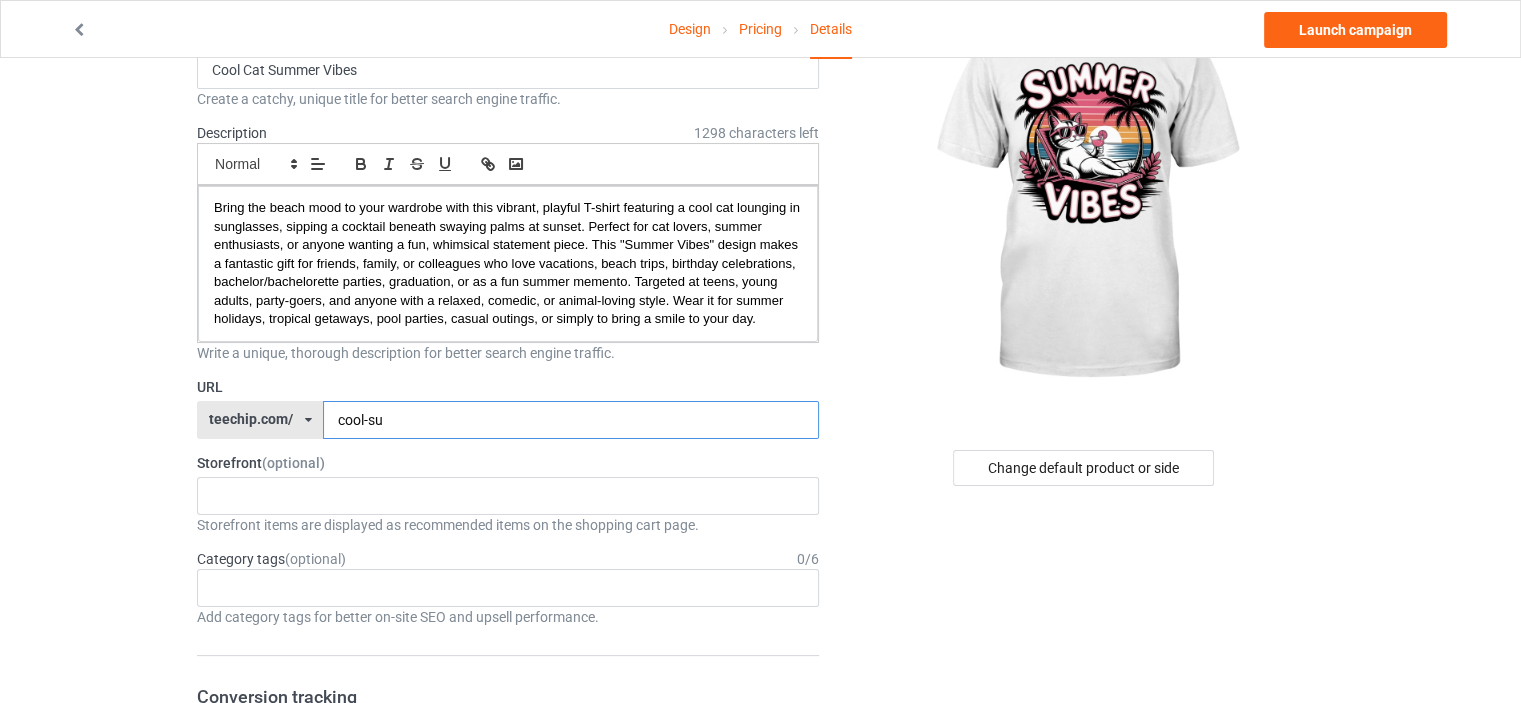 scroll, scrollTop: 300, scrollLeft: 0, axis: vertical 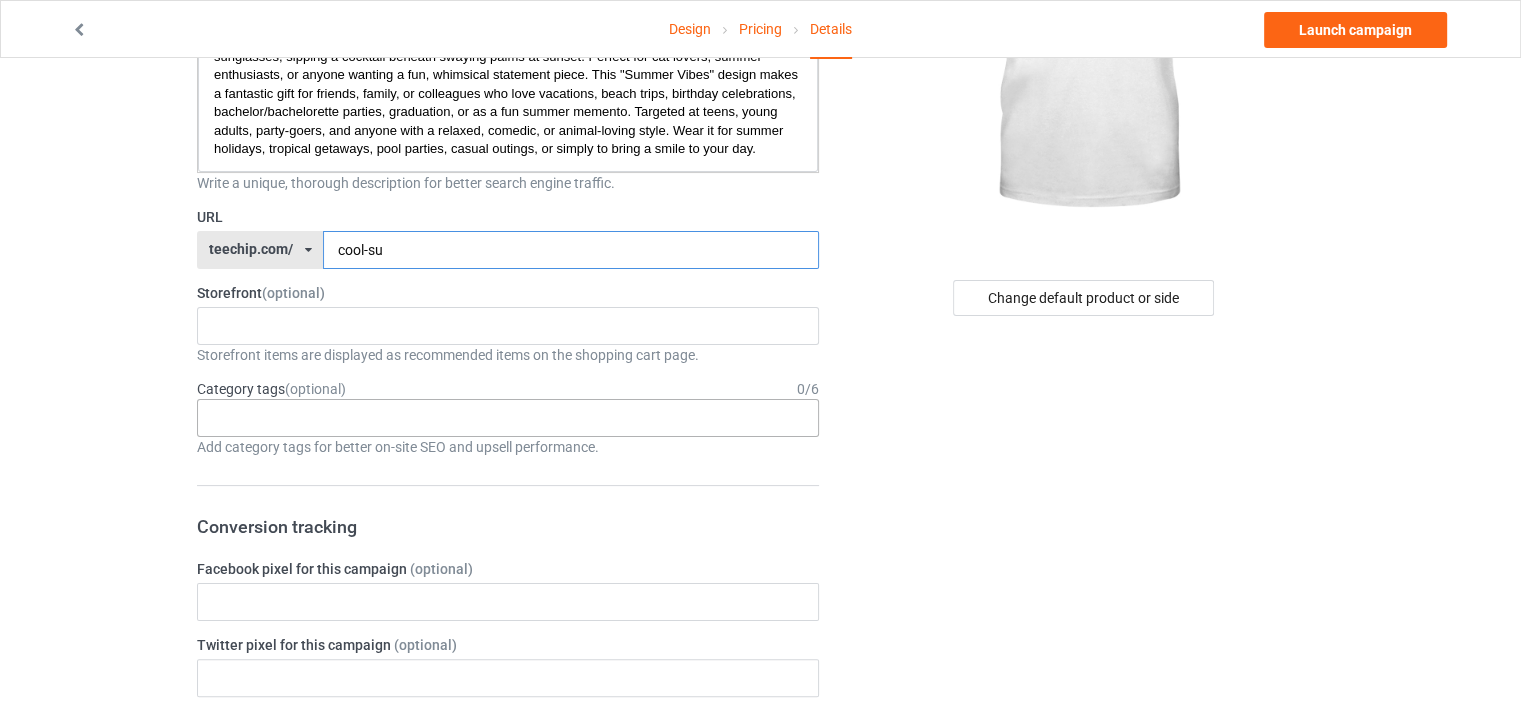 type on "cool-su" 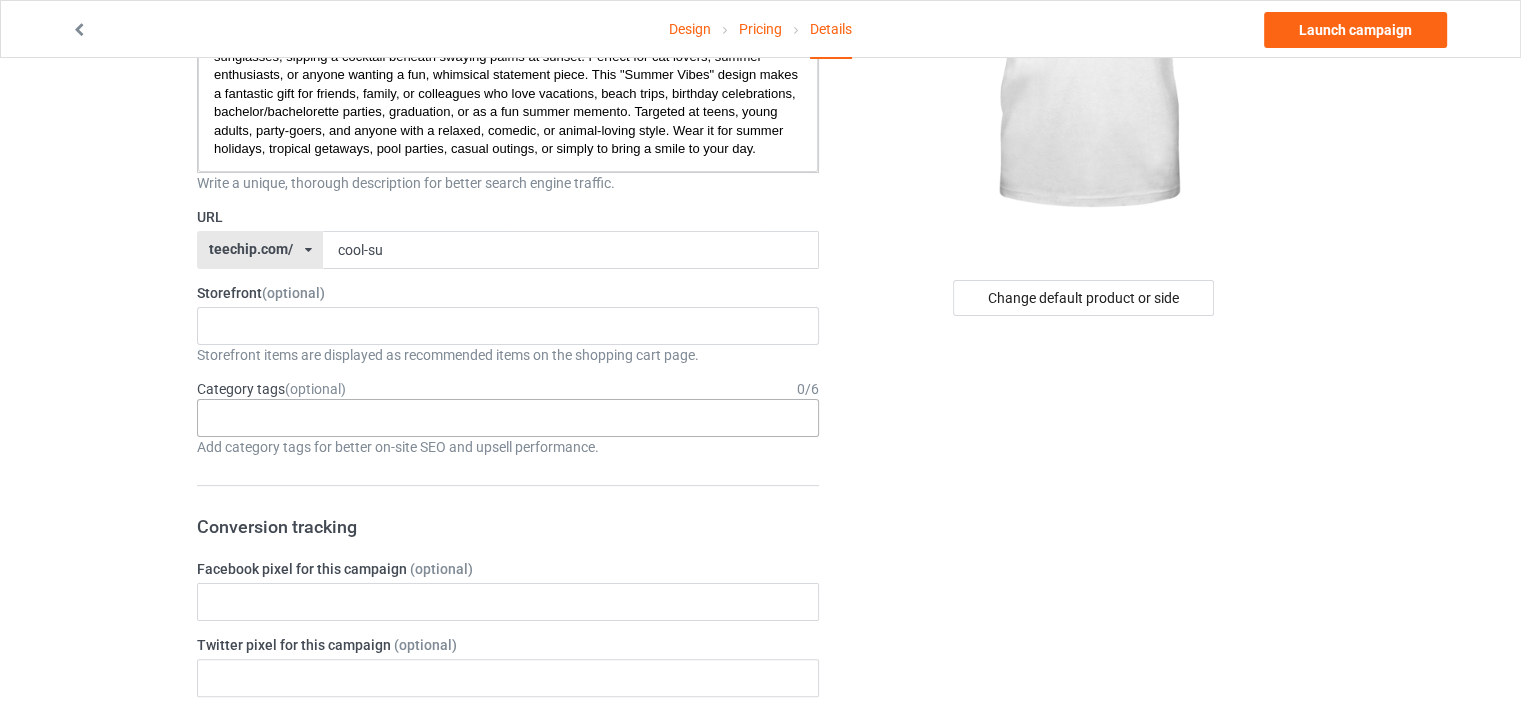 click on "Age > 1-19 > 1 Age > 1-12 Months > 1 Month Age > 1-12 Months Age > 1-19 Age > 1-19 > 10 Age > 1-12 Months > 10 Month Age > 80-100 > 100 Sports > Running > 10K Run Age > 1-19 > 11 Age > 1-12 Months > 11 Month Age > 1-19 > 12 Age > 1-12 Months > 12 Month Age > 1-19 > 13 Age > 1-19 > 14 Age > 1-19 > 15 Sports > Running > 15K Run Age > 1-19 > 16 Age > 1-19 > 17 Age > 1-19 > 18 Age > 1-19 > 19 Age > Decades > 1920s Age > Decades > 1930s Age > Decades > 1940s Age > Decades > 1950s Age > Decades > 1960s Age > Decades > 1970s Age > Decades > 1980s Age > Decades > 1990s Age > 1-19 > 2 Age > 1-12 Months > 2 Month Age > 20-39 > 20 Age > 20-39 Age > Decades > 2000s Age > Decades > 2010s Age > 20-39 > 21 Age > 20-39 > 22 Age > 20-39 > 23 Age > 20-39 > 24 Age > 20-39 > 25 Age > 20-39 > 26 Age > 20-39 > 27 Age > 20-39 > 28 Age > 20-39 > 29 Age > 1-19 > 3 Age > 1-12 Months > 3 Month Sports > Basketball > 3-Pointer Age > 20-39 > 30 Age > 20-39 > 31 Age > 20-39 > 32 Age > 20-39 > 33 Age > 20-39 > 34 Age > 20-39 > 35 Age Jobs 1" at bounding box center (508, 418) 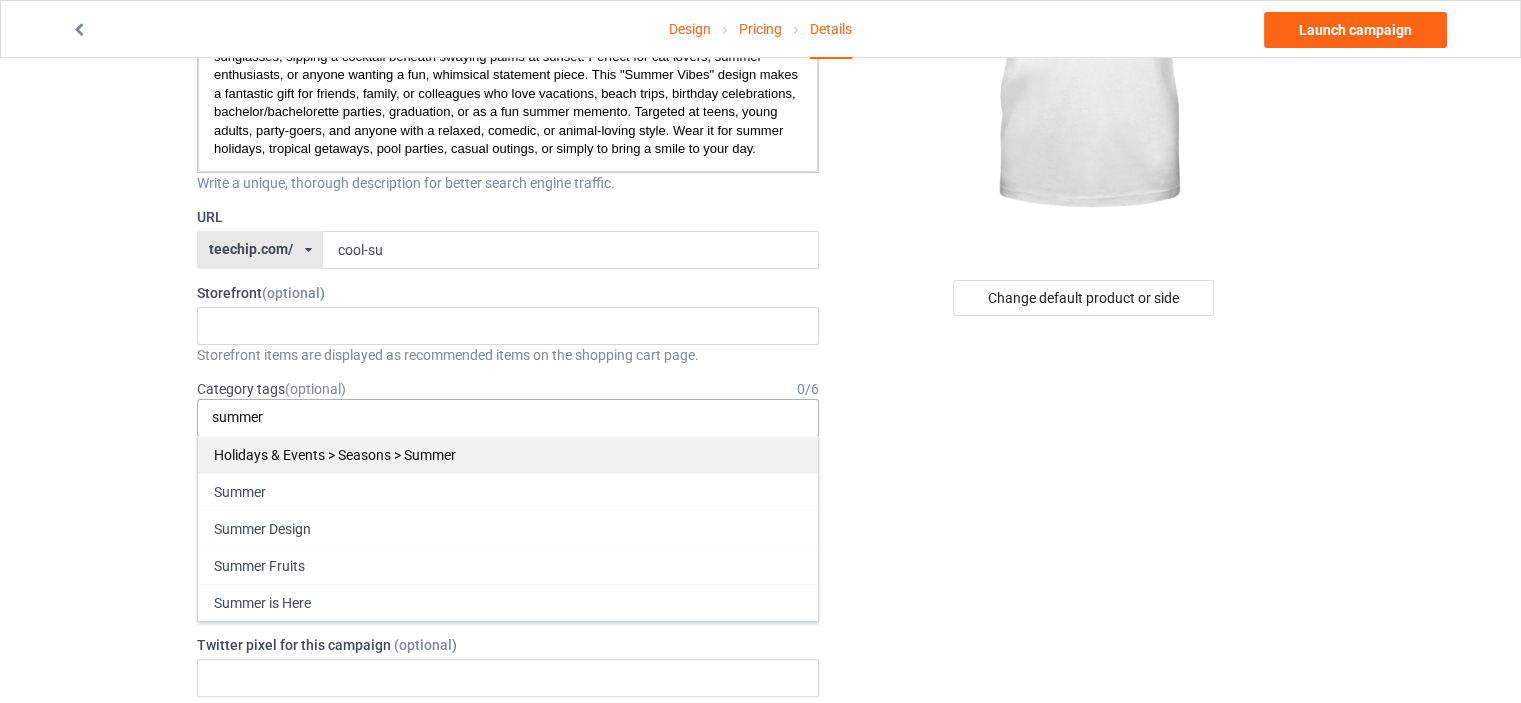 type on "summer" 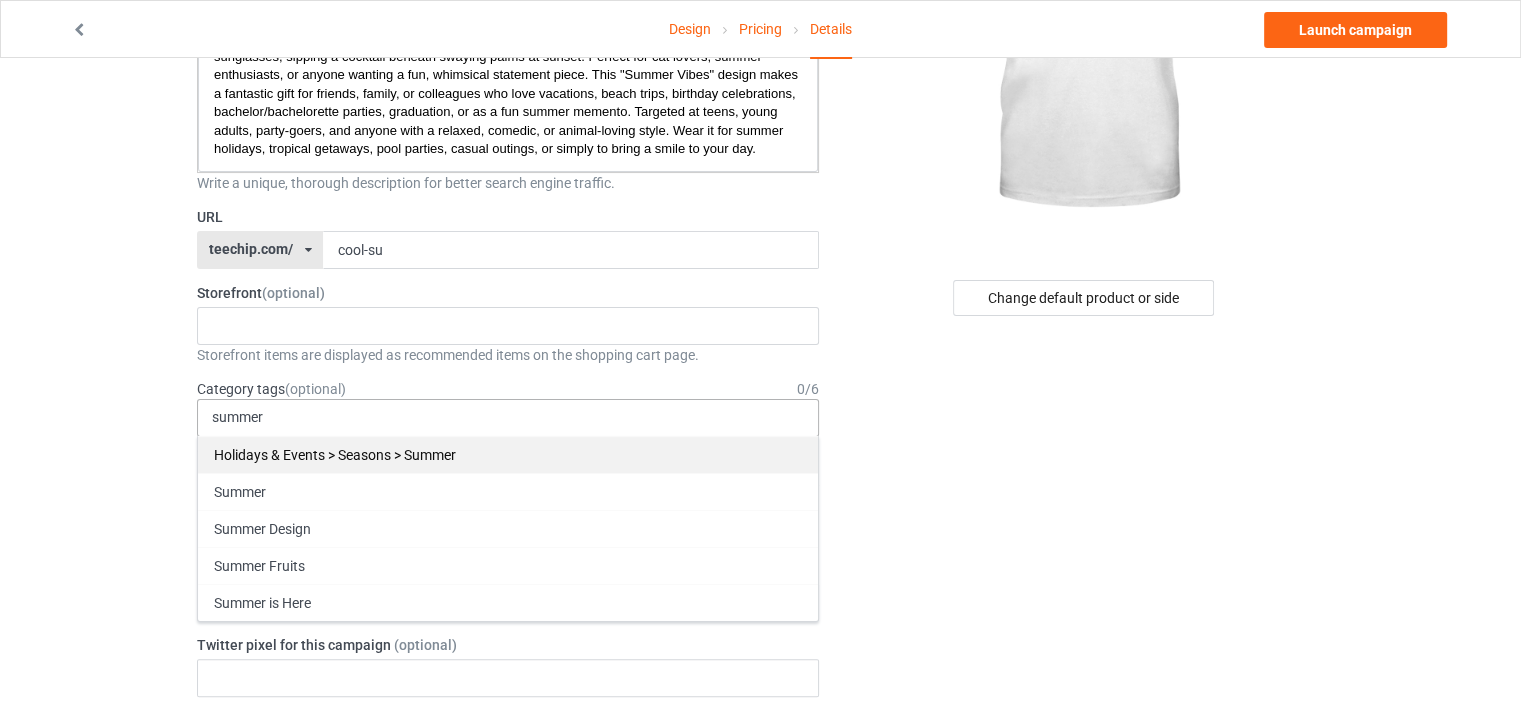 click on "Holidays & Events > Seasons > Summer" at bounding box center [508, 454] 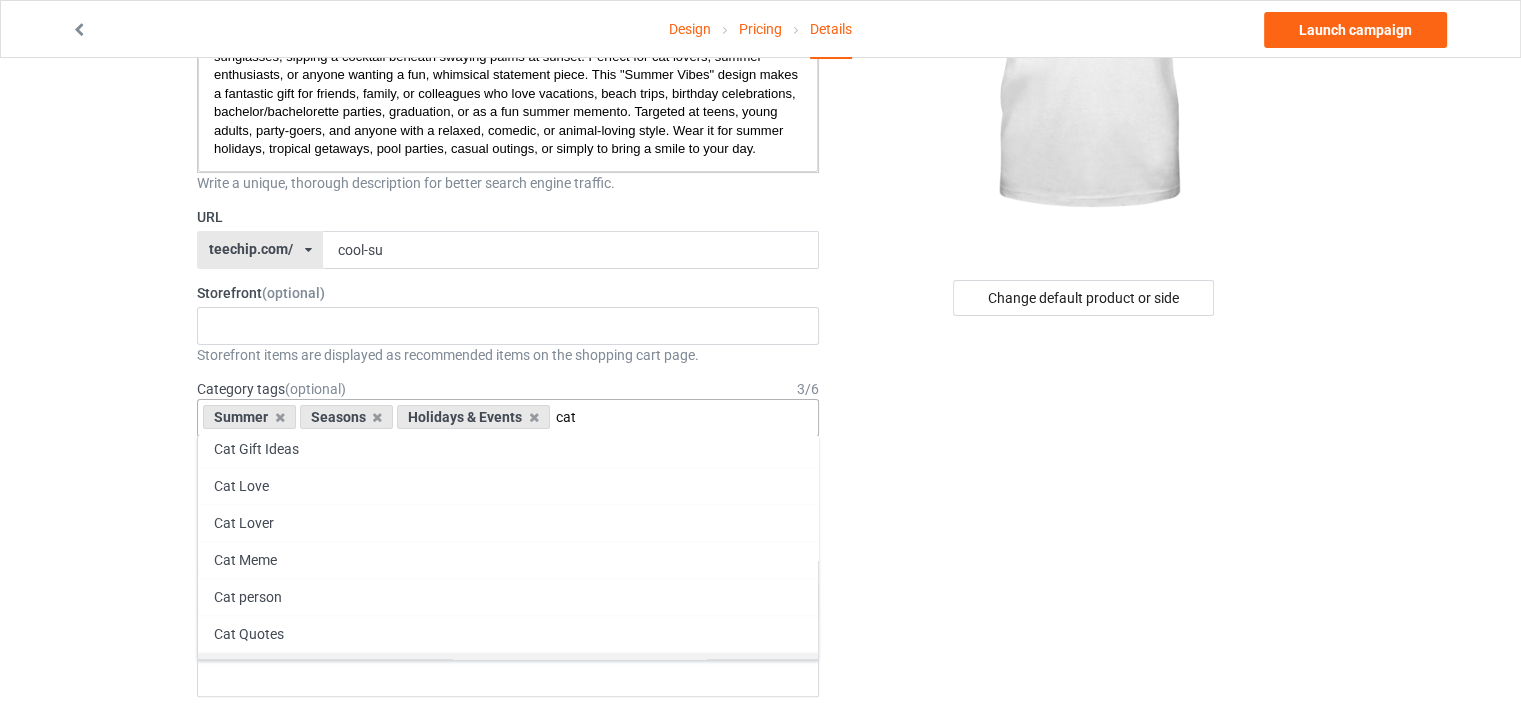 scroll, scrollTop: 2700, scrollLeft: 0, axis: vertical 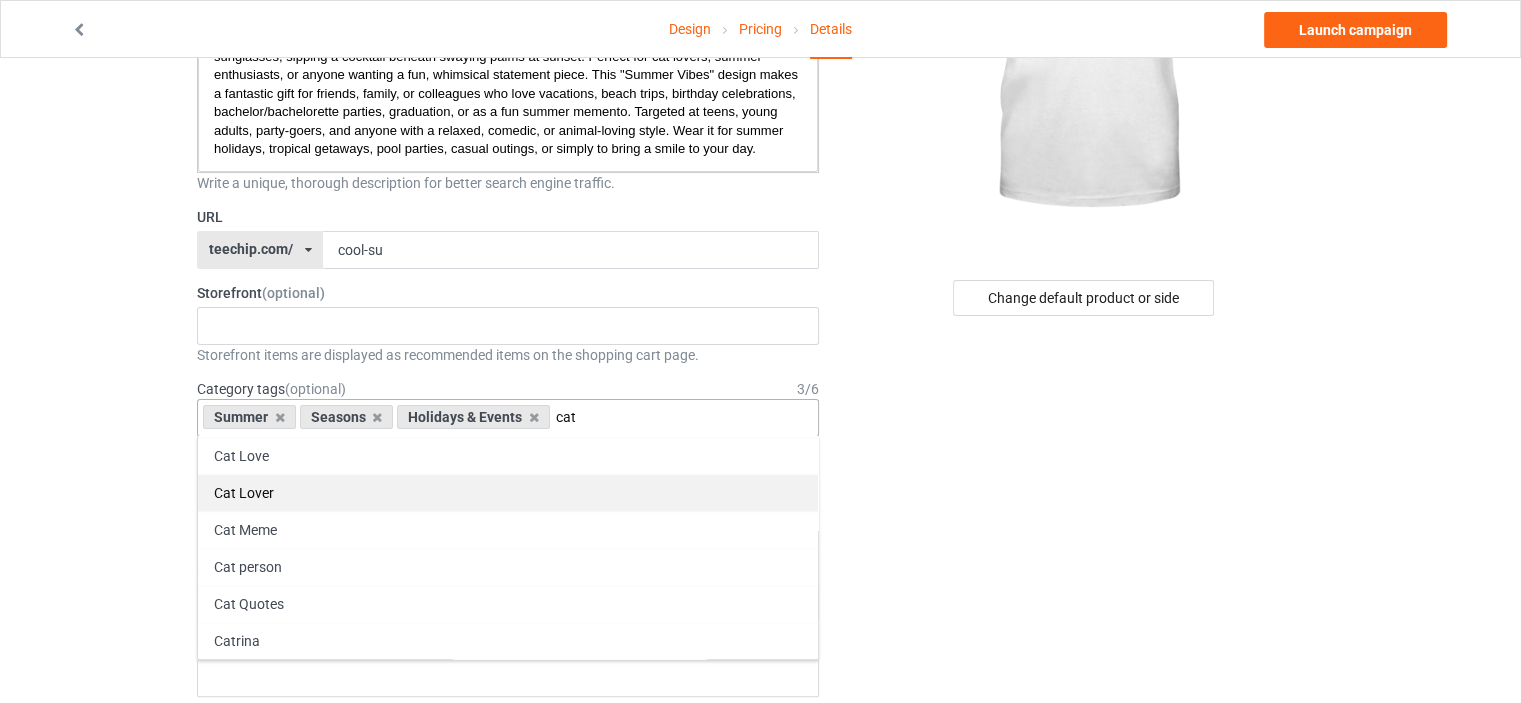 type on "cat" 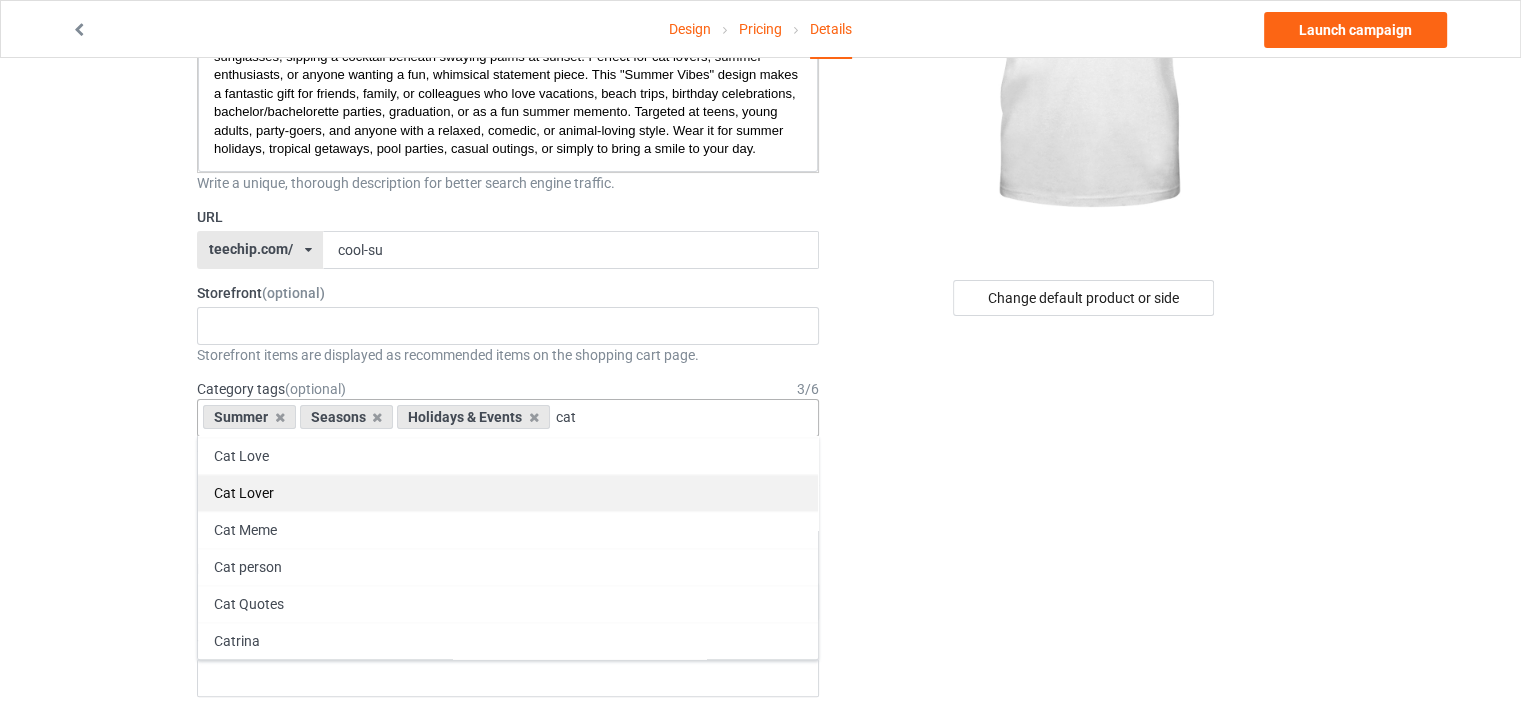 click on "Cat Lover" at bounding box center [508, 492] 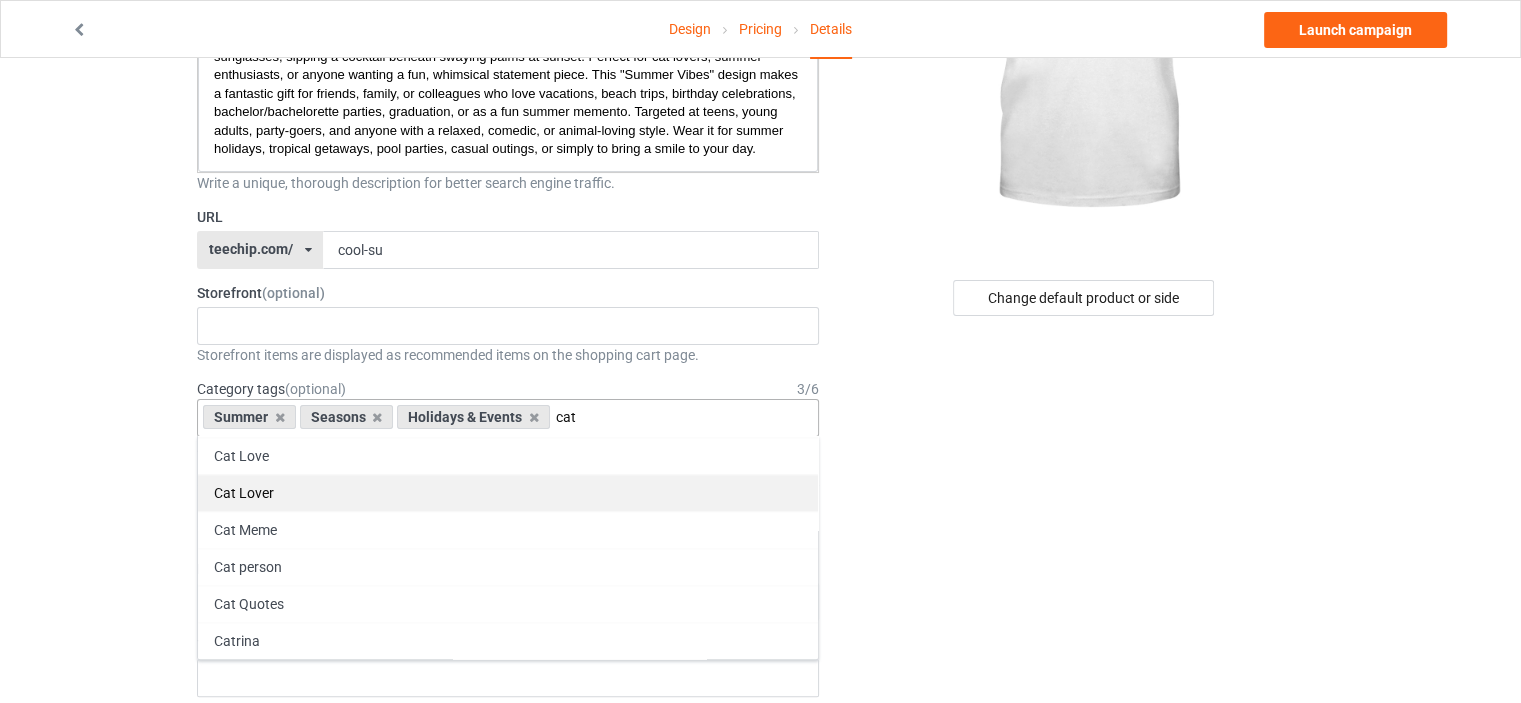 type 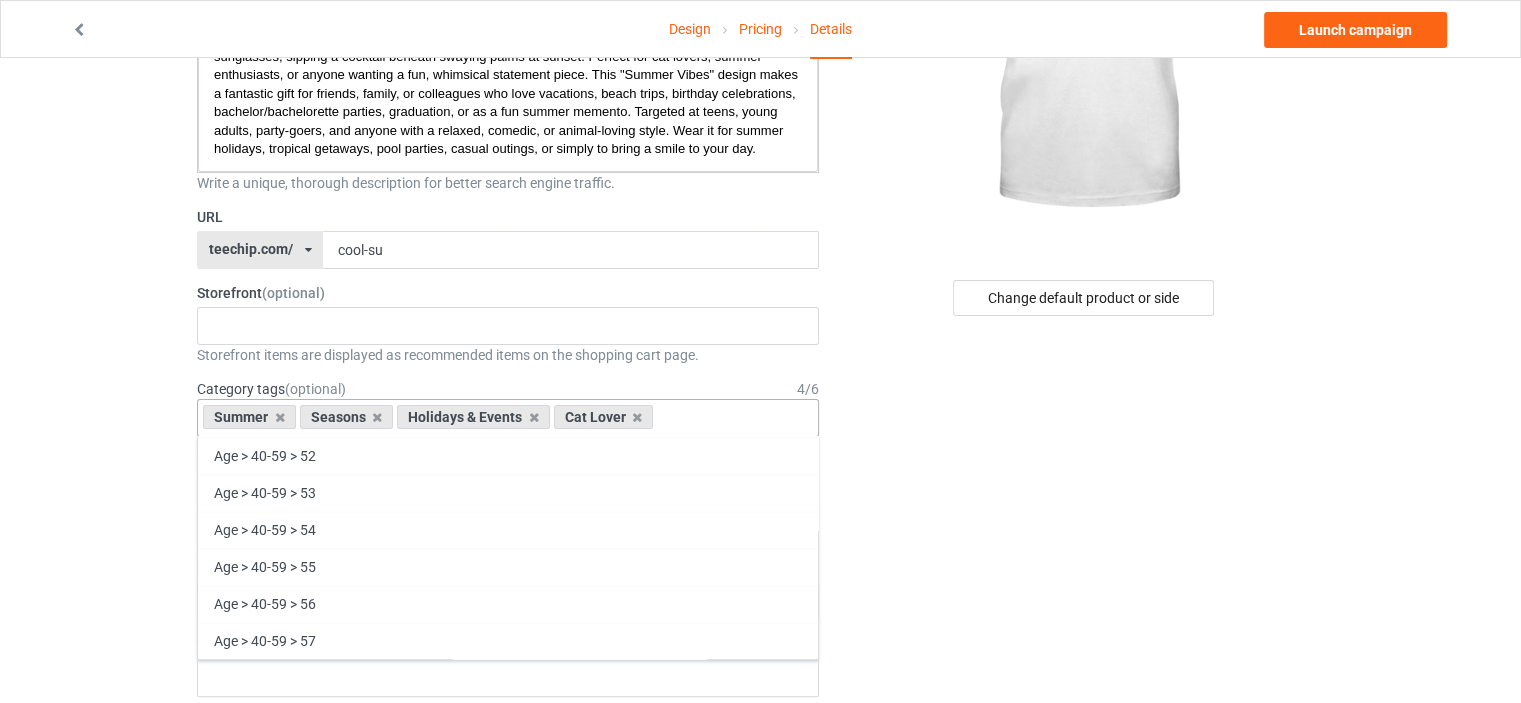 scroll, scrollTop: 90247, scrollLeft: 0, axis: vertical 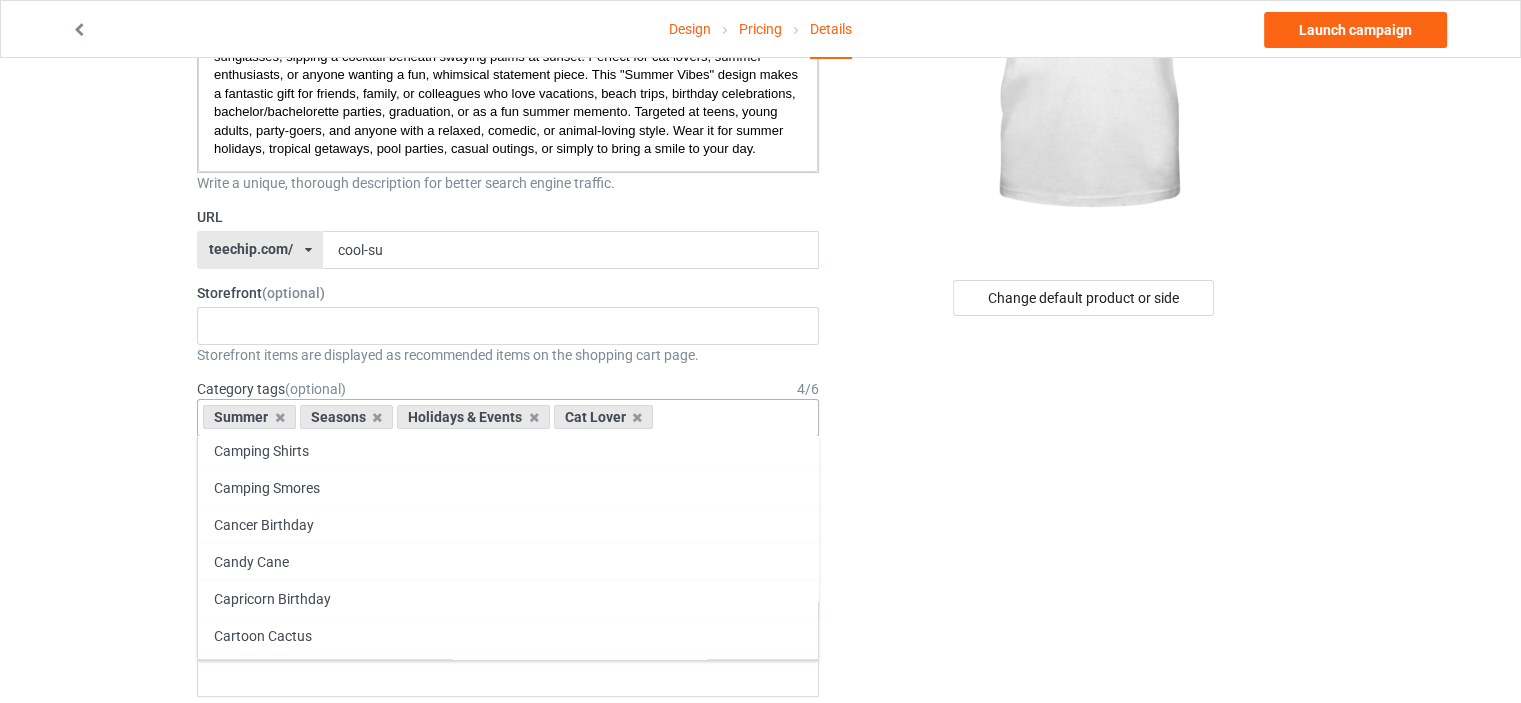 click on "Cats" at bounding box center (508, 1116) 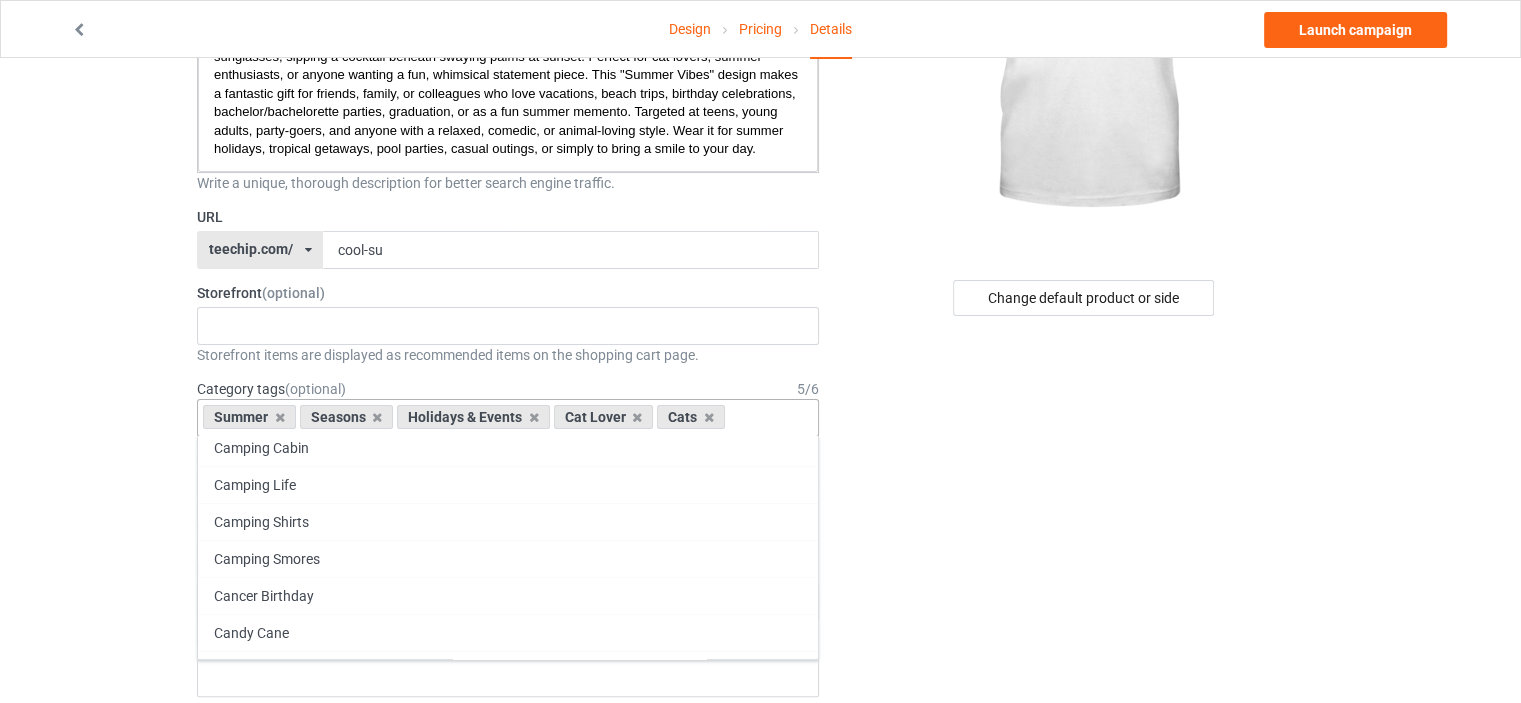scroll, scrollTop: 90147, scrollLeft: 0, axis: vertical 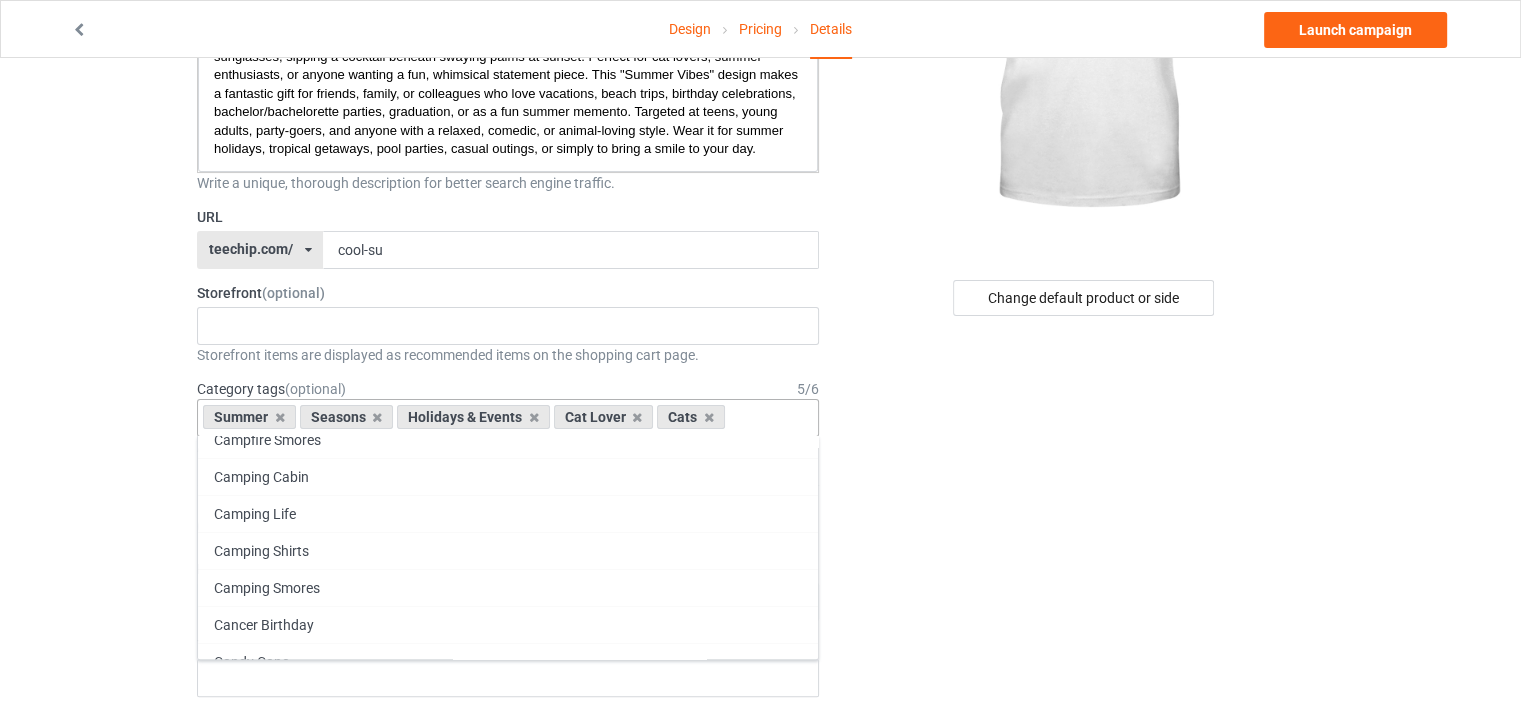 drag, startPoint x: 272, startPoint y: 531, endPoint x: 299, endPoint y: 530, distance: 27.018513 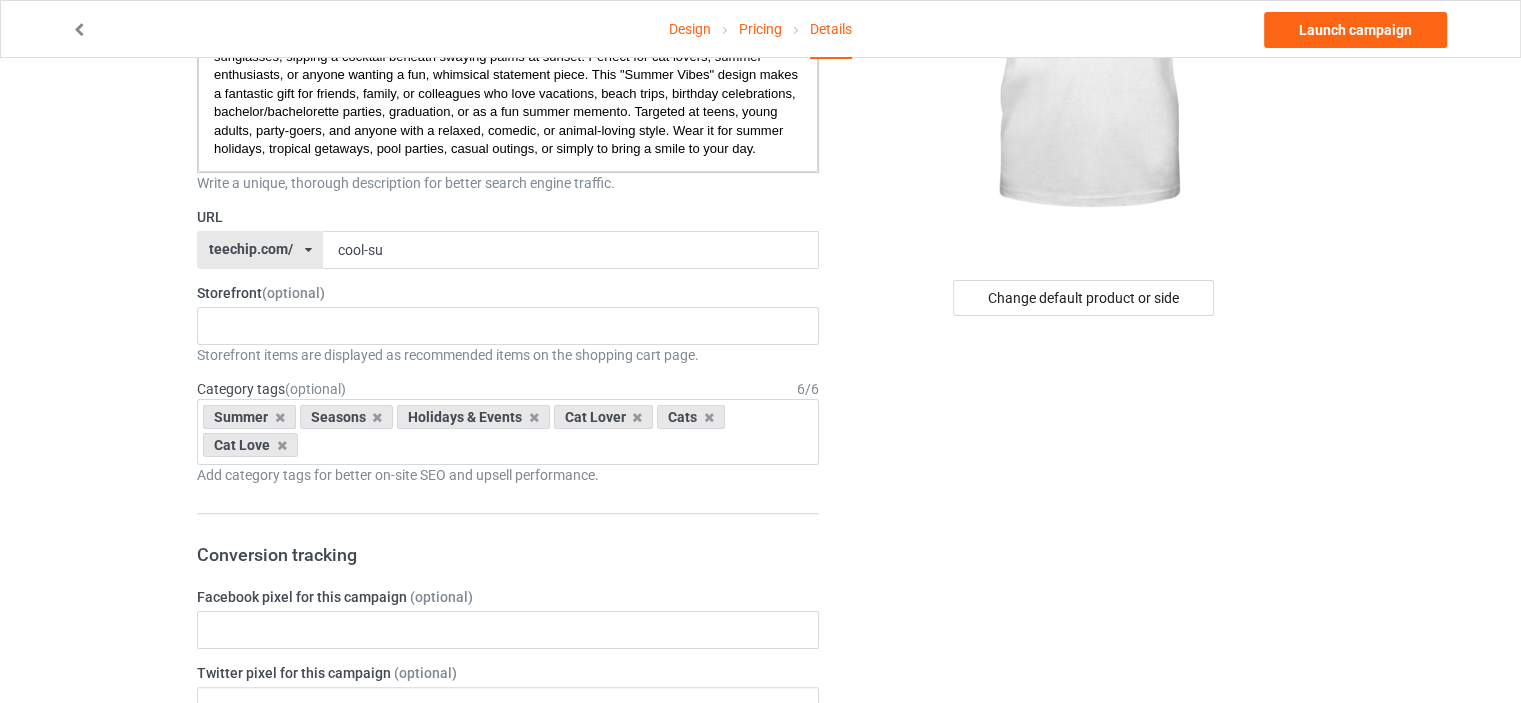 drag, startPoint x: 981, startPoint y: 460, endPoint x: 976, endPoint y: 451, distance: 10.29563 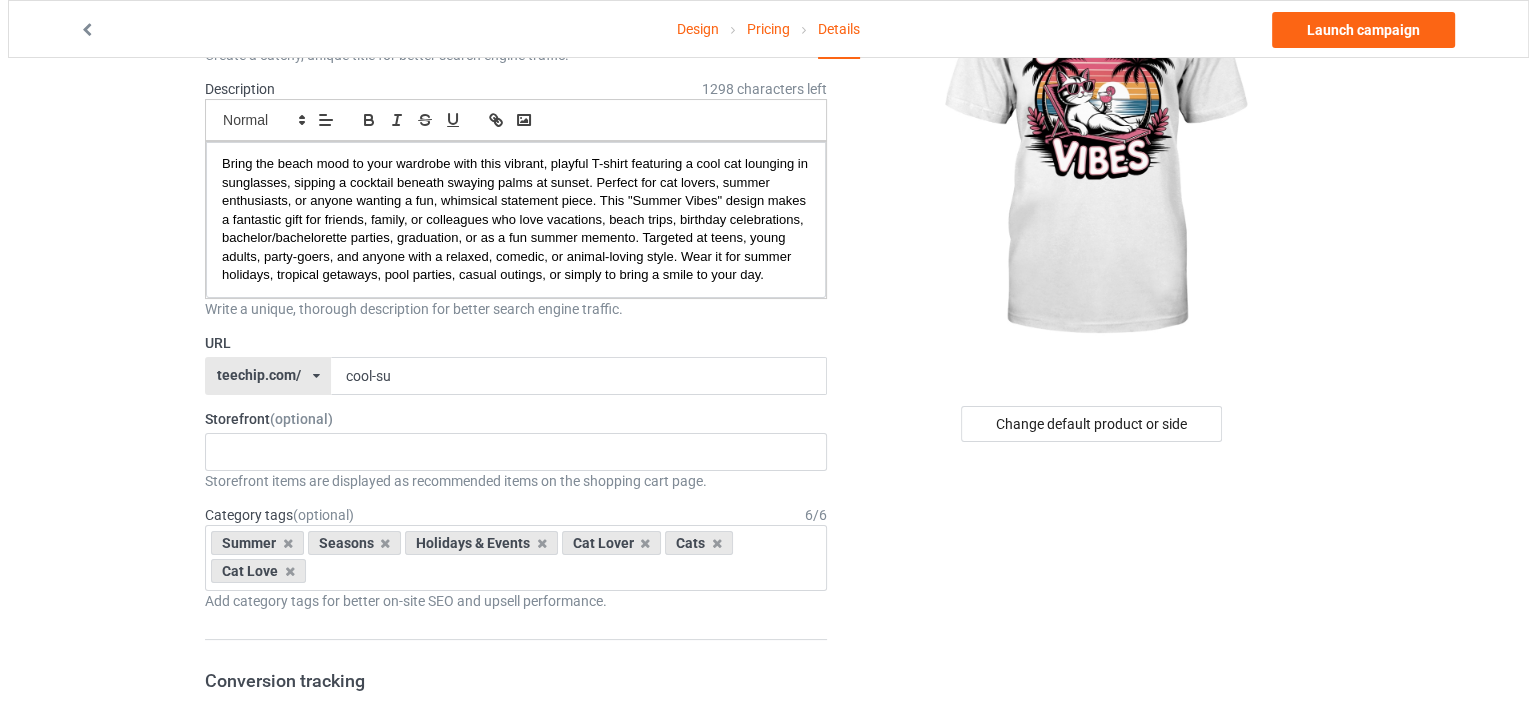scroll, scrollTop: 0, scrollLeft: 0, axis: both 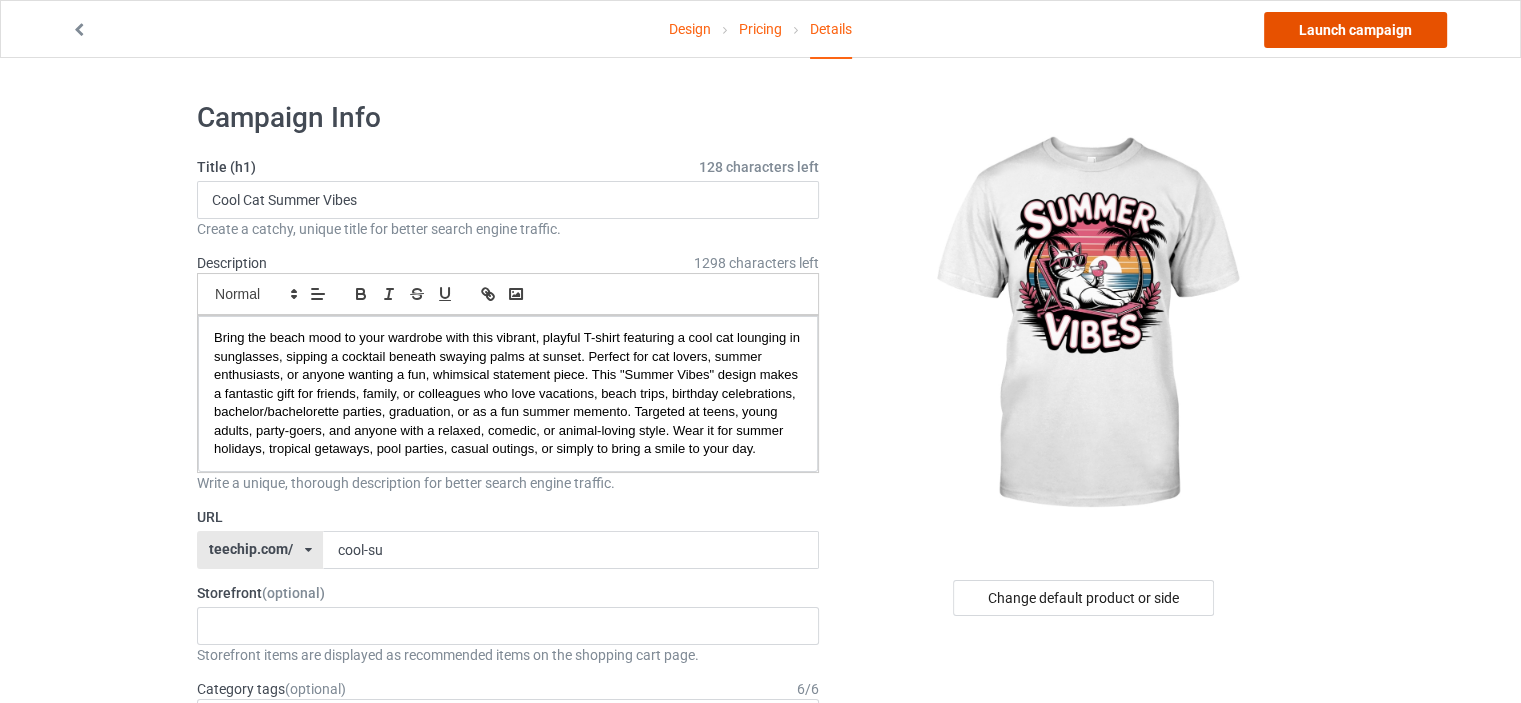 click on "Launch campaign" at bounding box center [1355, 30] 